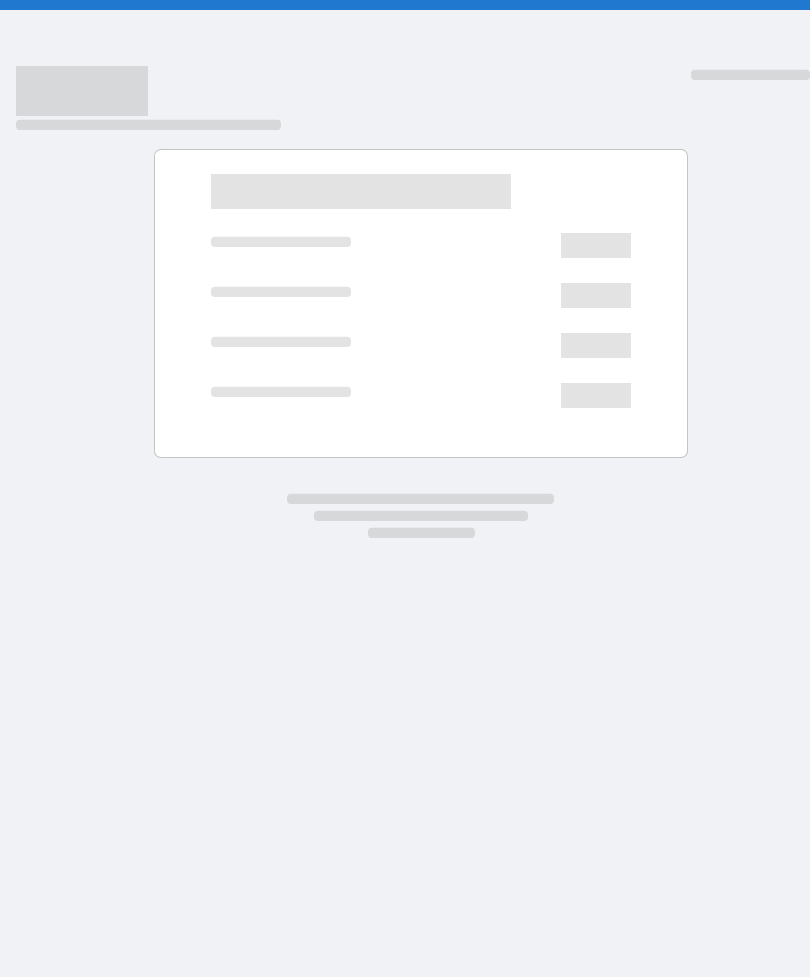 scroll, scrollTop: 0, scrollLeft: 0, axis: both 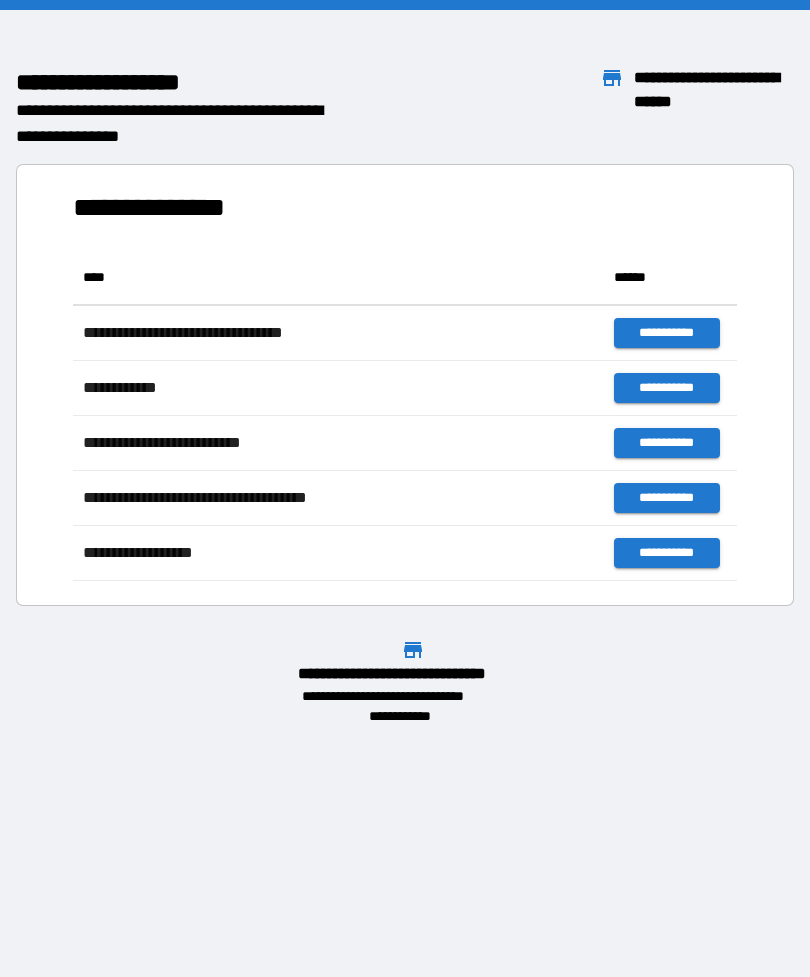 click on "**********" at bounding box center (405, 488) 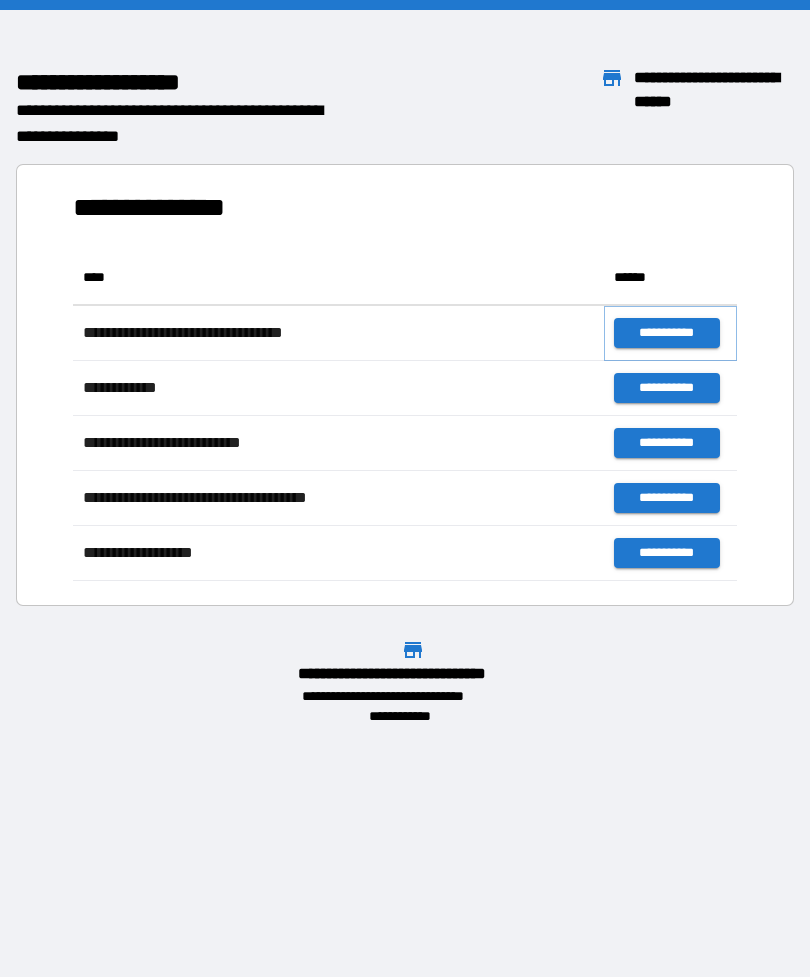 click on "**********" at bounding box center (666, 333) 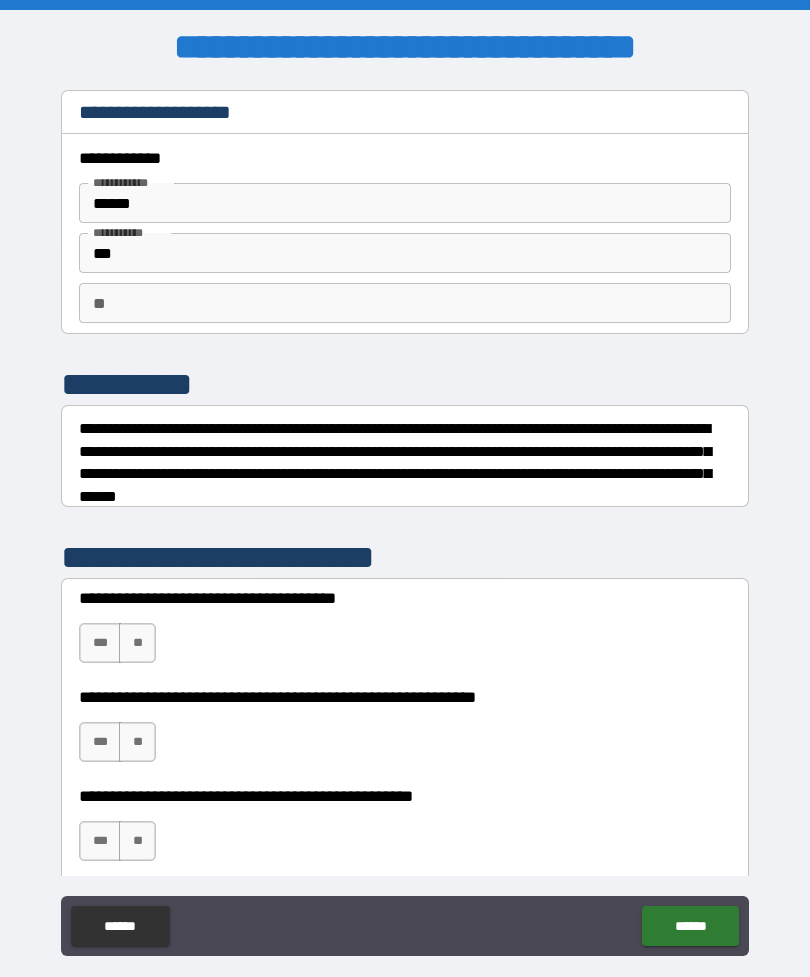 click on "**" at bounding box center (137, 643) 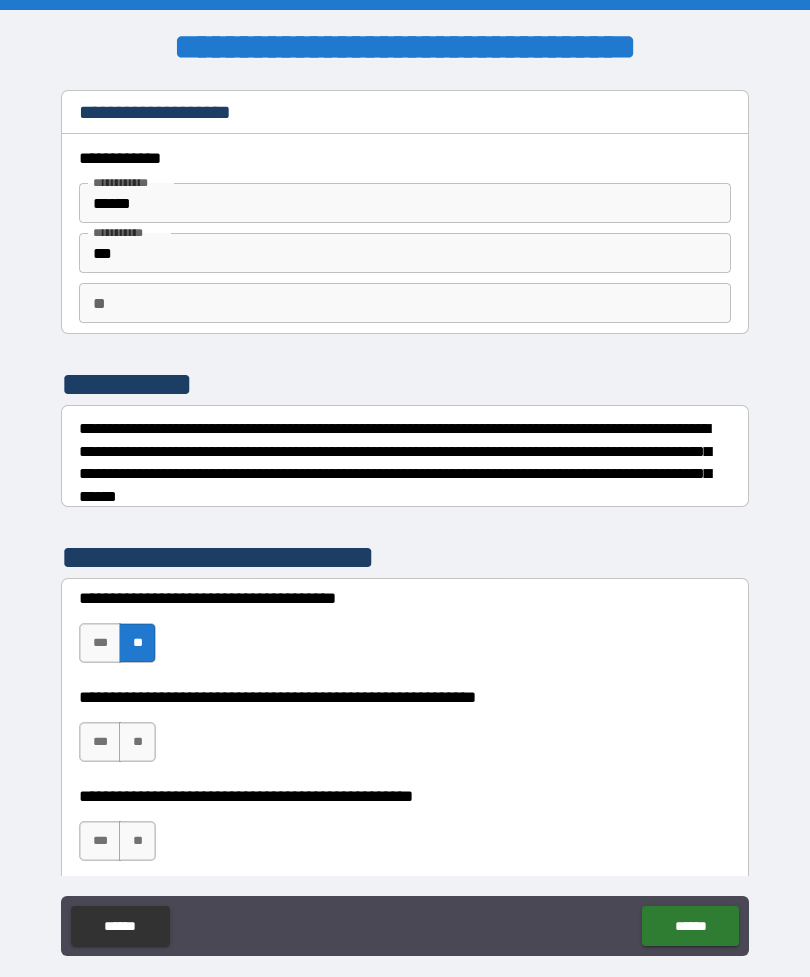 click on "***" at bounding box center [100, 643] 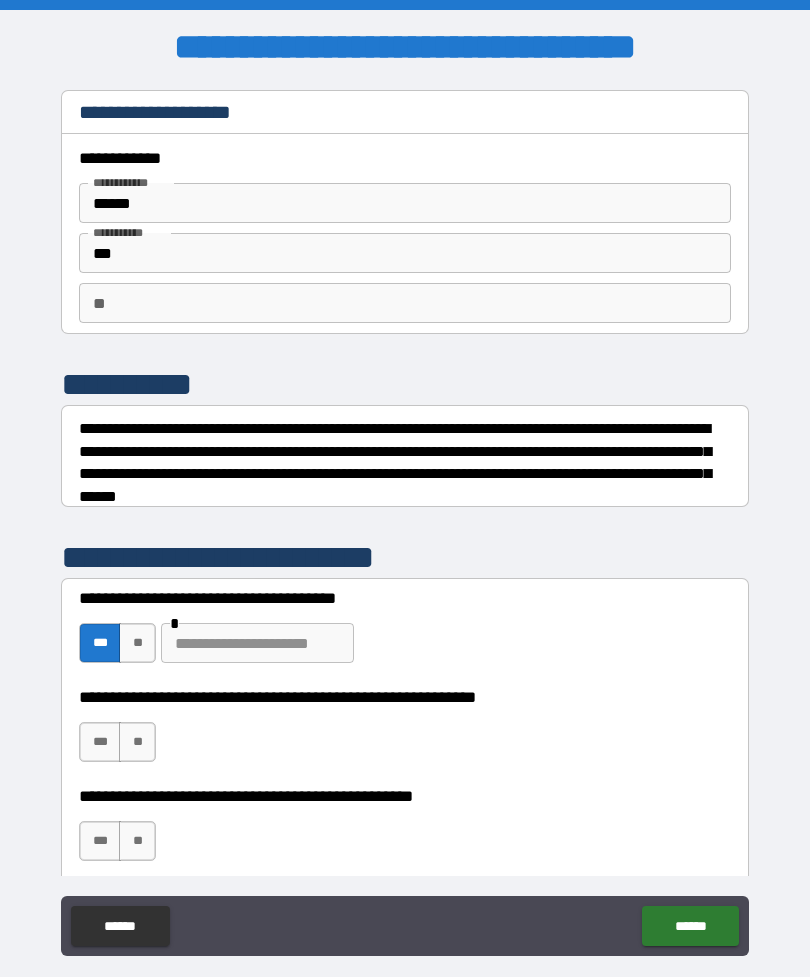 click at bounding box center (257, 643) 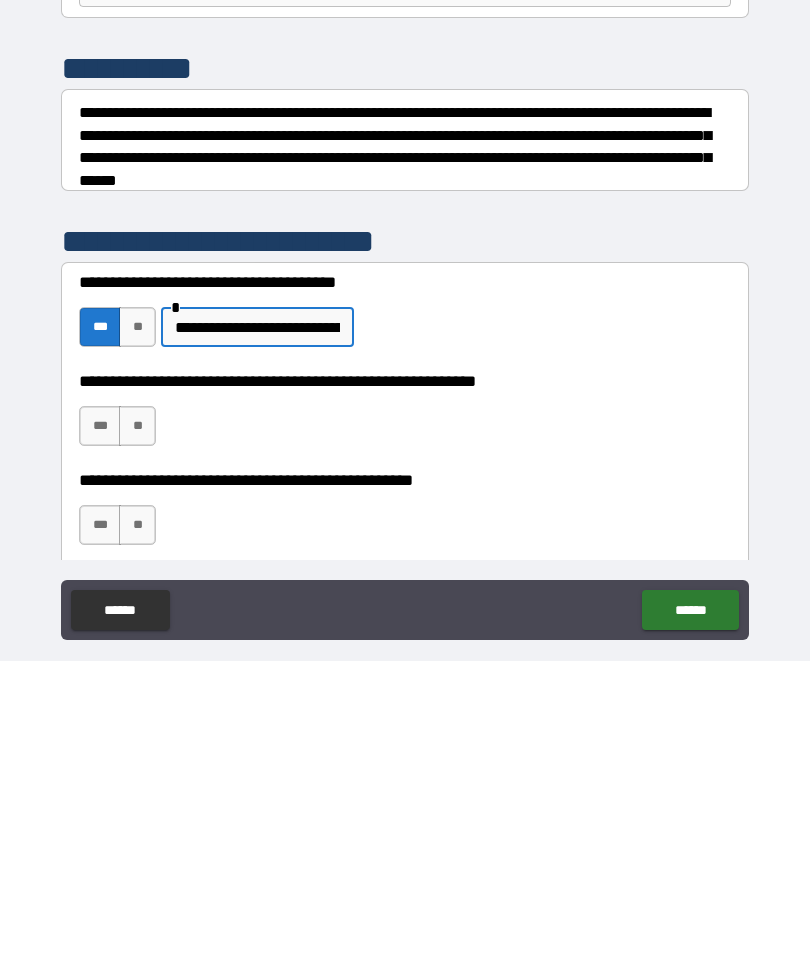 type on "**********" 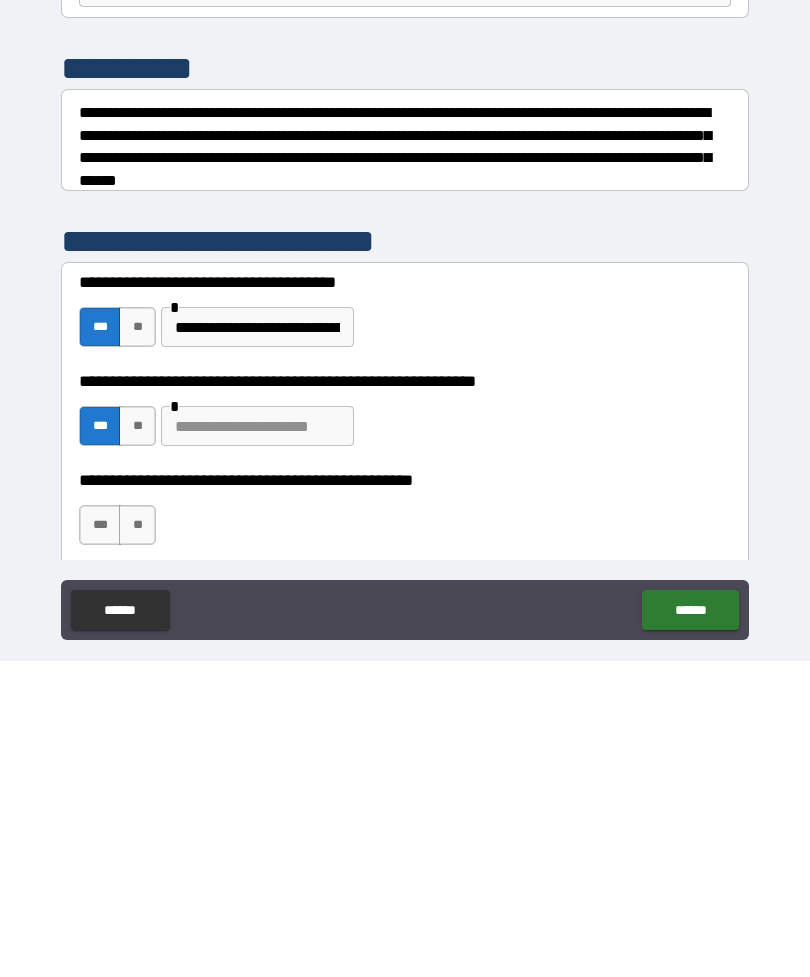 scroll, scrollTop: 64, scrollLeft: 0, axis: vertical 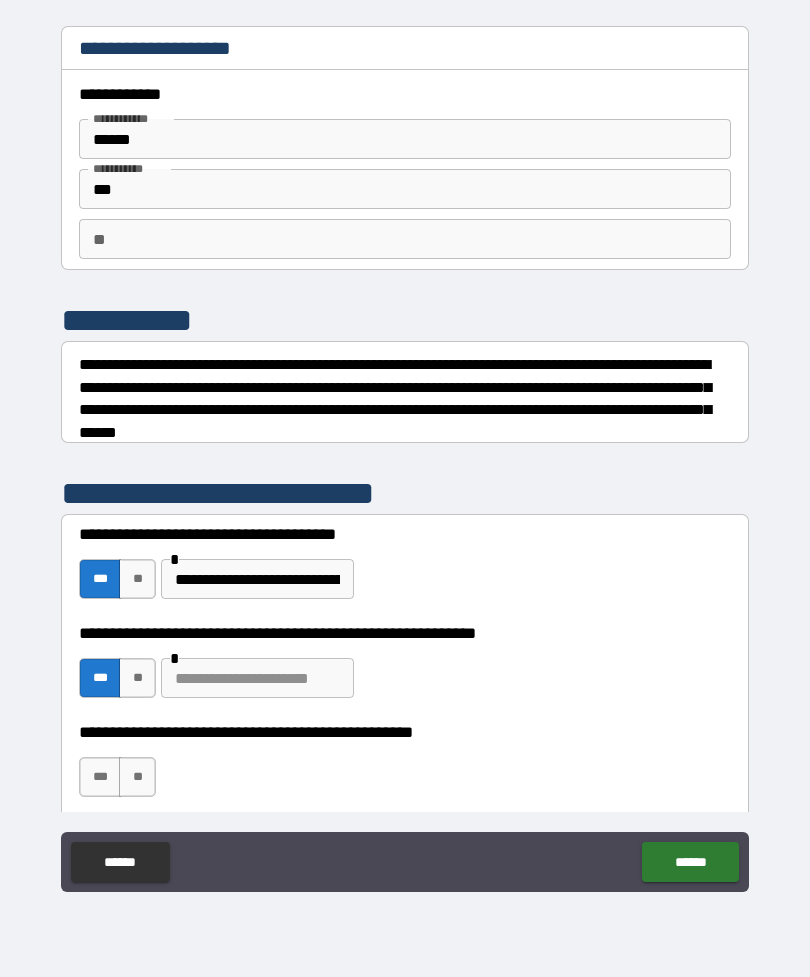 click on "**" at bounding box center [137, 777] 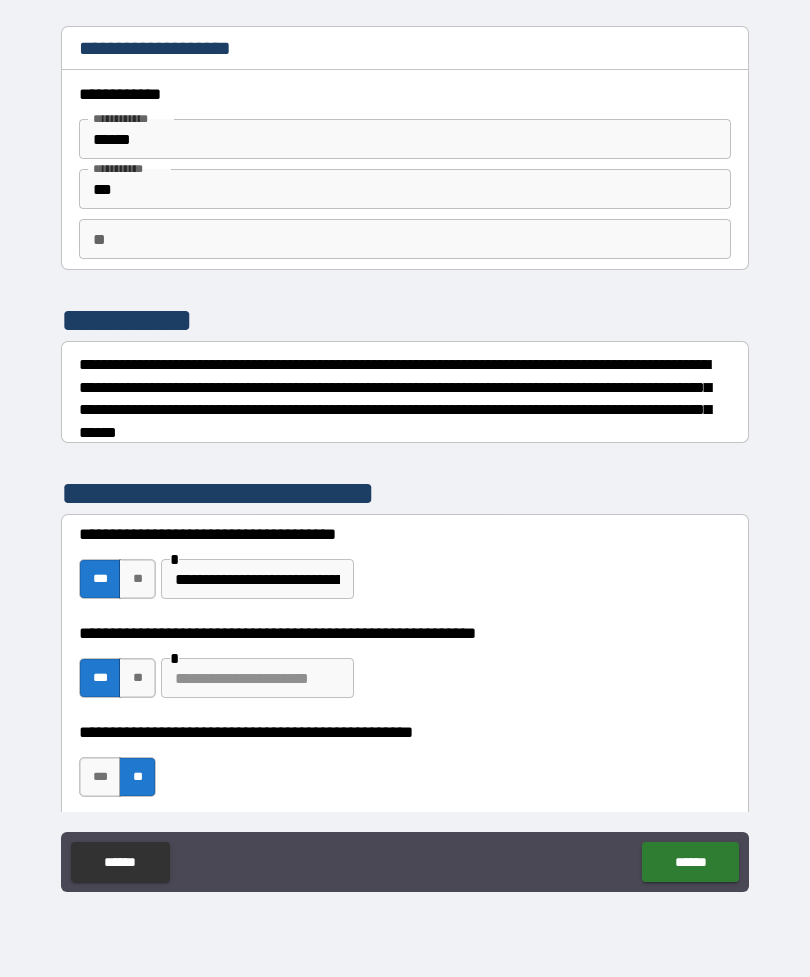 click at bounding box center [257, 678] 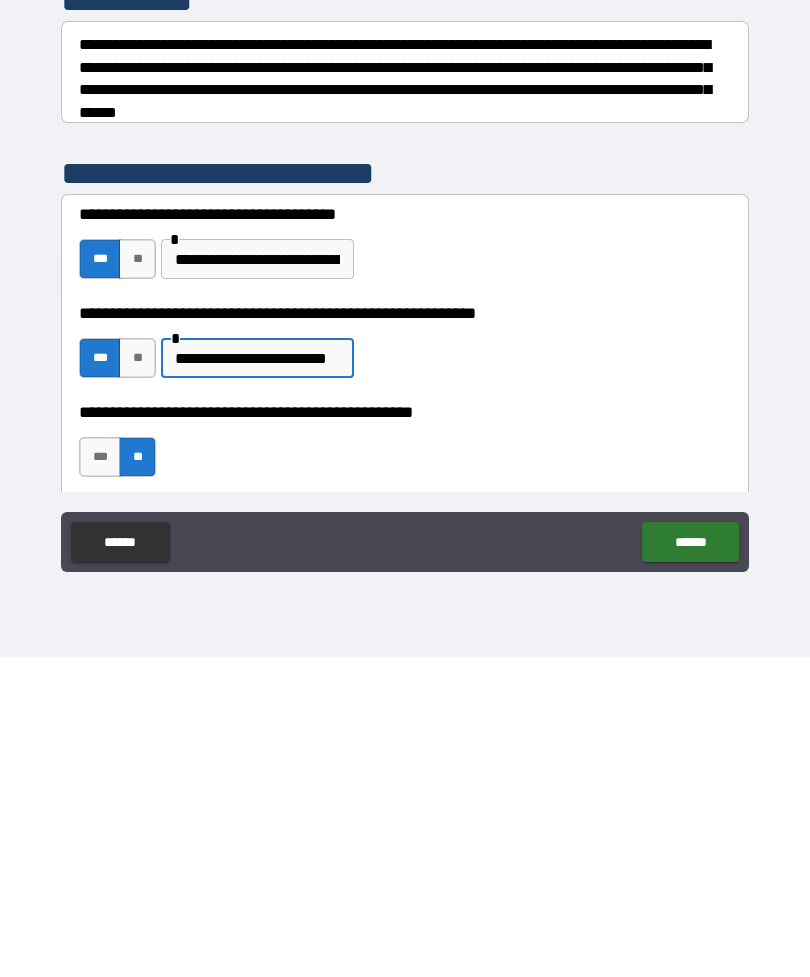 type on "**********" 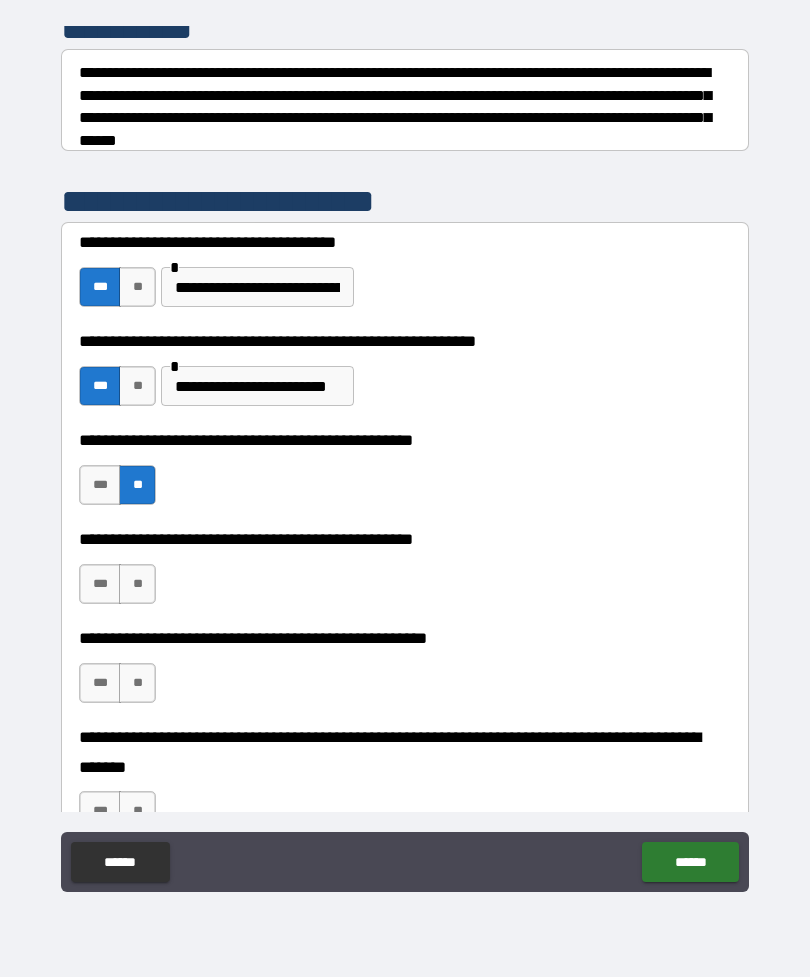 scroll, scrollTop: 341, scrollLeft: 0, axis: vertical 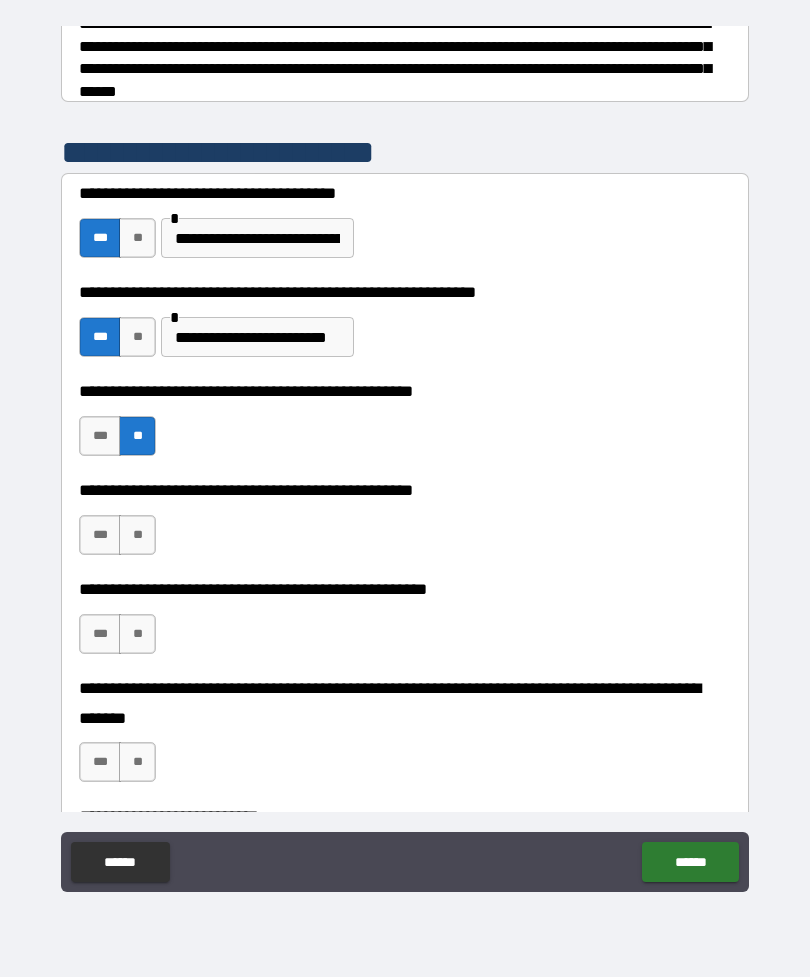 click on "***" at bounding box center [100, 535] 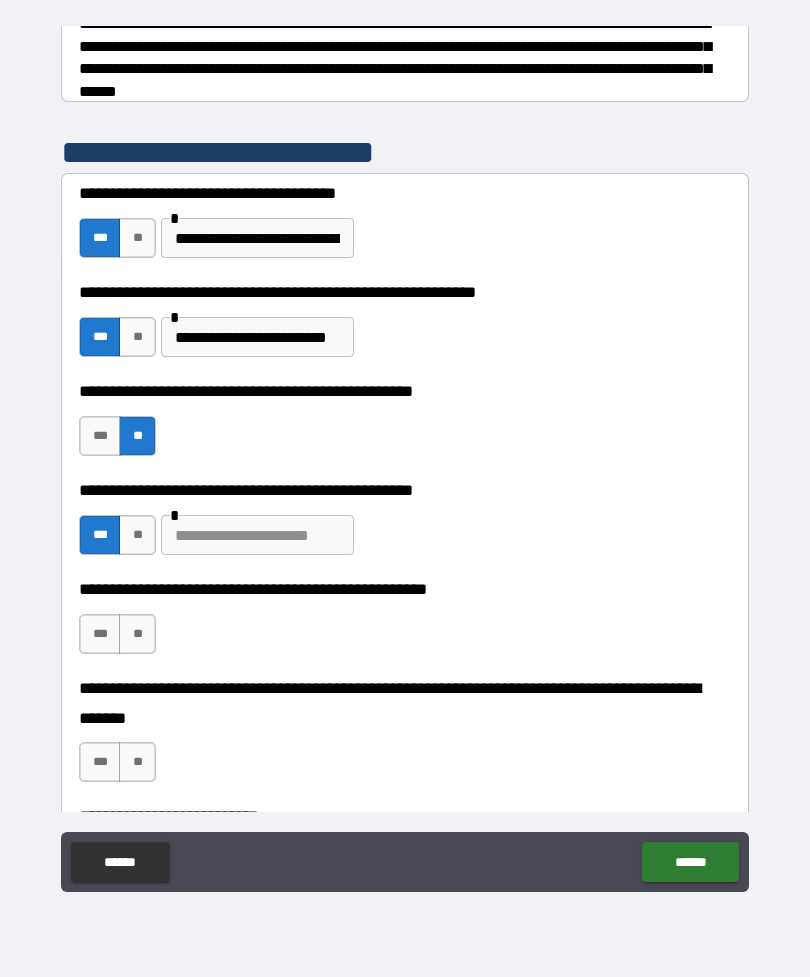 click at bounding box center (257, 535) 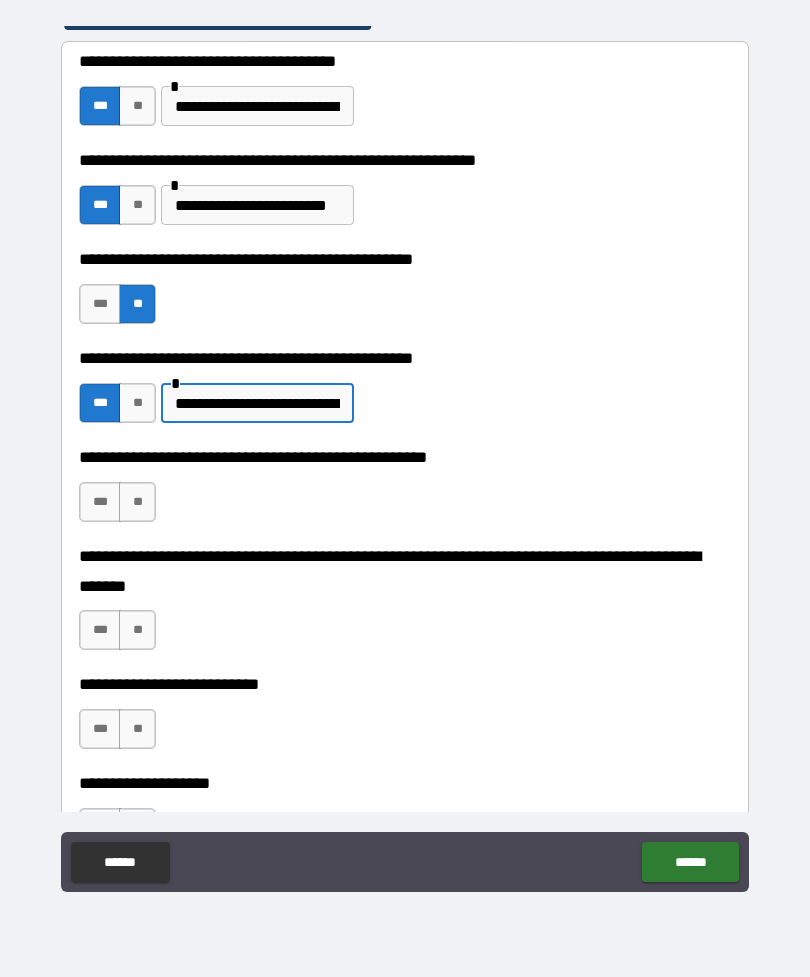 scroll, scrollTop: 481, scrollLeft: 0, axis: vertical 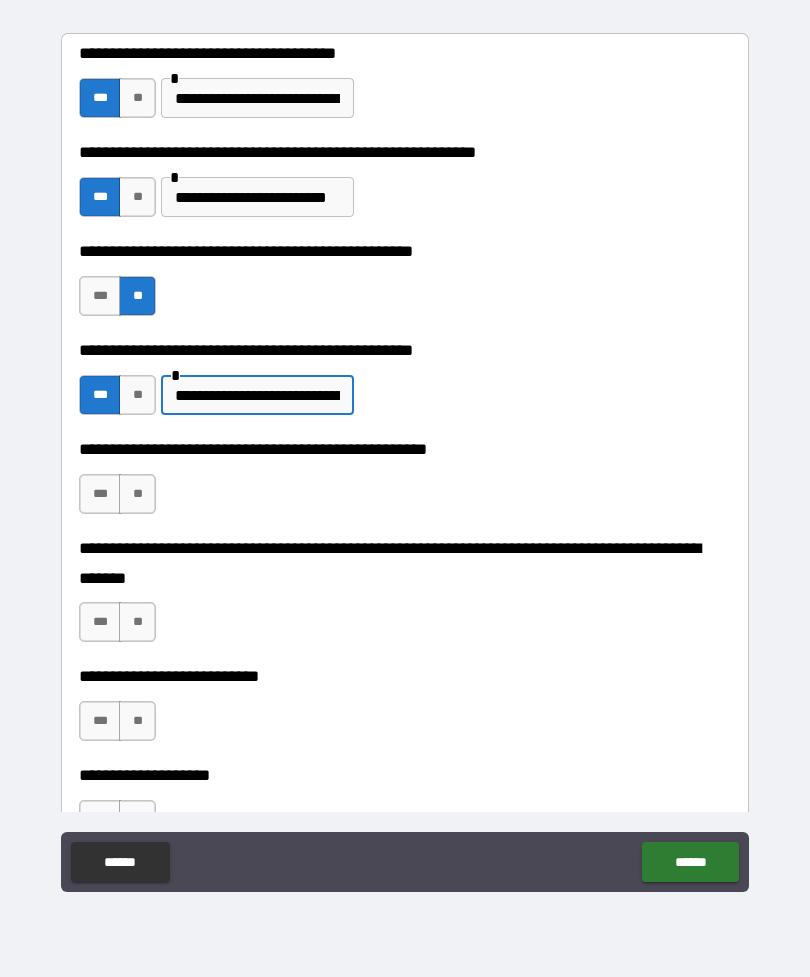 type on "**********" 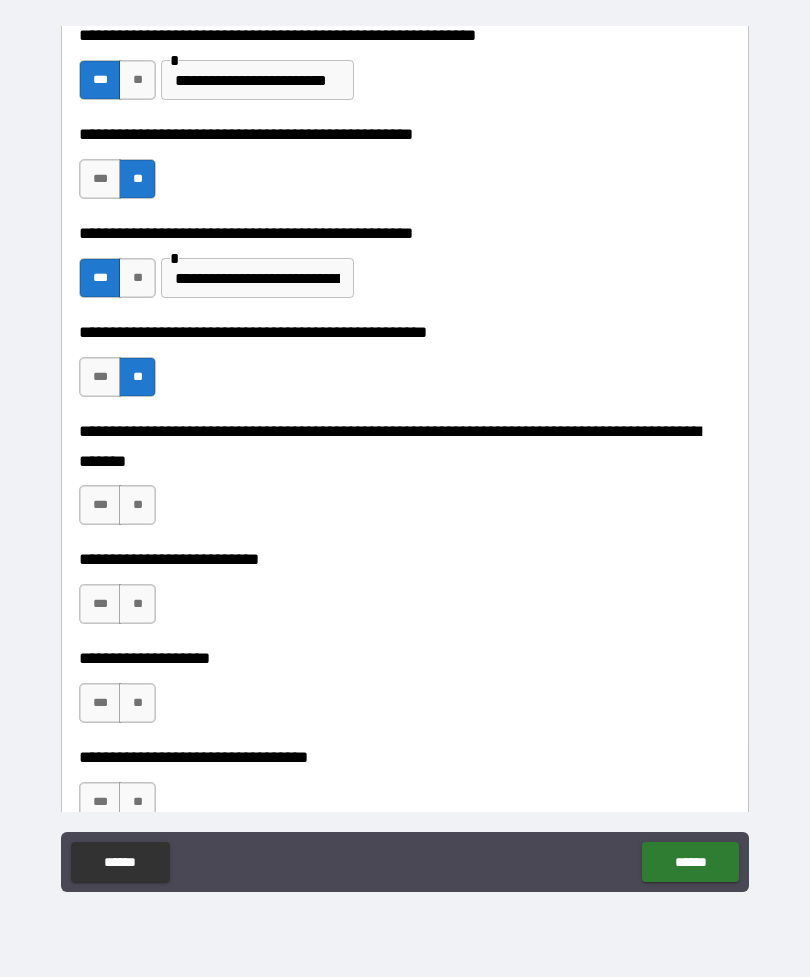 scroll, scrollTop: 610, scrollLeft: 0, axis: vertical 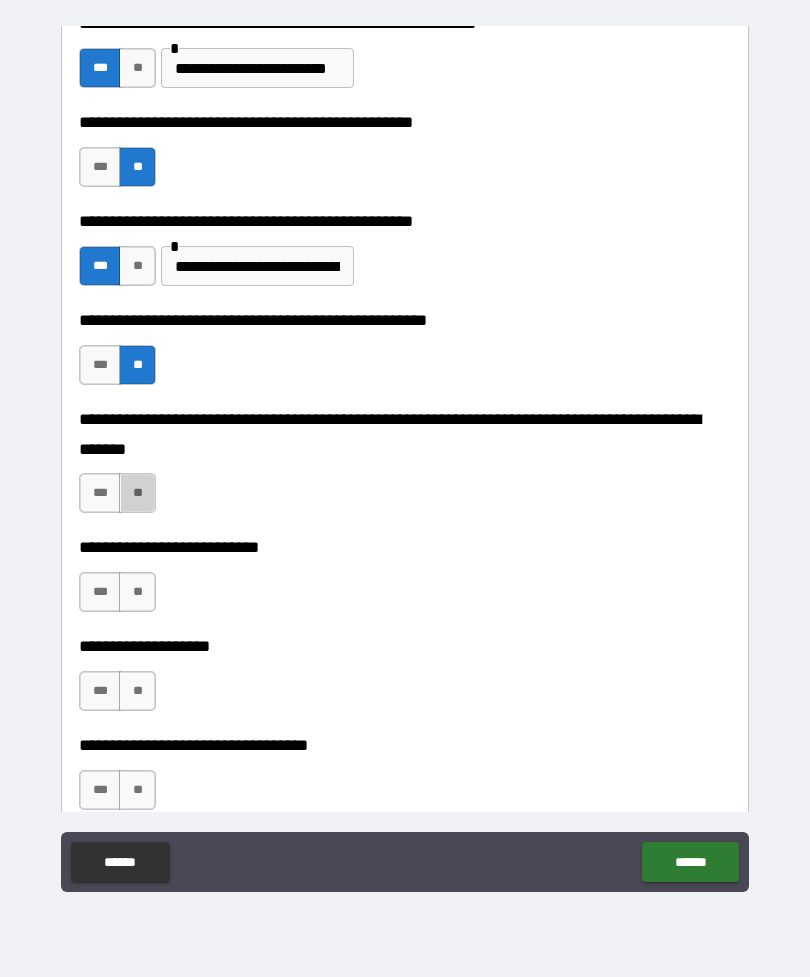 click on "**" at bounding box center [137, 493] 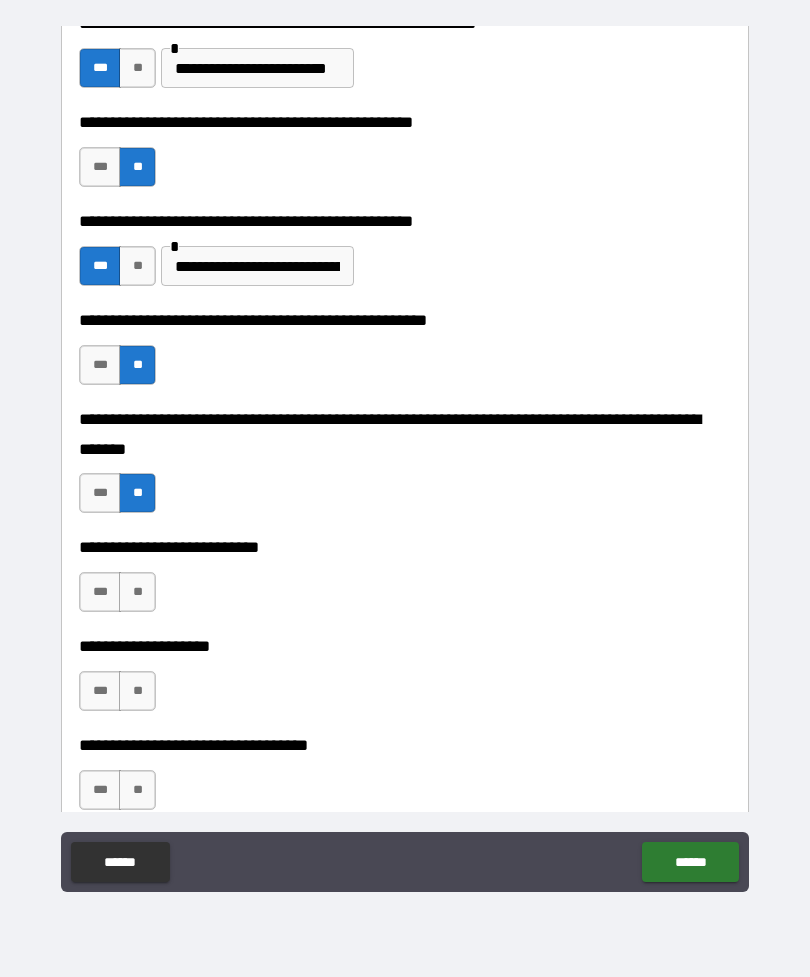 click on "**" at bounding box center [137, 592] 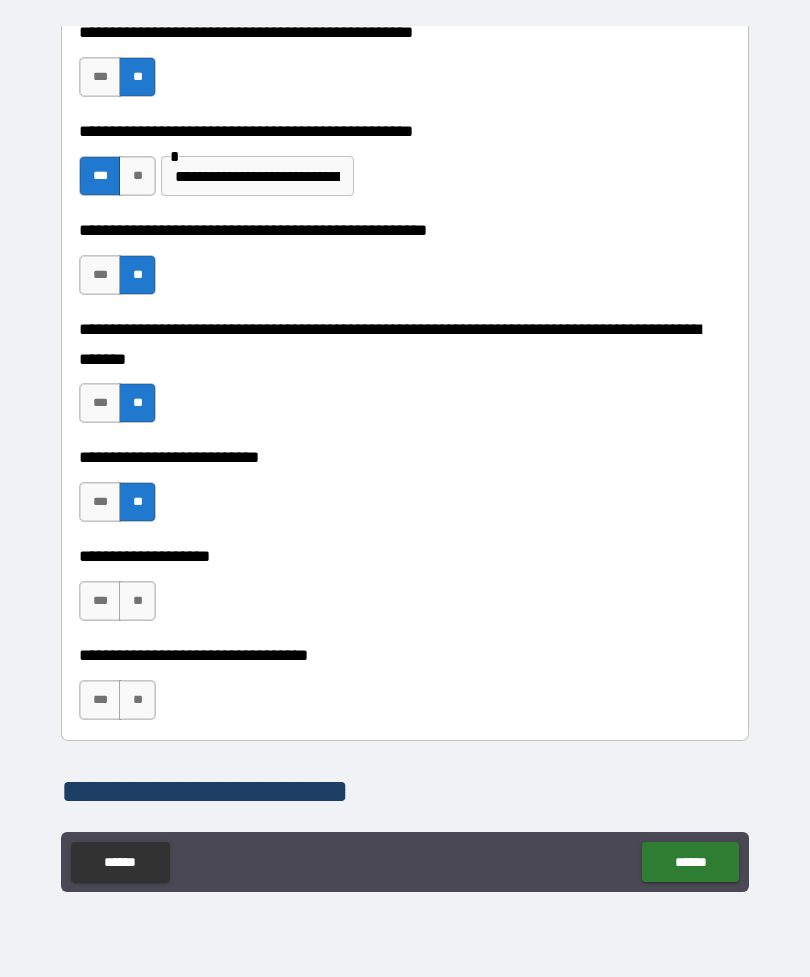 scroll, scrollTop: 721, scrollLeft: 0, axis: vertical 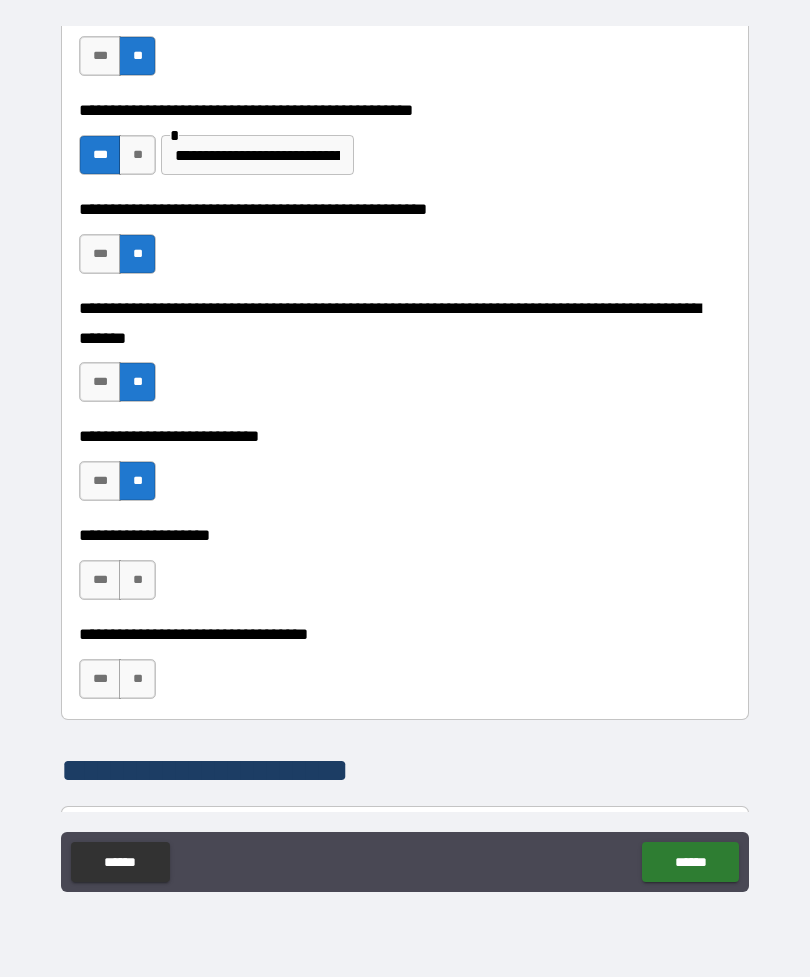 click on "**" at bounding box center [137, 580] 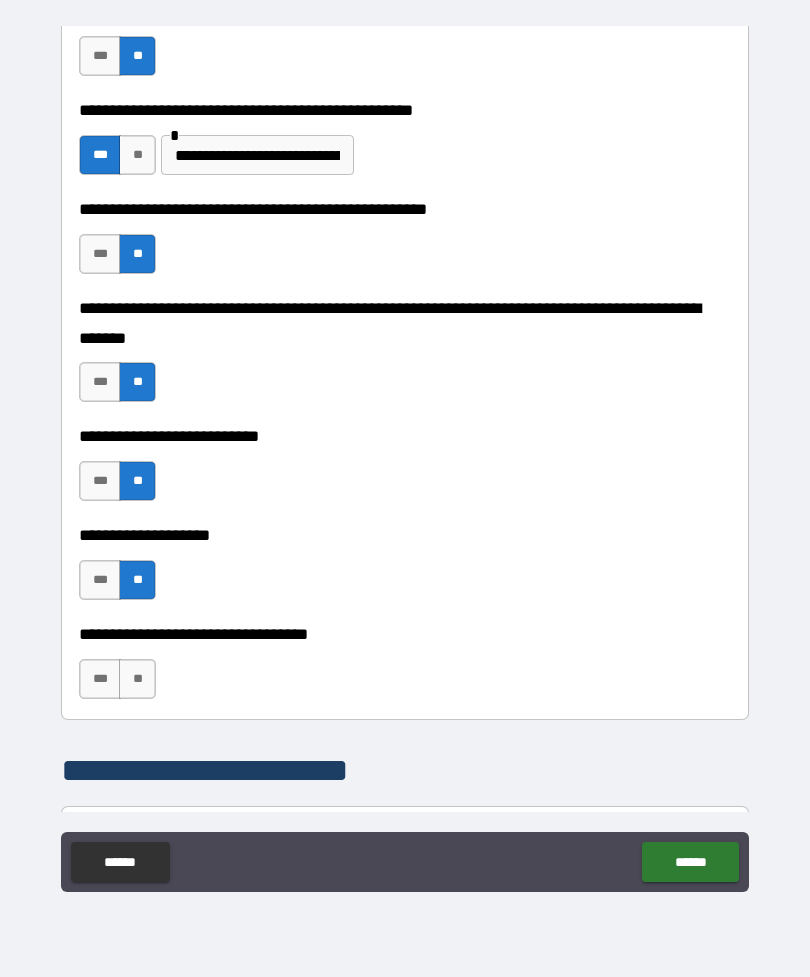 click on "**" at bounding box center [137, 679] 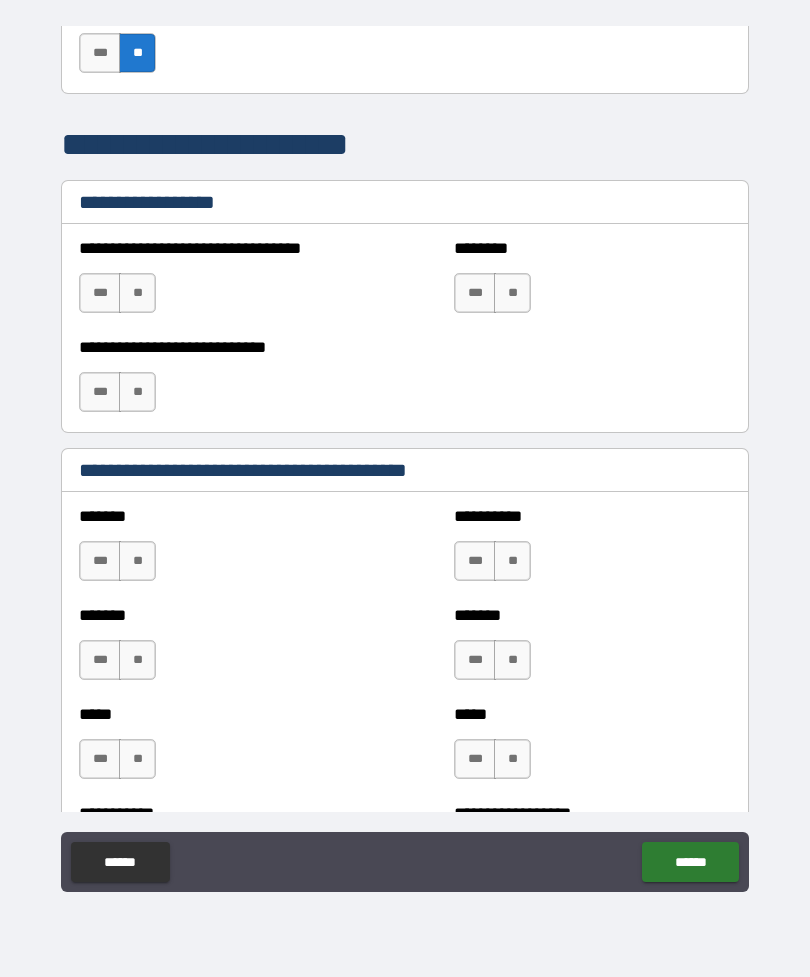 scroll, scrollTop: 1353, scrollLeft: 0, axis: vertical 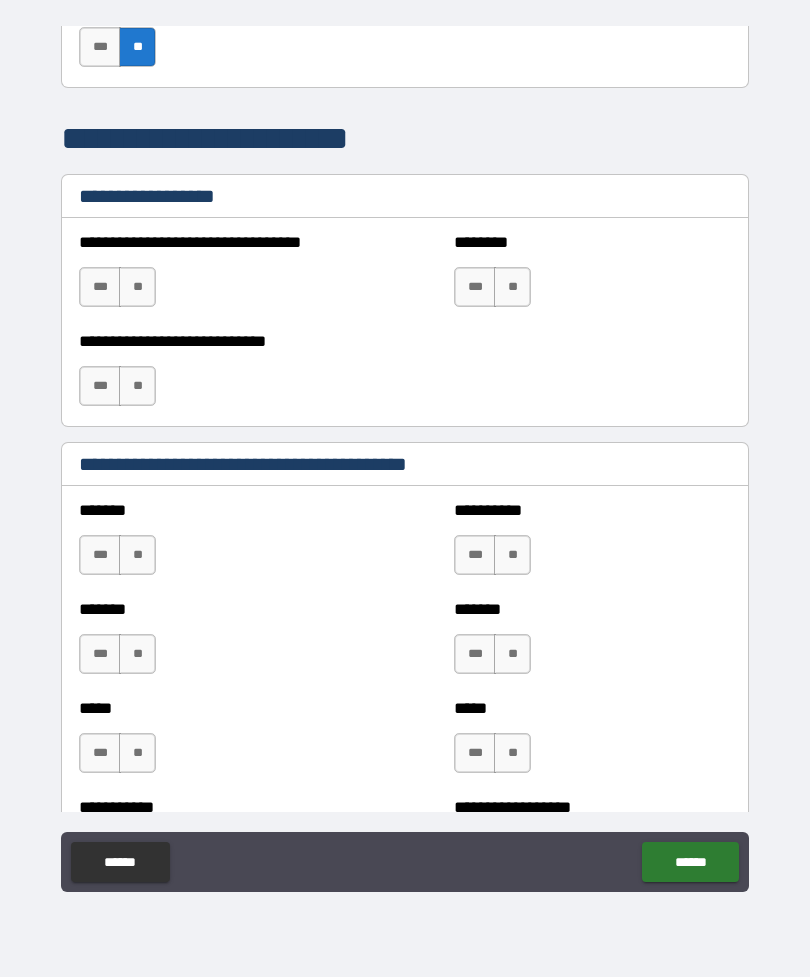 click on "***" at bounding box center (475, 555) 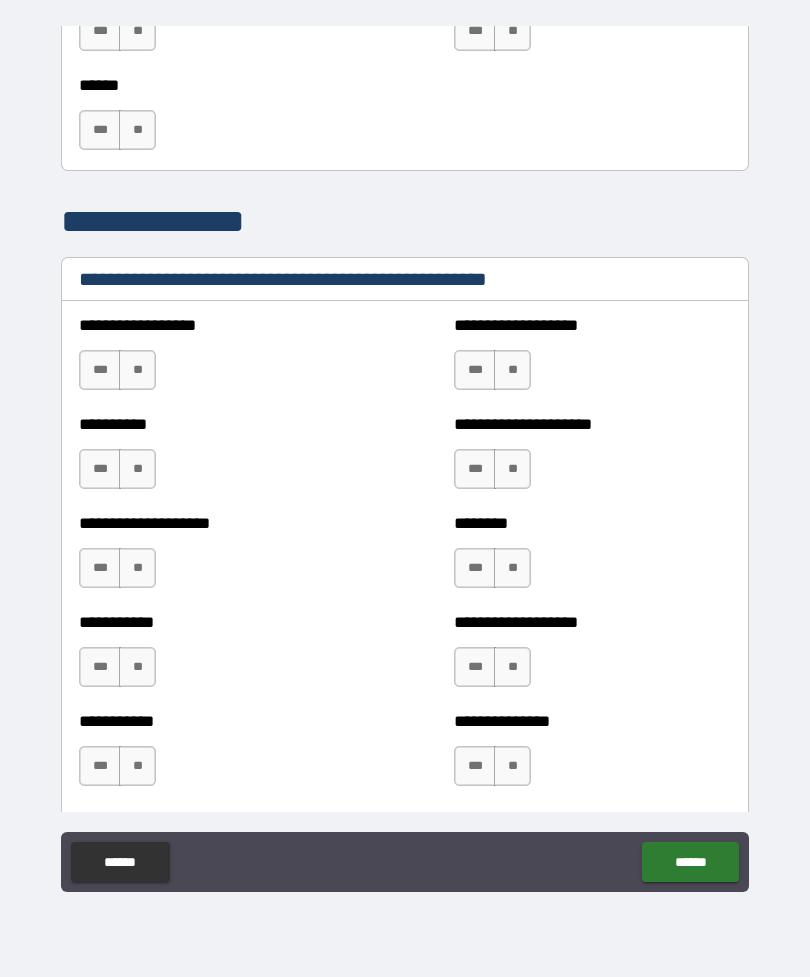 scroll, scrollTop: 2164, scrollLeft: 0, axis: vertical 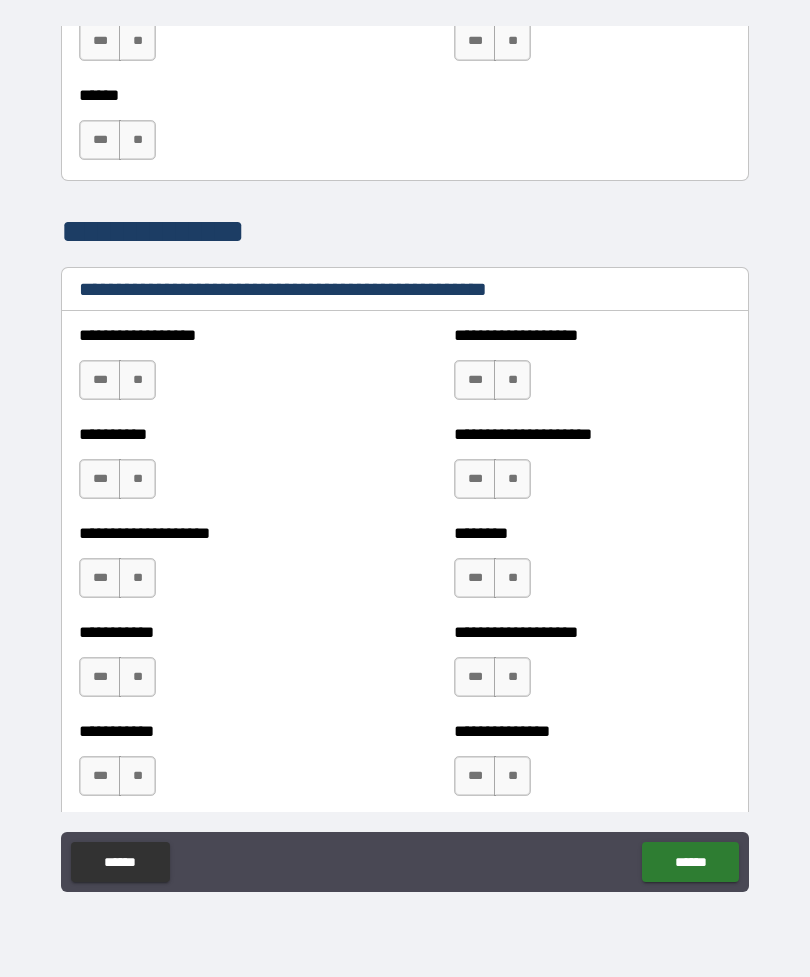 click on "**" at bounding box center (512, 479) 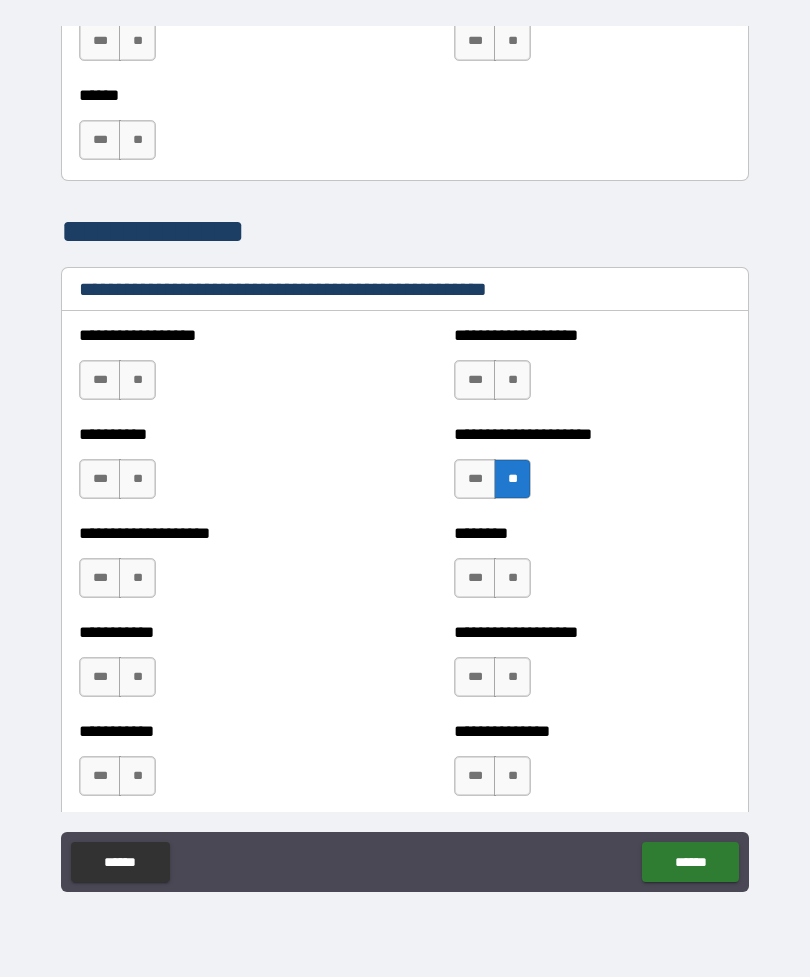 click on "***" at bounding box center [475, 479] 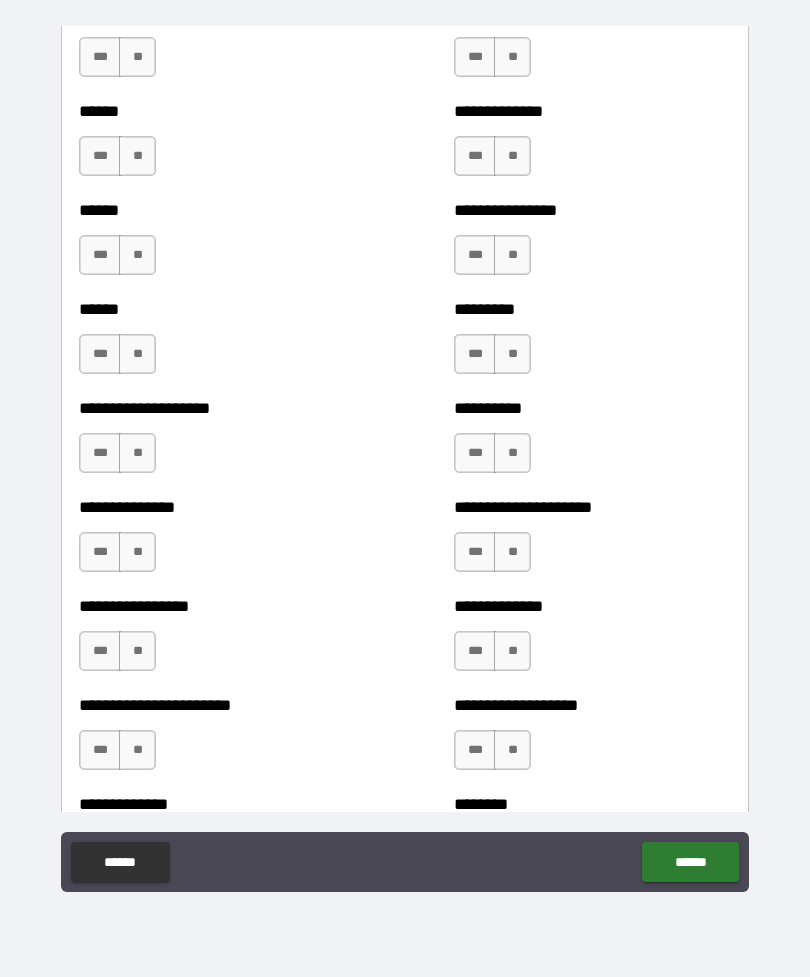 scroll, scrollTop: 2981, scrollLeft: 0, axis: vertical 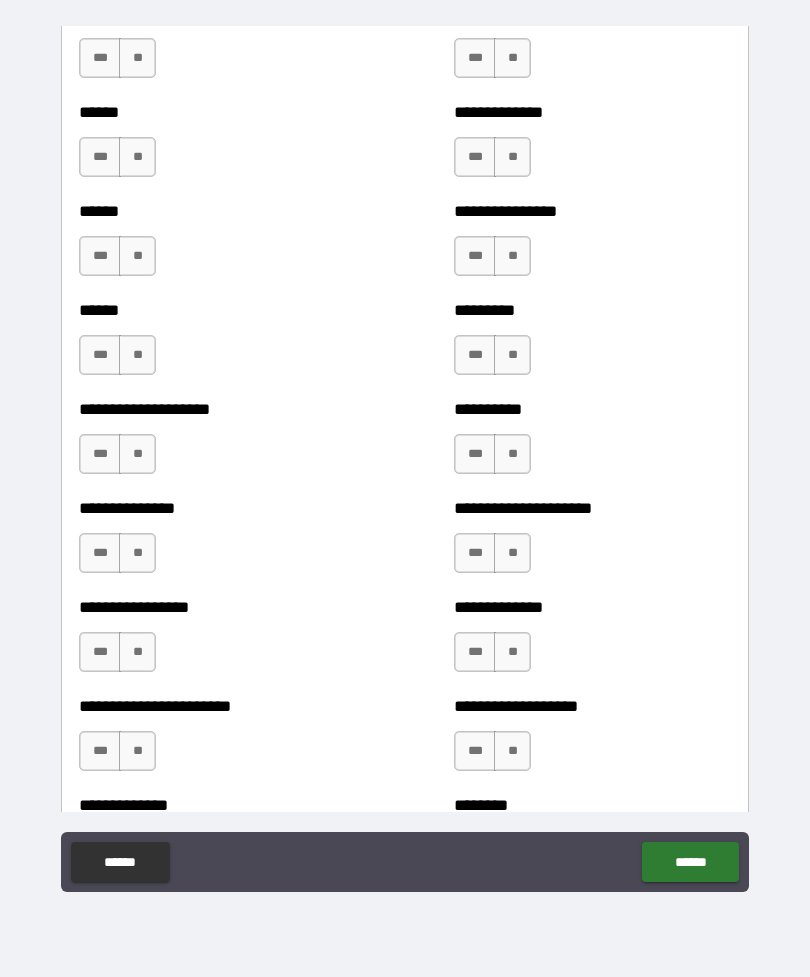 click on "***" at bounding box center (100, 553) 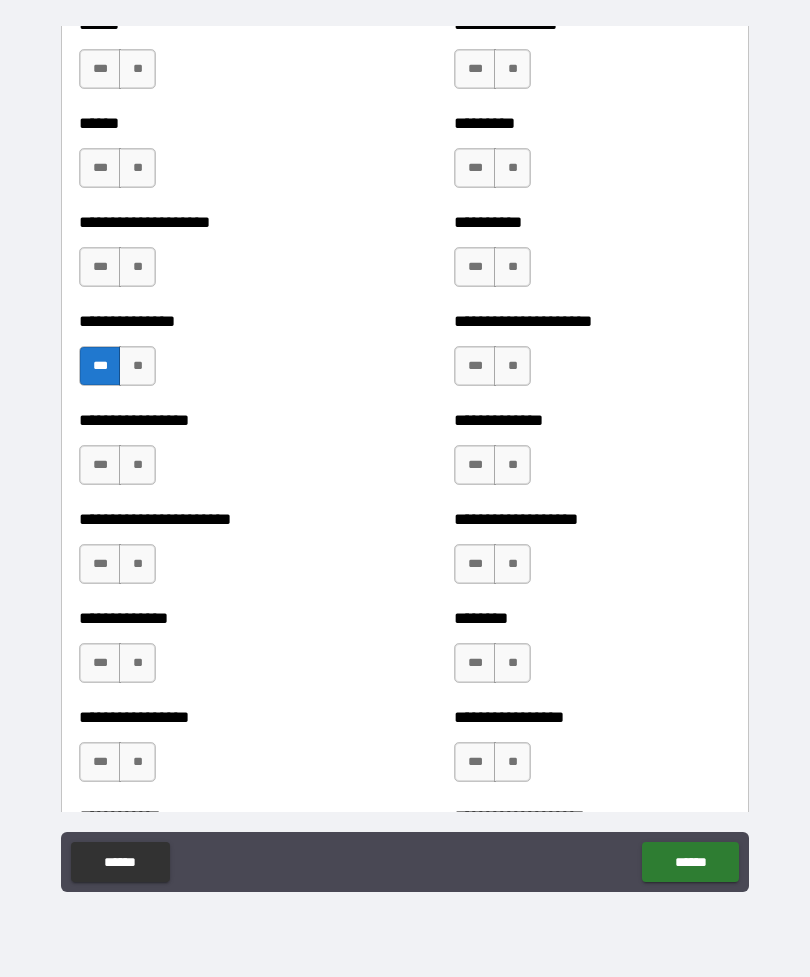 scroll, scrollTop: 3185, scrollLeft: 0, axis: vertical 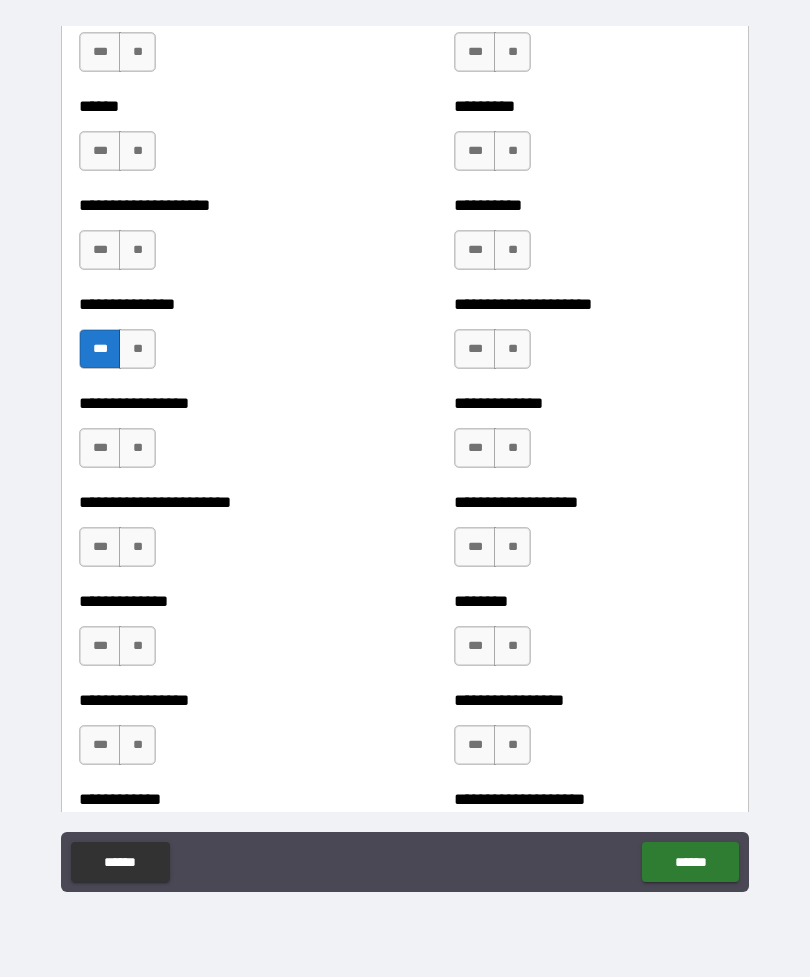 click on "***" at bounding box center (100, 448) 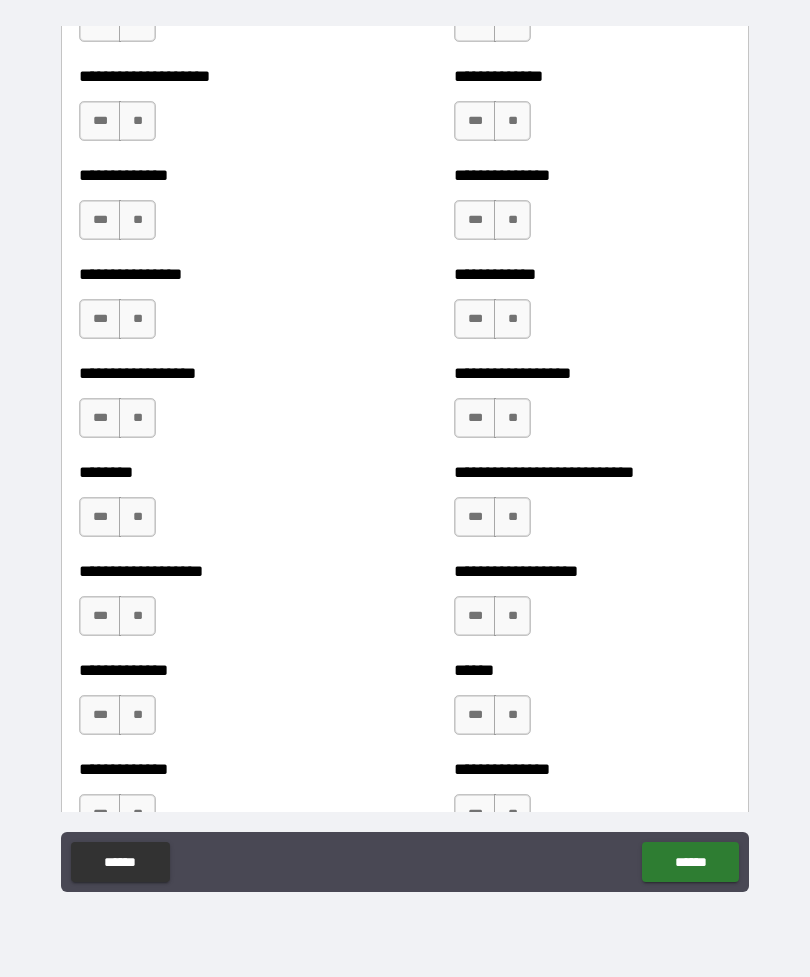 scroll, scrollTop: 4105, scrollLeft: 0, axis: vertical 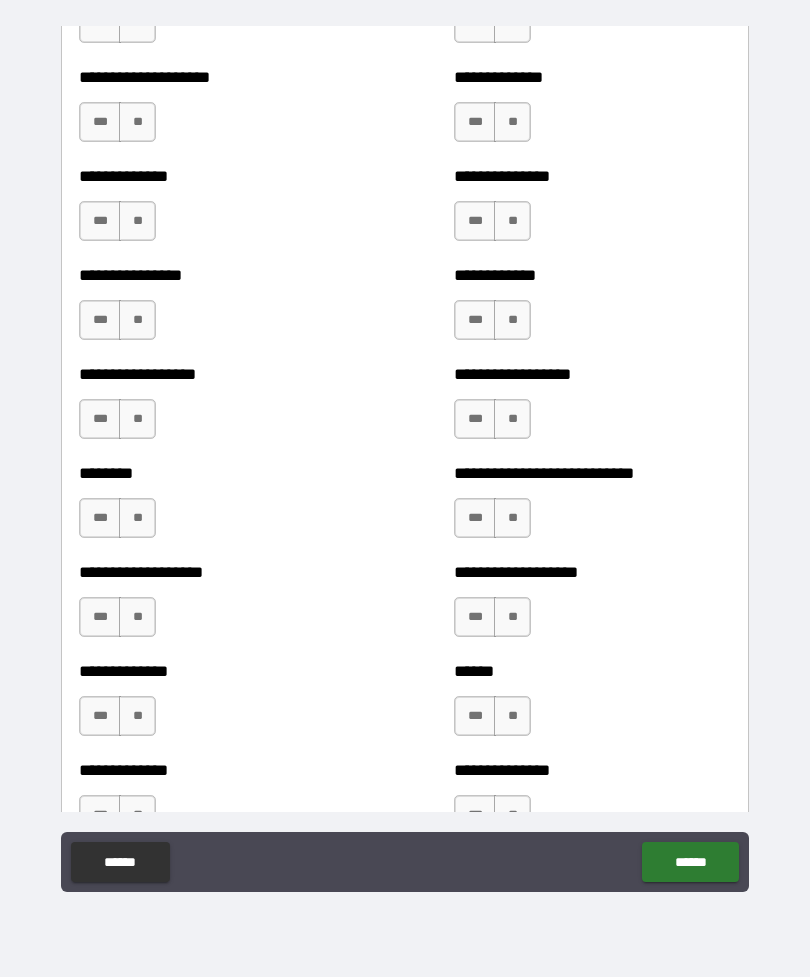 click on "***" at bounding box center [100, 518] 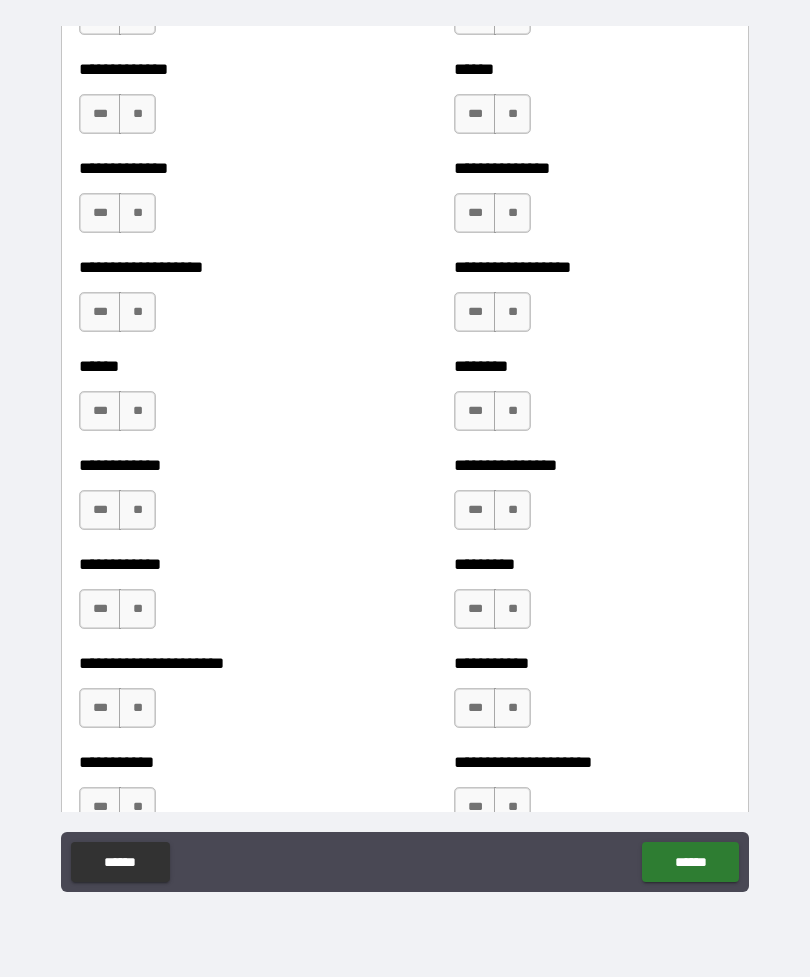 scroll, scrollTop: 4726, scrollLeft: 0, axis: vertical 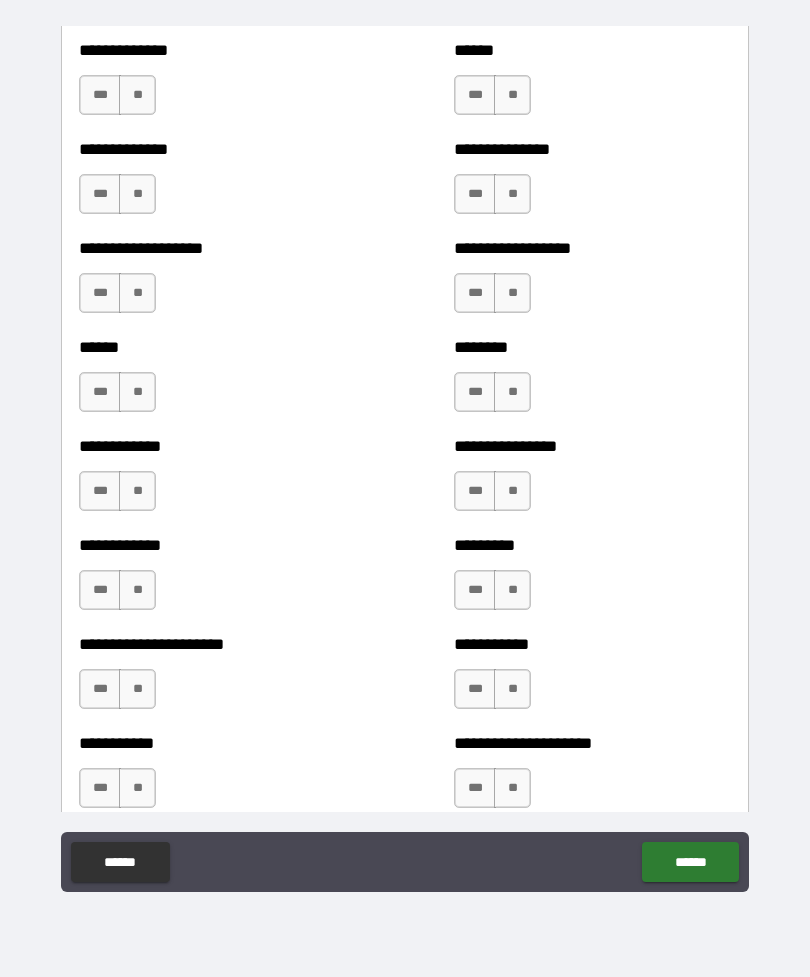 click on "***" at bounding box center [100, 392] 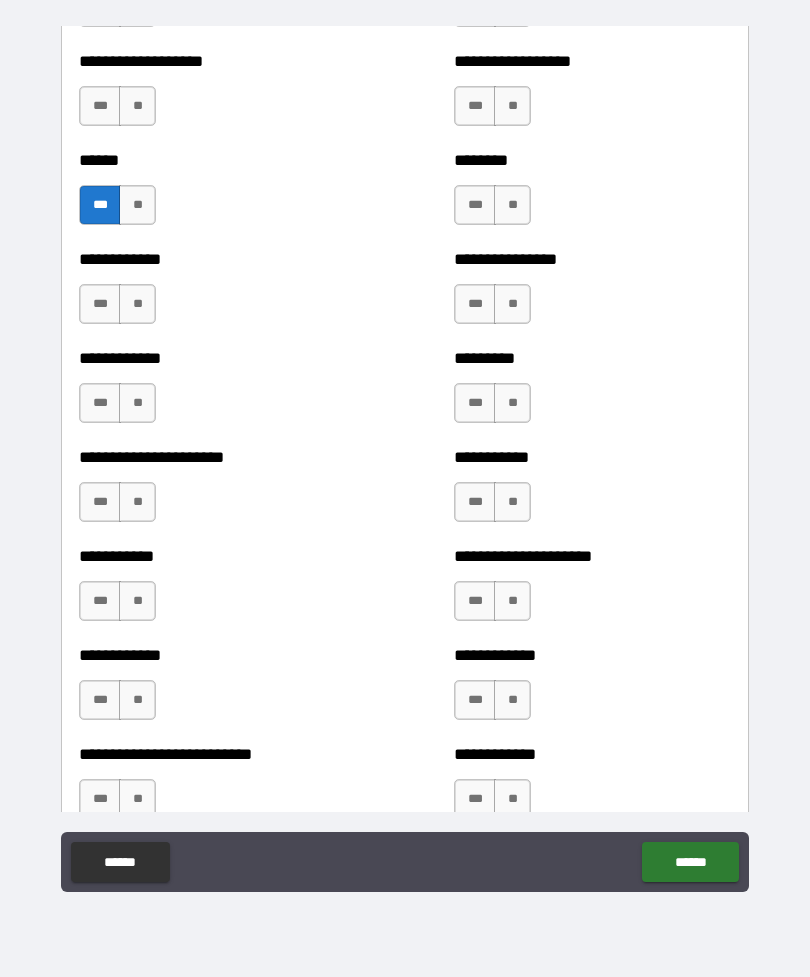 scroll, scrollTop: 4914, scrollLeft: 0, axis: vertical 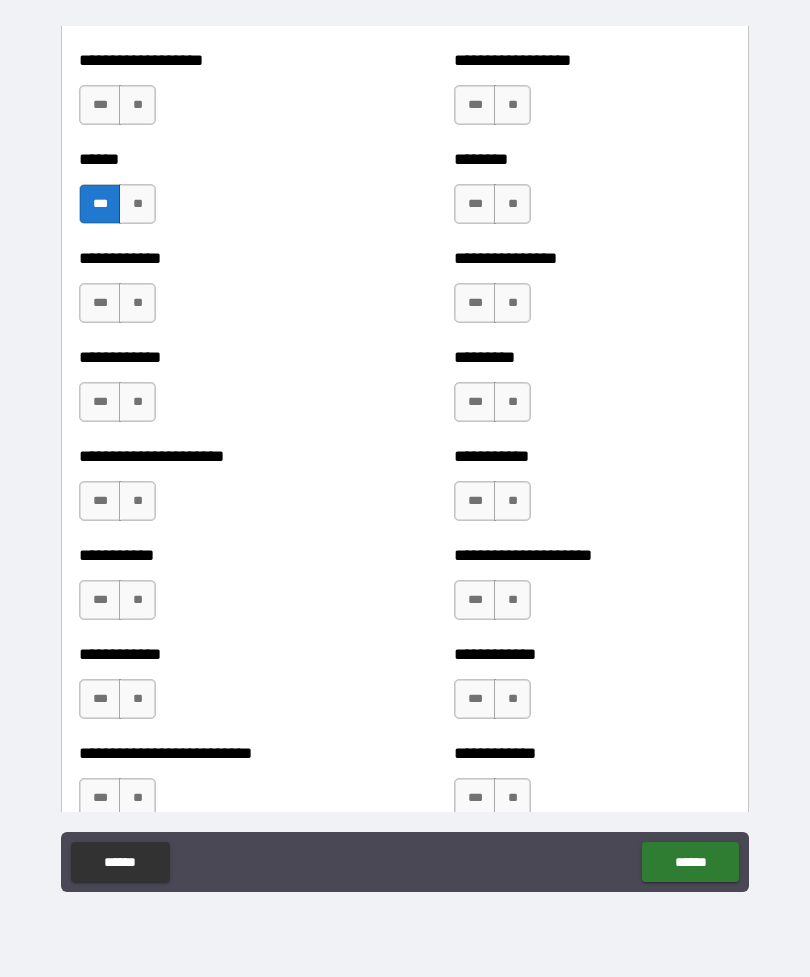 click on "***" at bounding box center (100, 402) 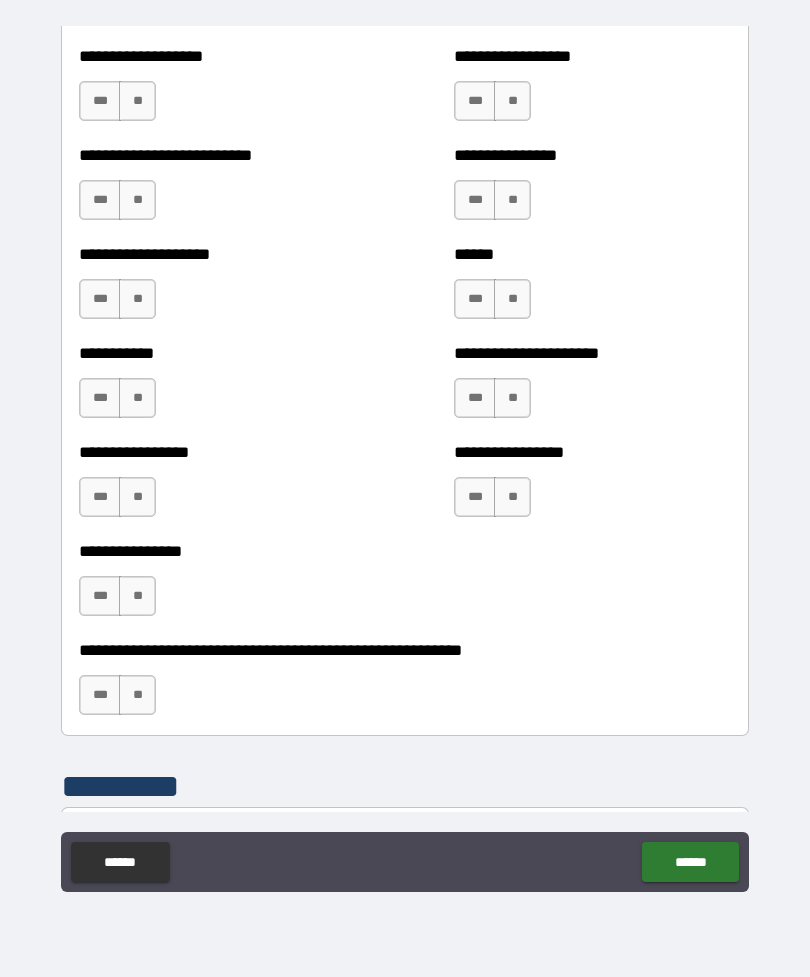 scroll, scrollTop: 5735, scrollLeft: 0, axis: vertical 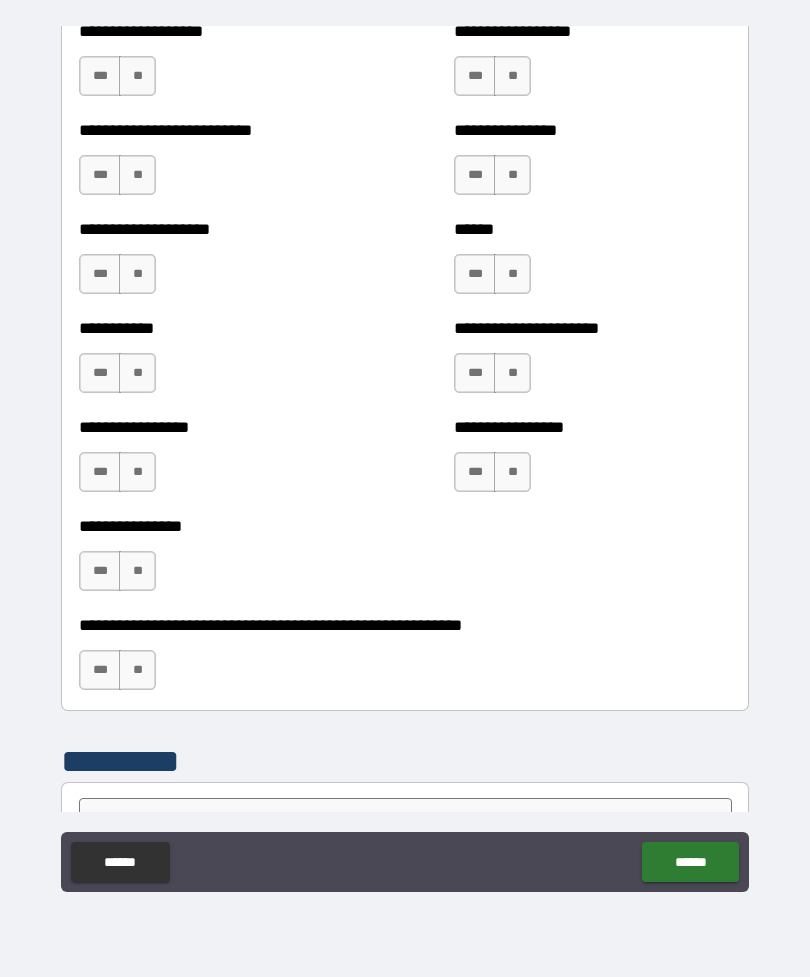 click on "**" at bounding box center (137, 670) 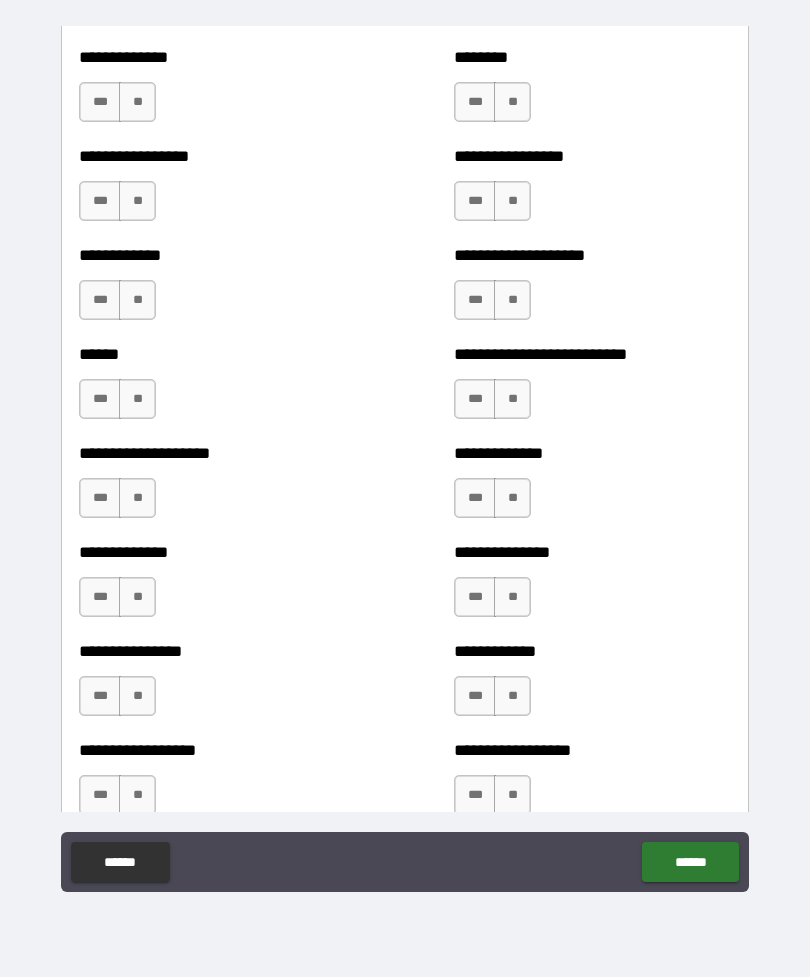 scroll, scrollTop: 3728, scrollLeft: 0, axis: vertical 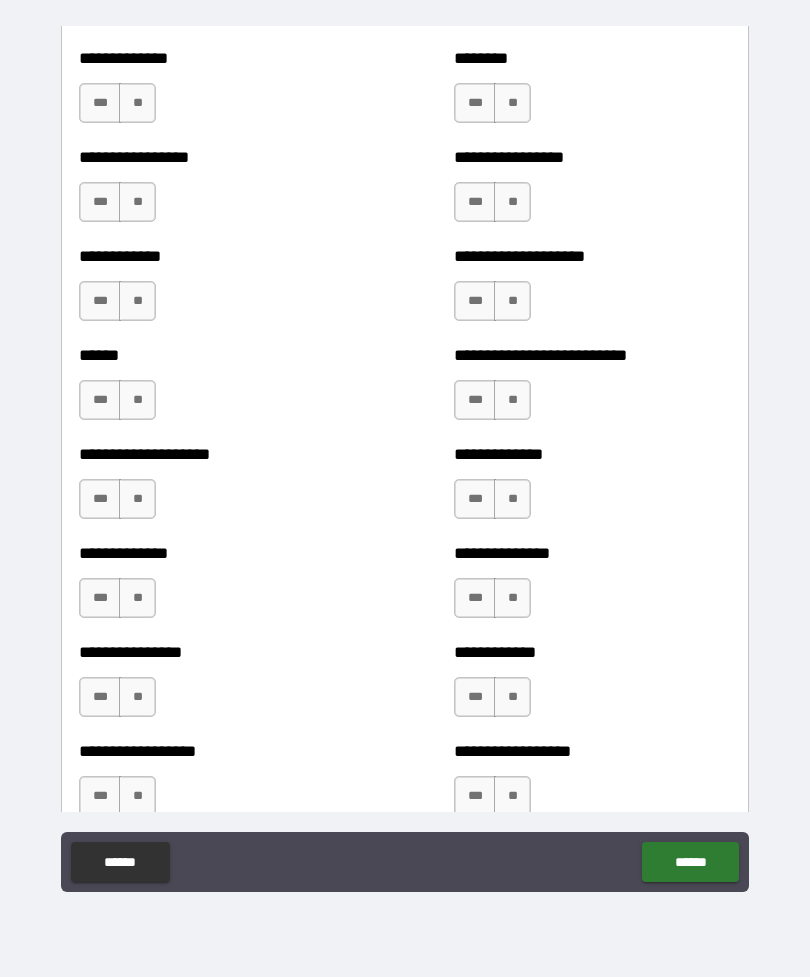 click on "***" at bounding box center [475, 499] 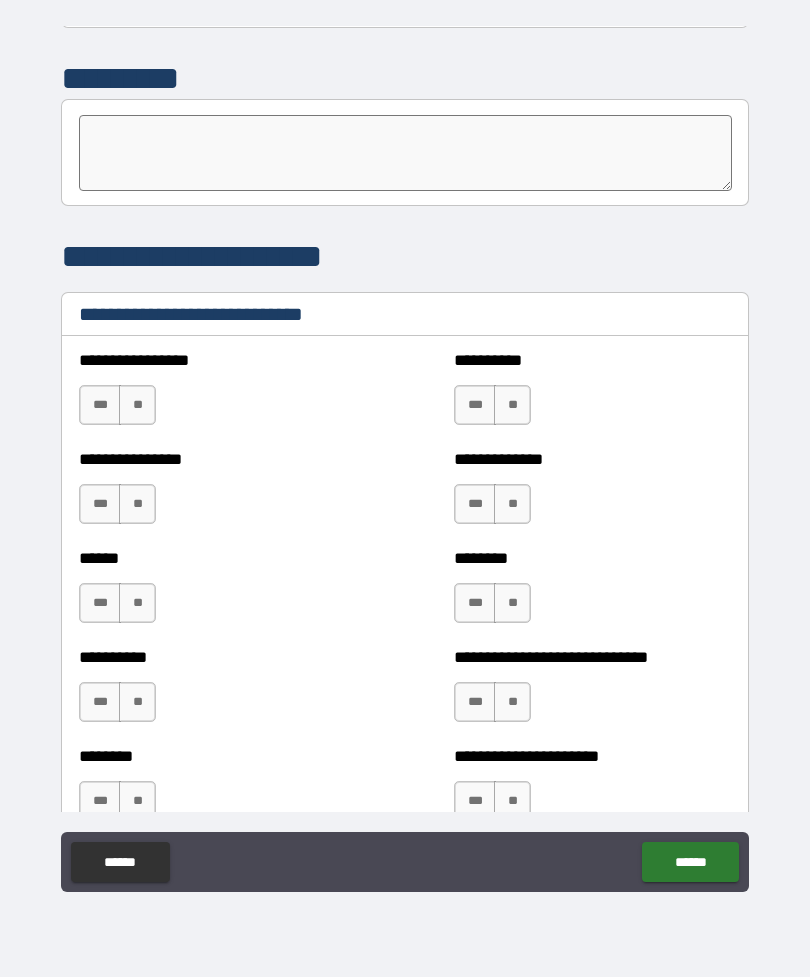 scroll, scrollTop: 6421, scrollLeft: 0, axis: vertical 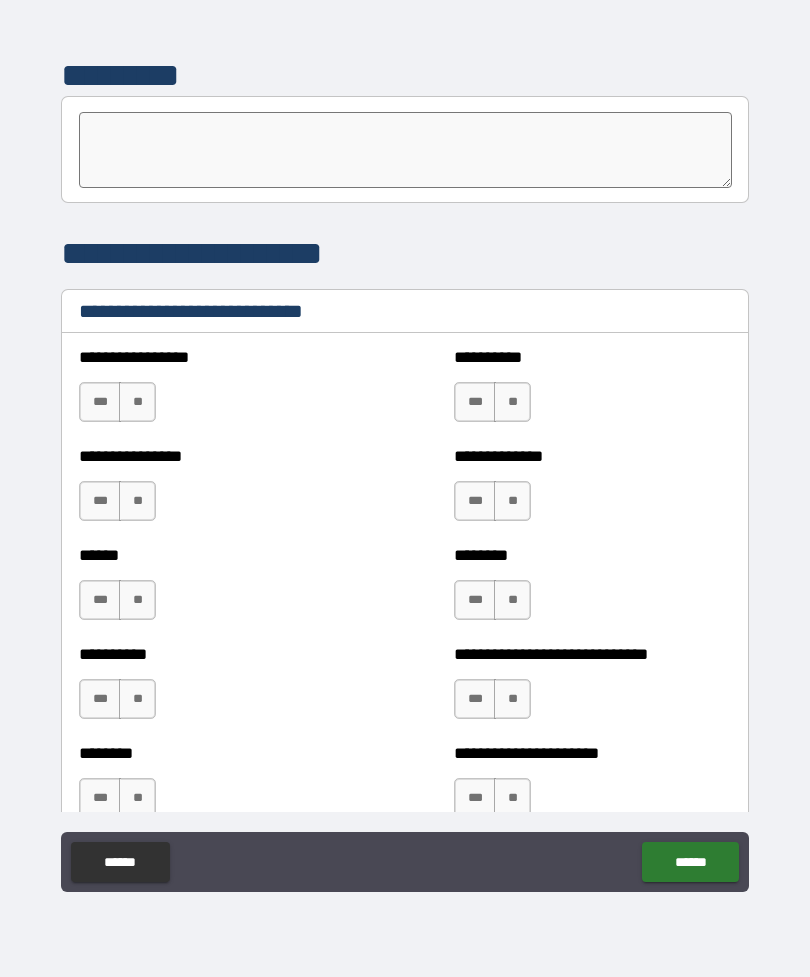 click on "***" at bounding box center (100, 600) 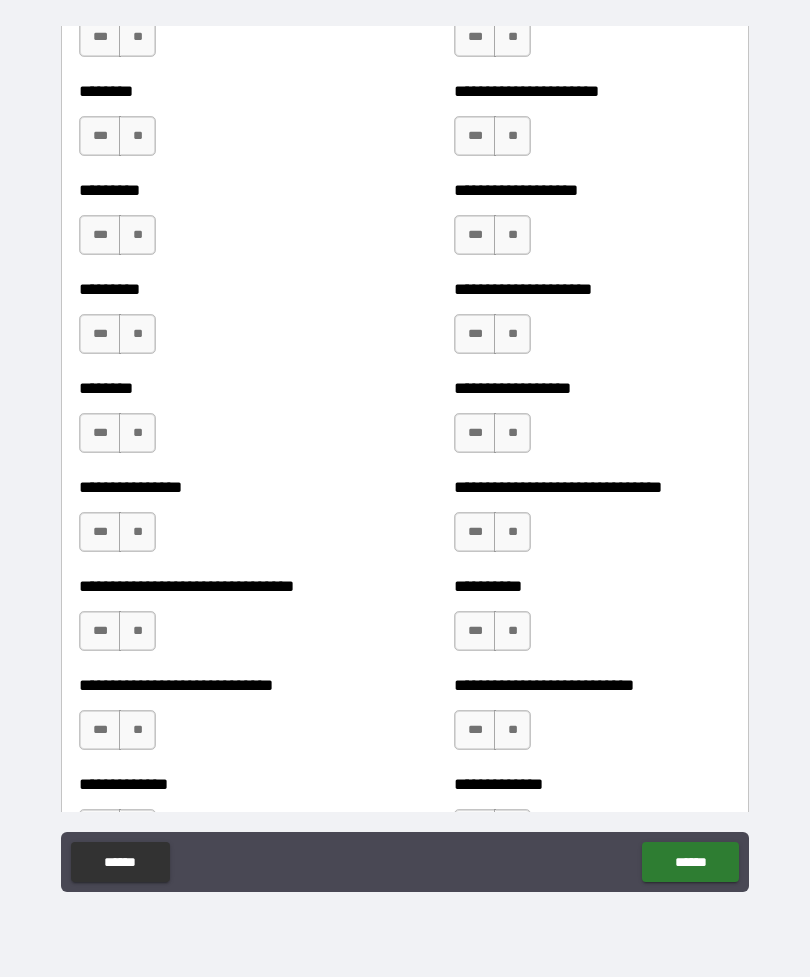 scroll, scrollTop: 7082, scrollLeft: 0, axis: vertical 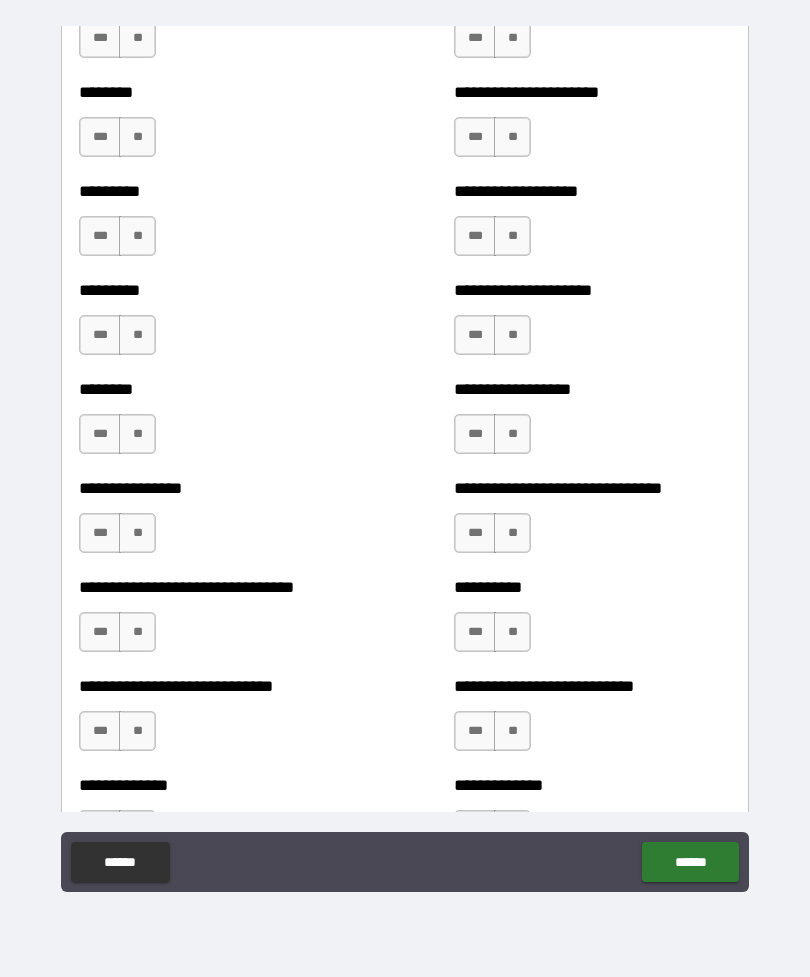 click on "***" at bounding box center (100, 632) 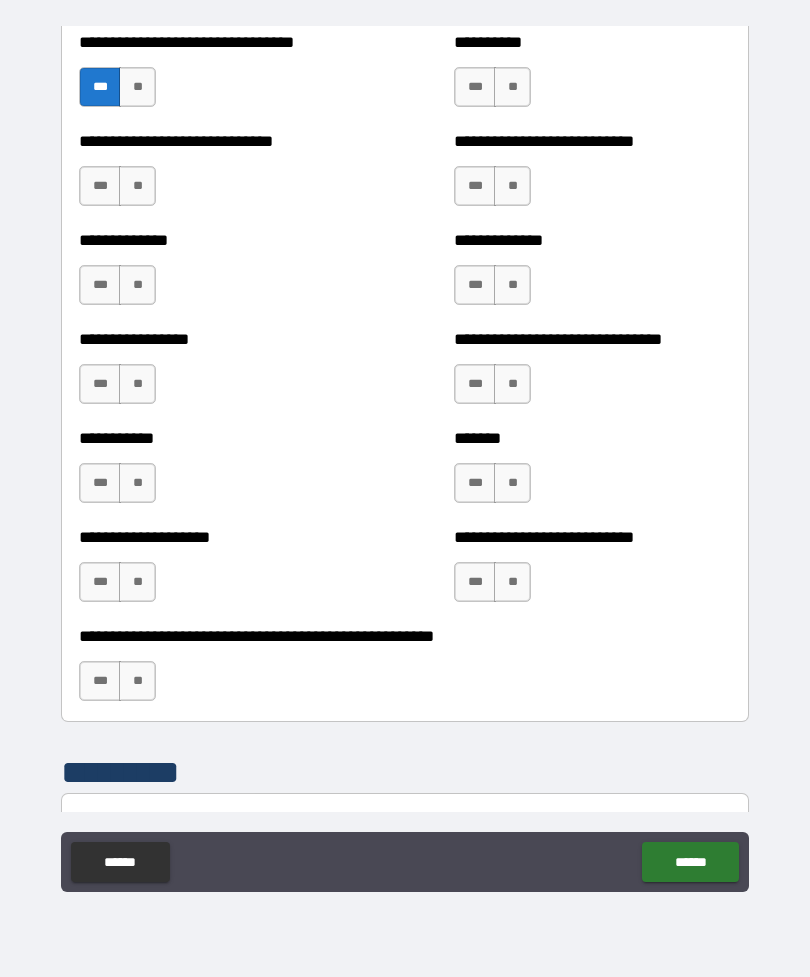 scroll, scrollTop: 7633, scrollLeft: 0, axis: vertical 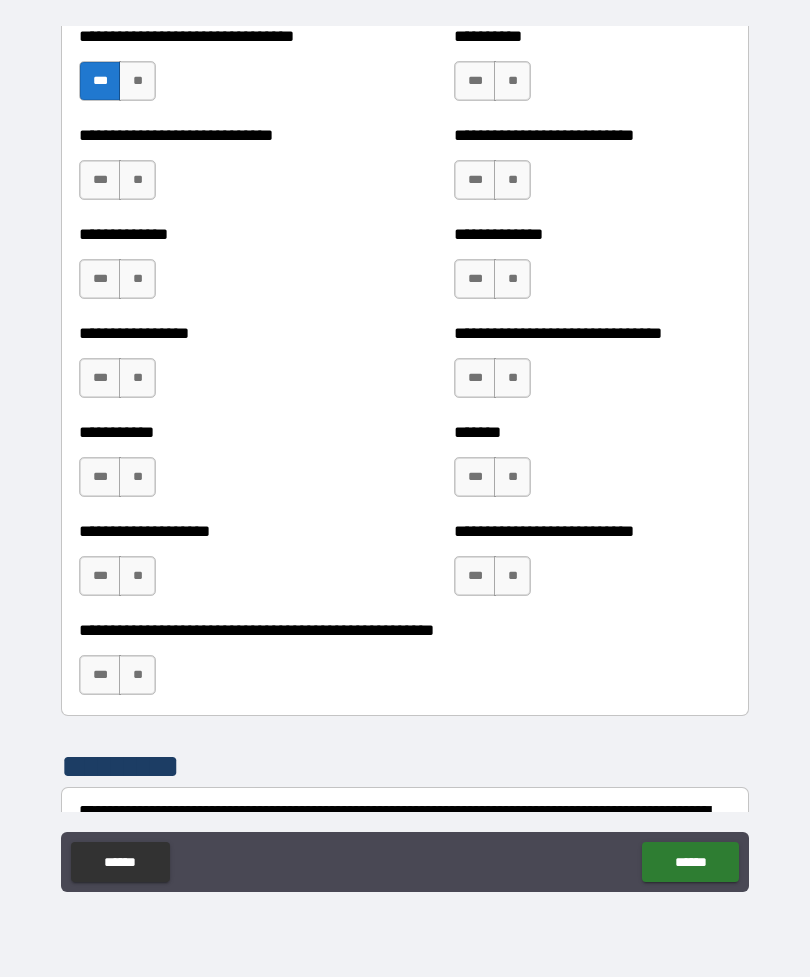 click on "**" at bounding box center [137, 675] 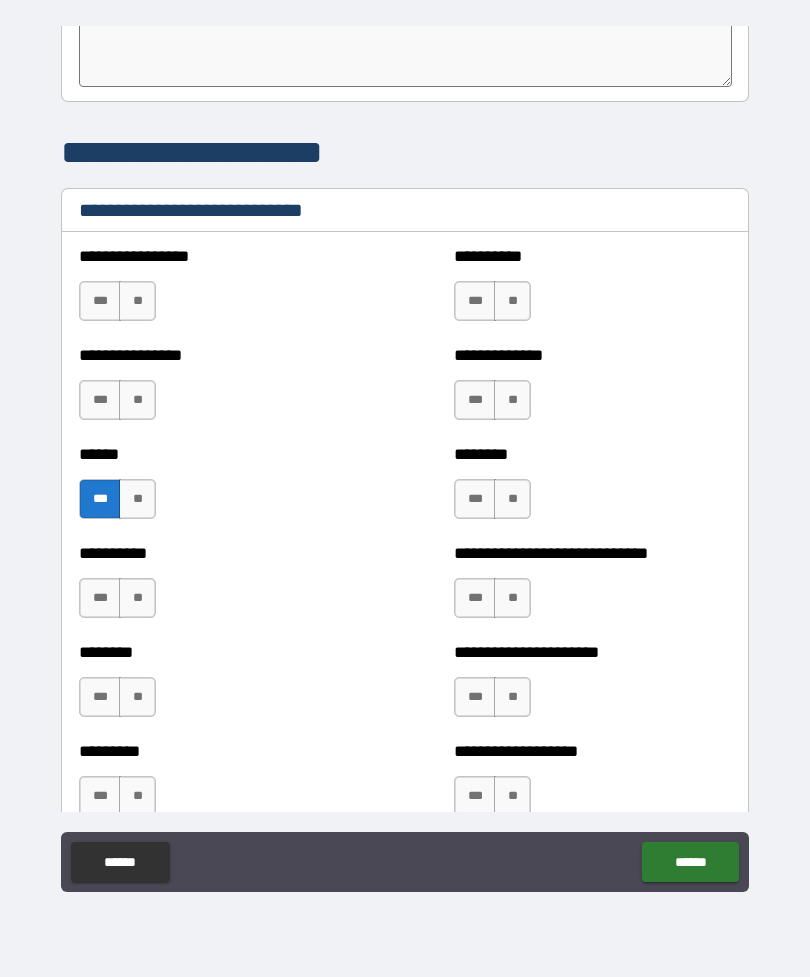 scroll, scrollTop: 6522, scrollLeft: 0, axis: vertical 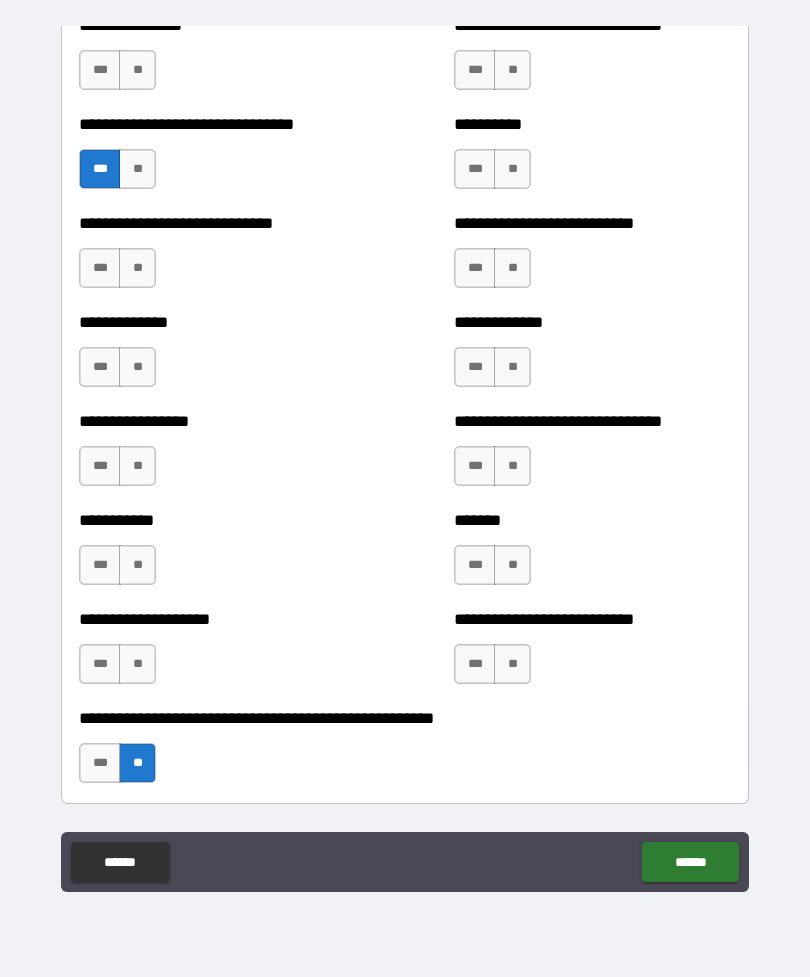 click on "***" at bounding box center (475, 565) 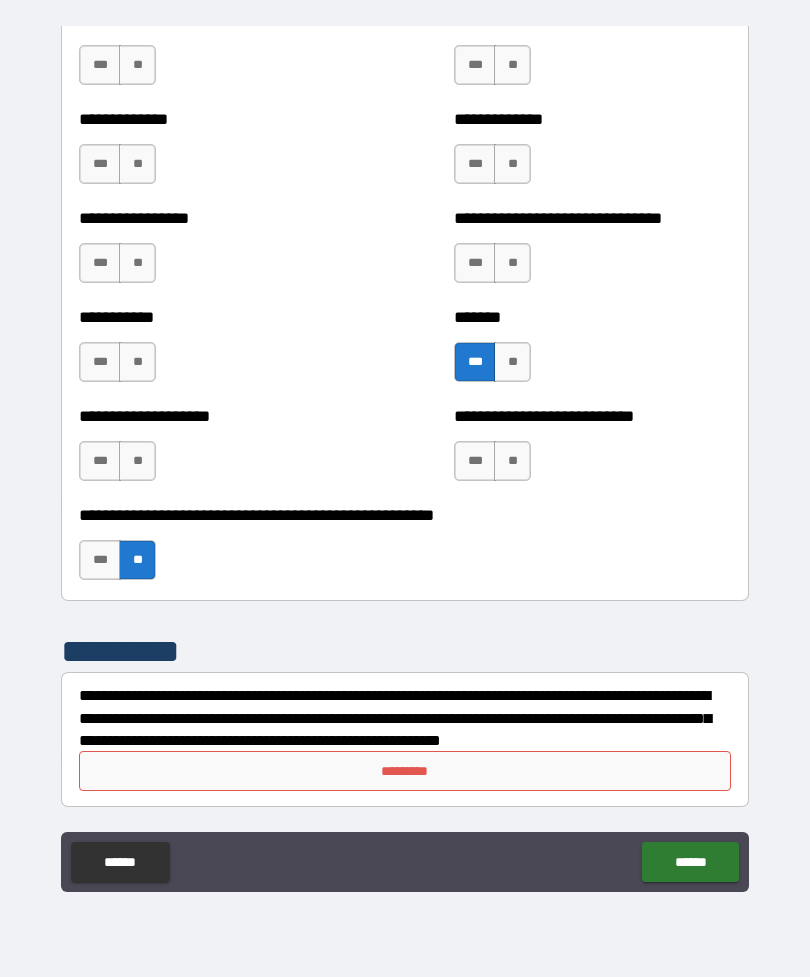 scroll, scrollTop: 7748, scrollLeft: 0, axis: vertical 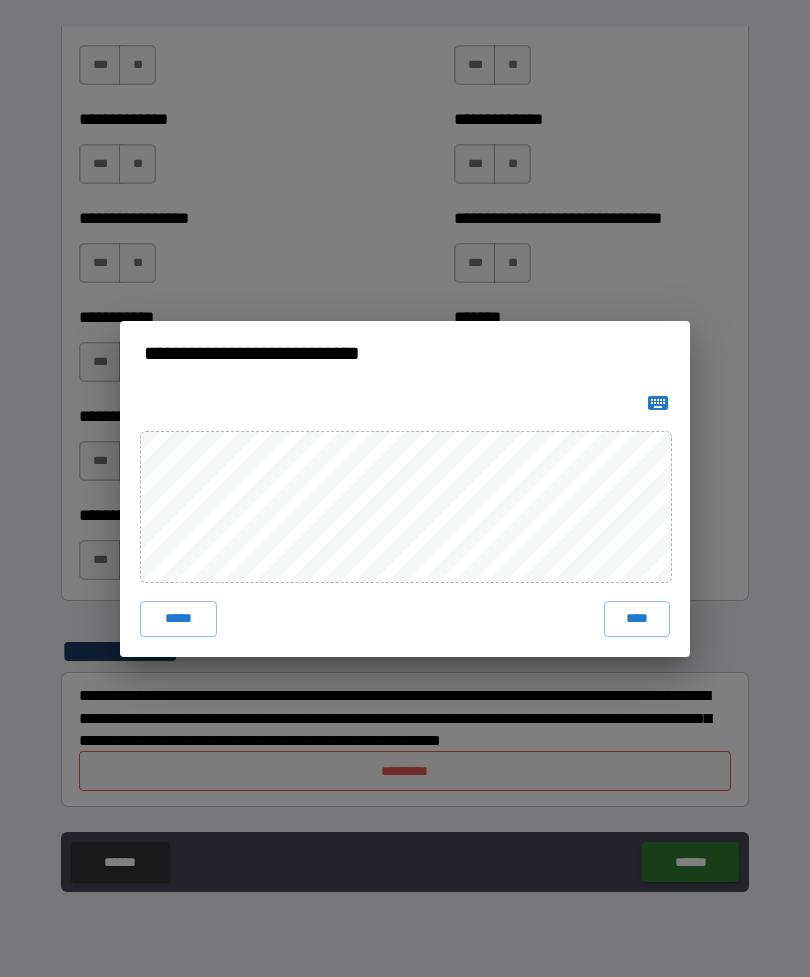 click on "****" at bounding box center (637, 619) 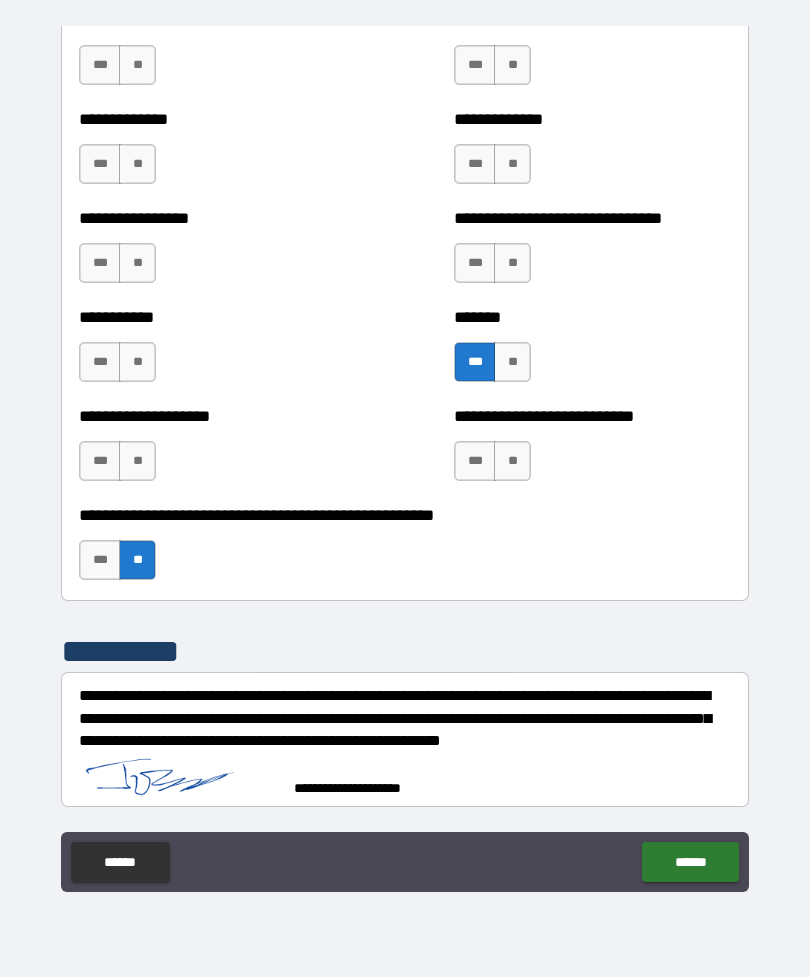 scroll, scrollTop: 7738, scrollLeft: 0, axis: vertical 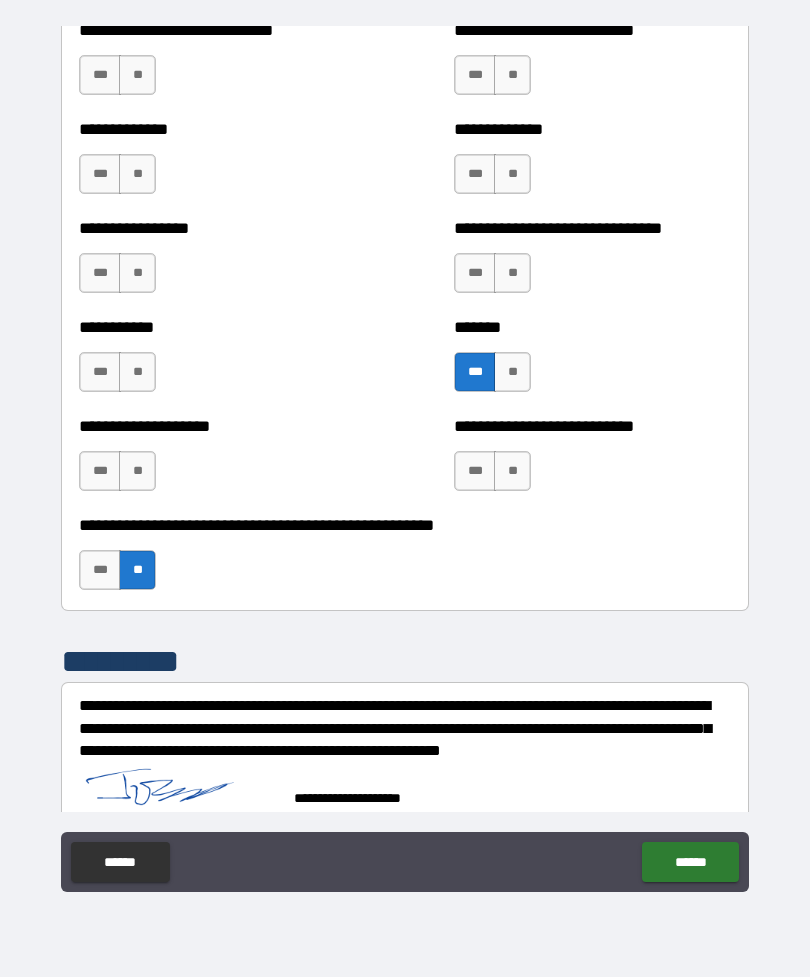 click on "******" at bounding box center [690, 862] 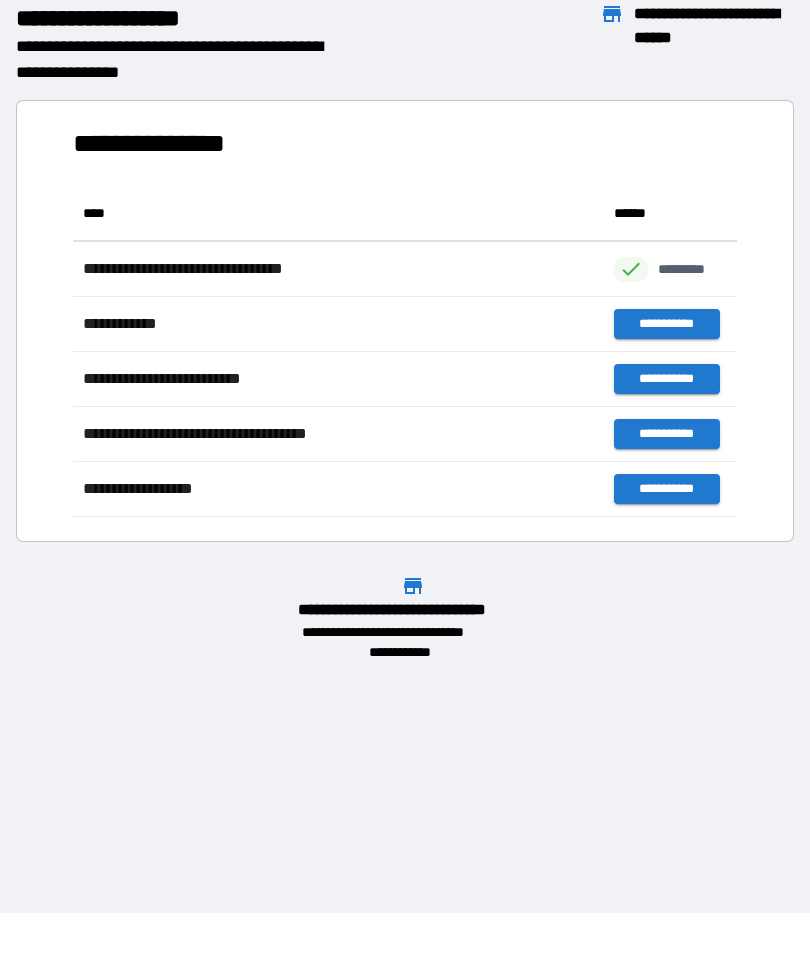 scroll, scrollTop: 331, scrollLeft: 664, axis: both 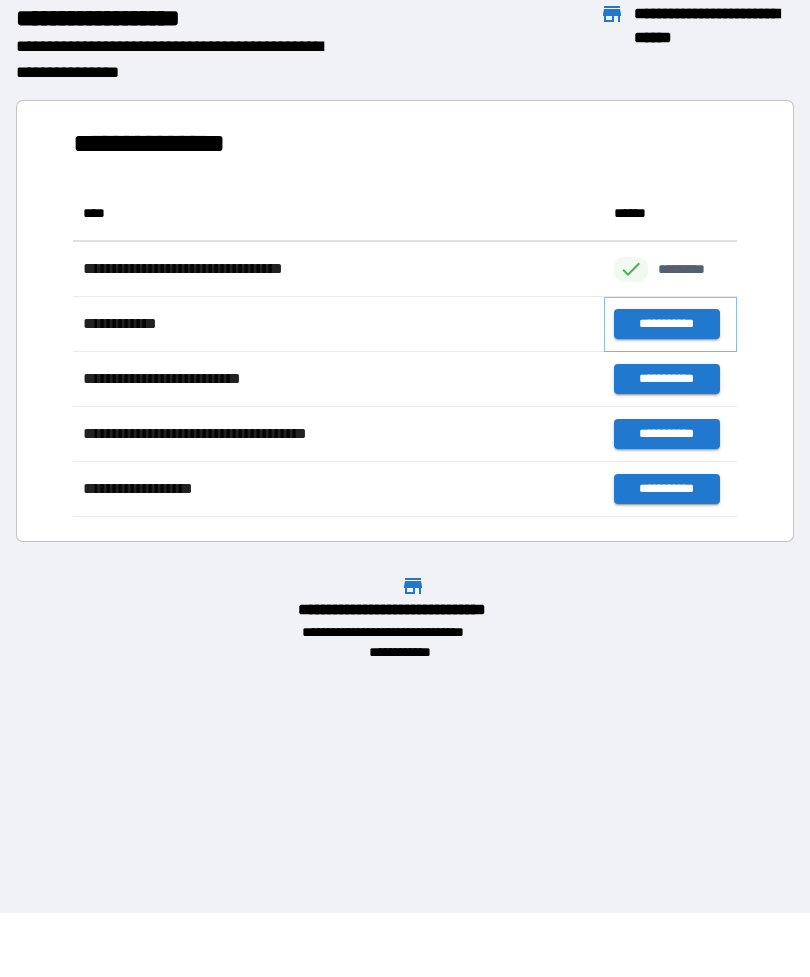 click on "**********" at bounding box center [666, 324] 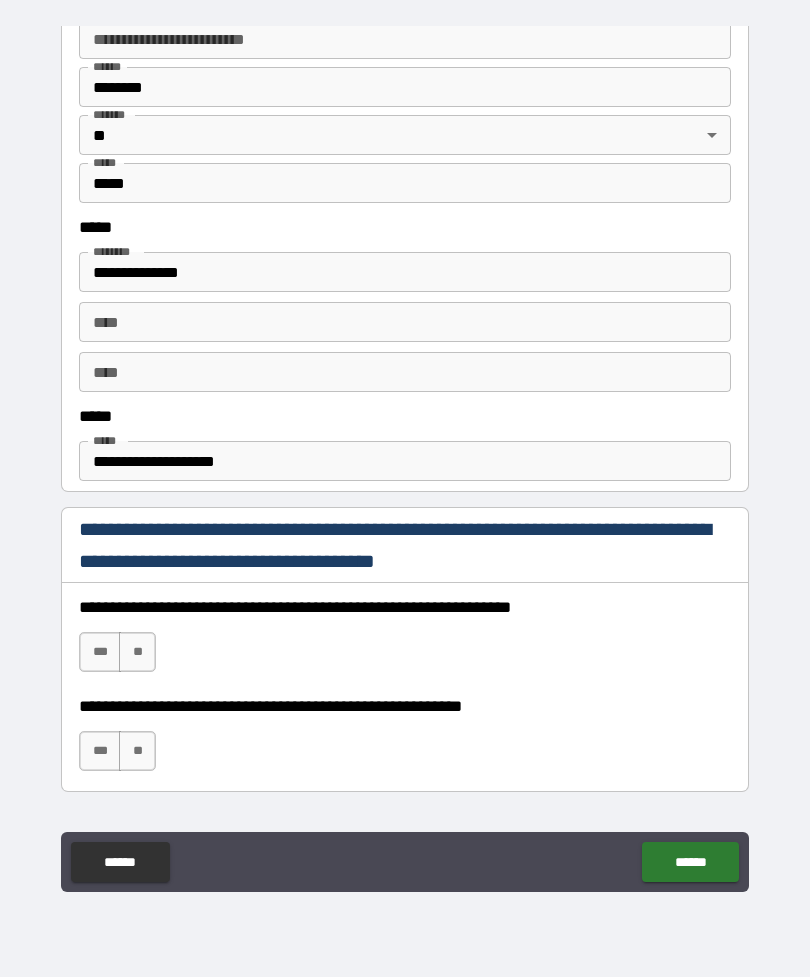 scroll, scrollTop: 889, scrollLeft: 0, axis: vertical 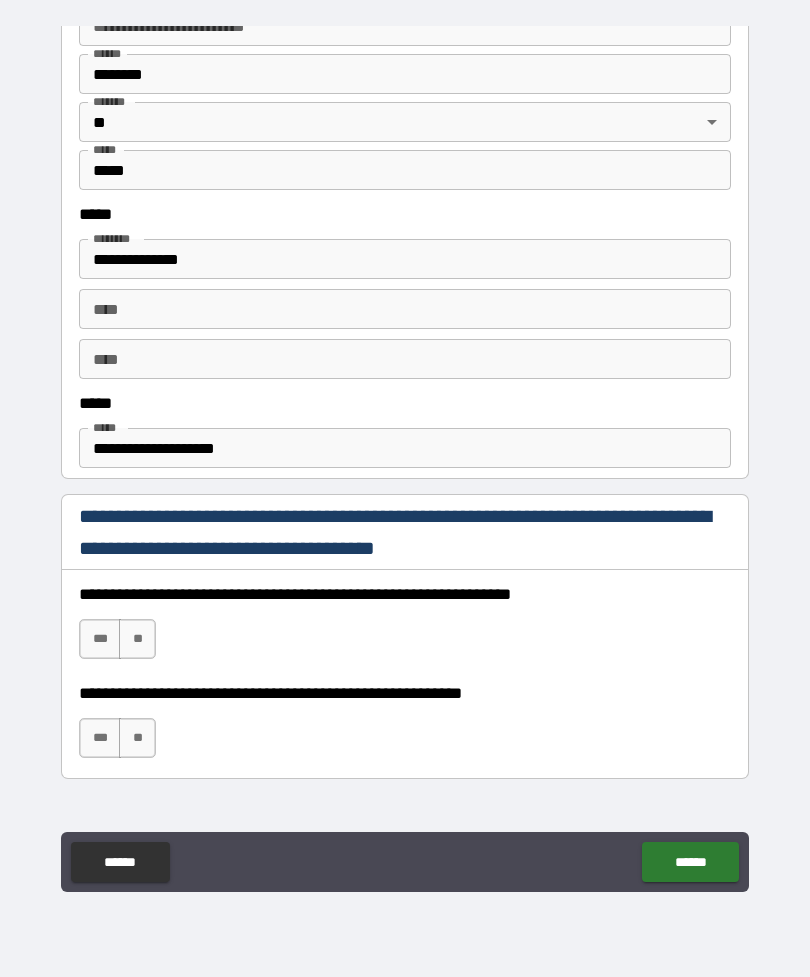 click on "***" at bounding box center (100, 639) 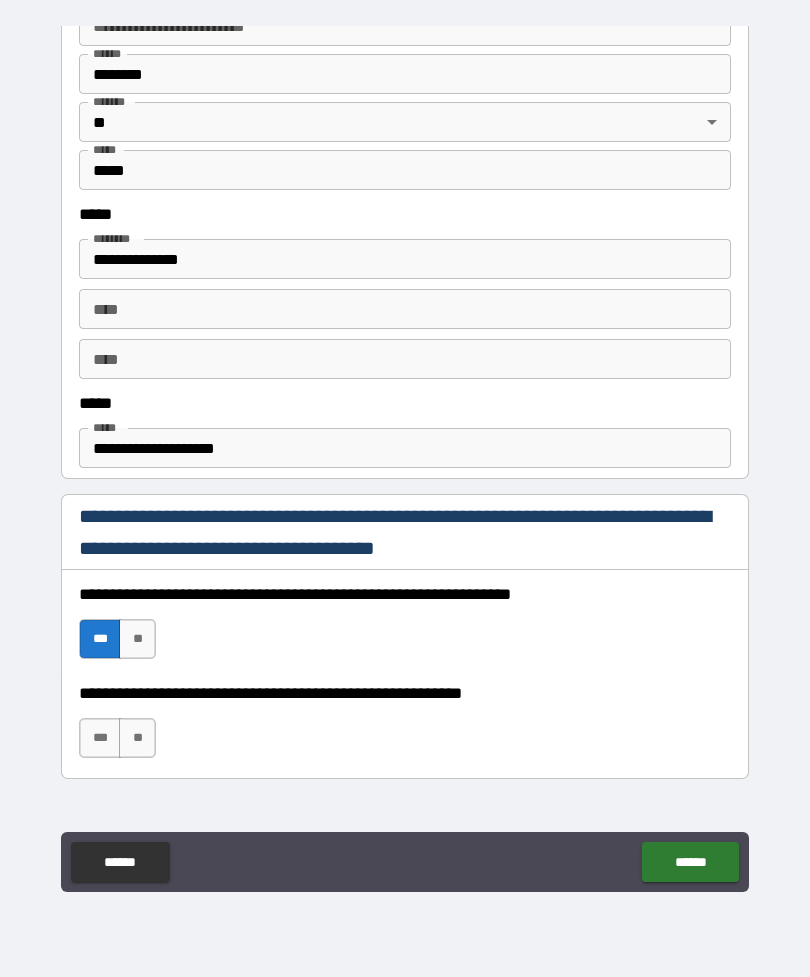 click on "***" at bounding box center (100, 738) 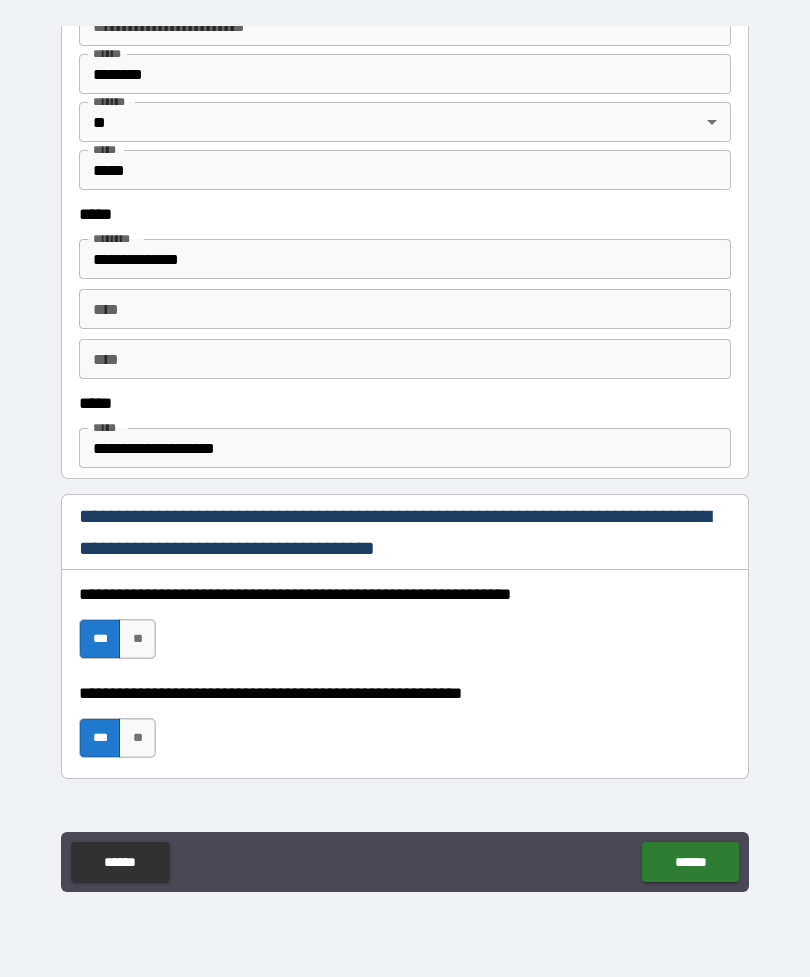 click on "******" at bounding box center (690, 862) 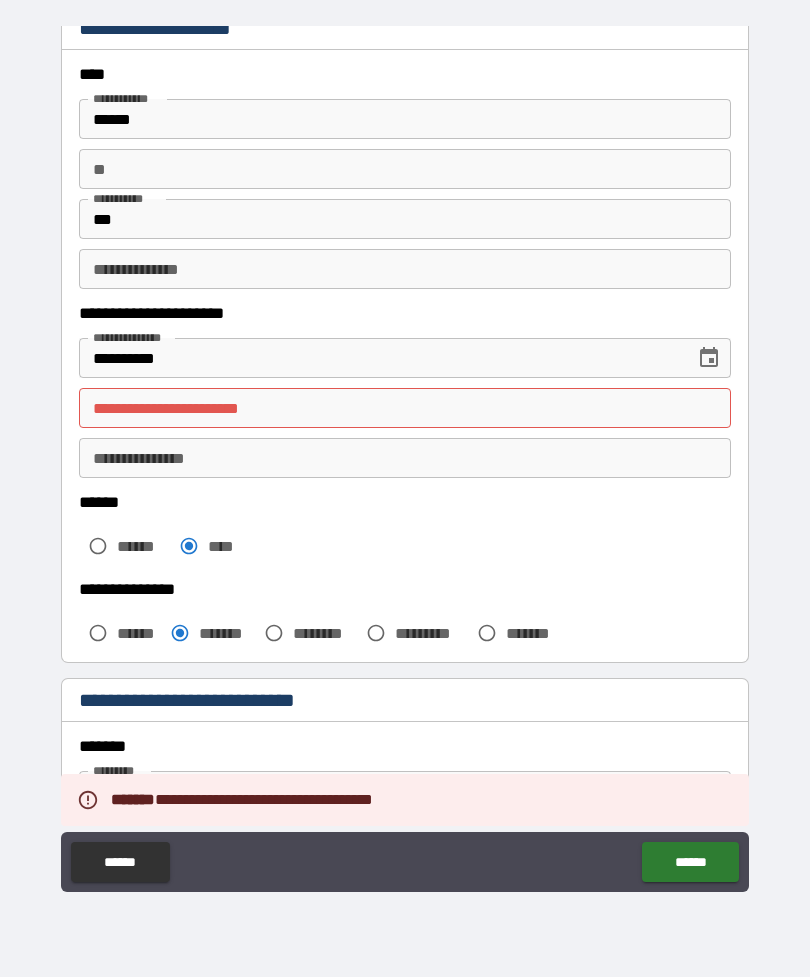 scroll, scrollTop: 67, scrollLeft: 0, axis: vertical 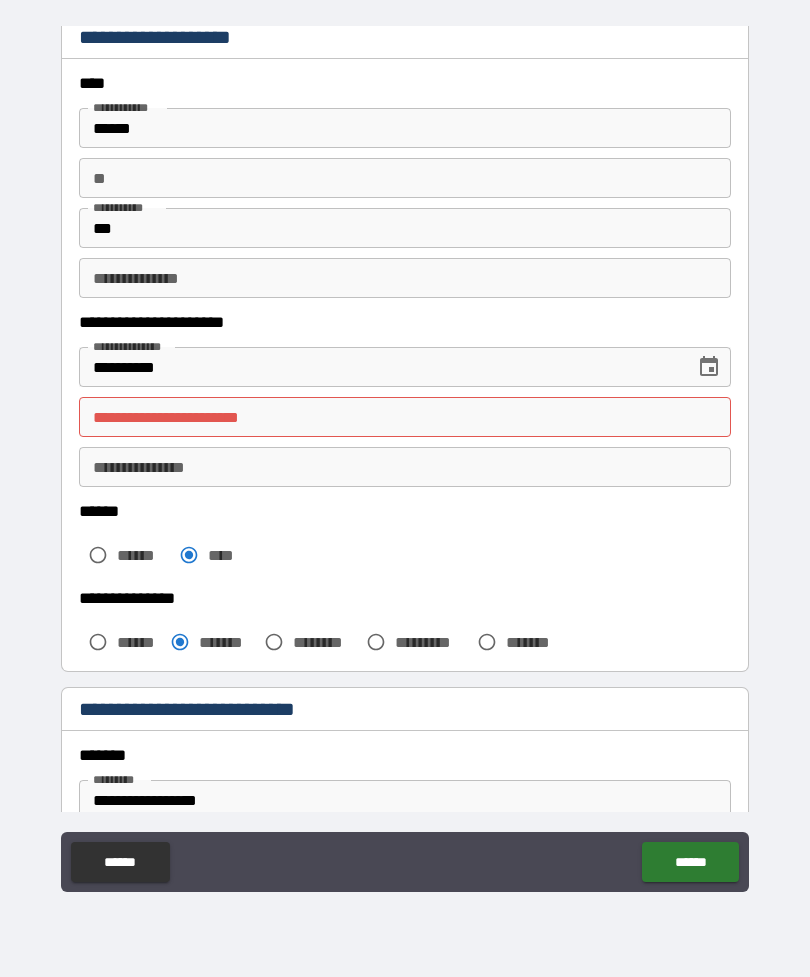 click on "**********" at bounding box center (405, 417) 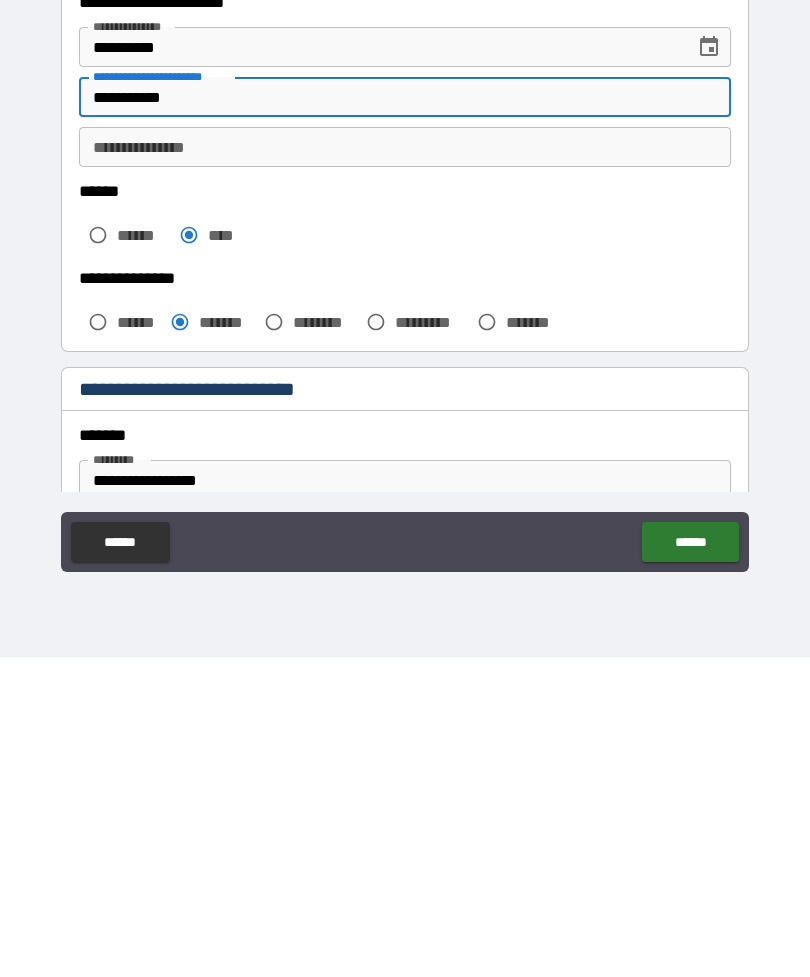 type on "**********" 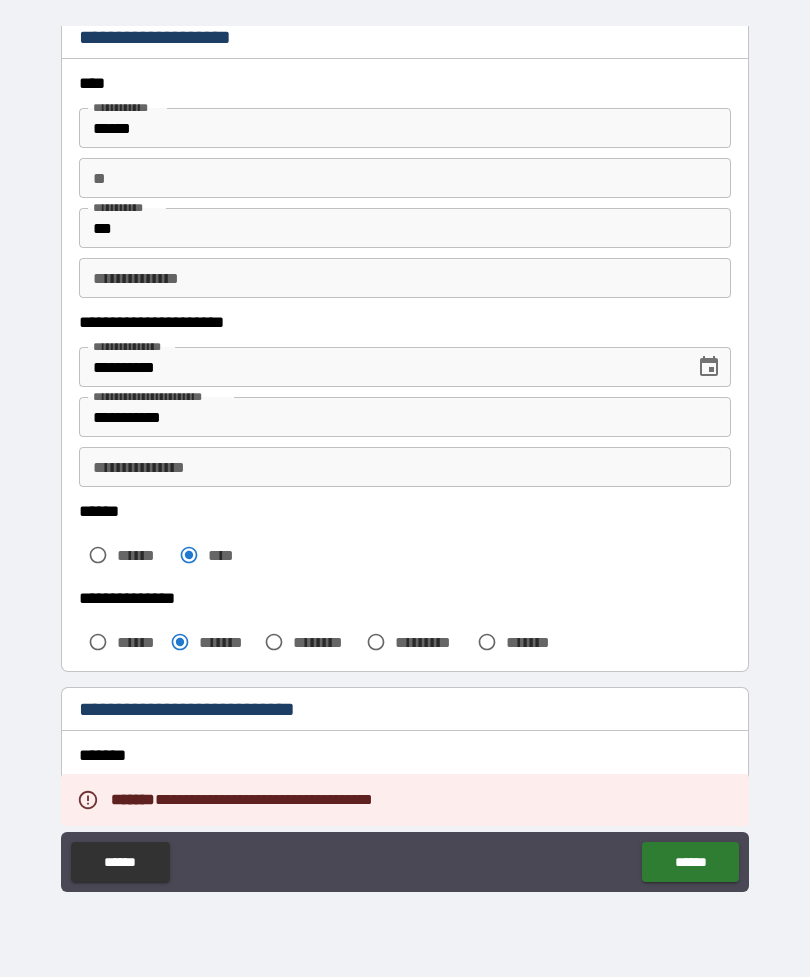 click on "******" at bounding box center [690, 862] 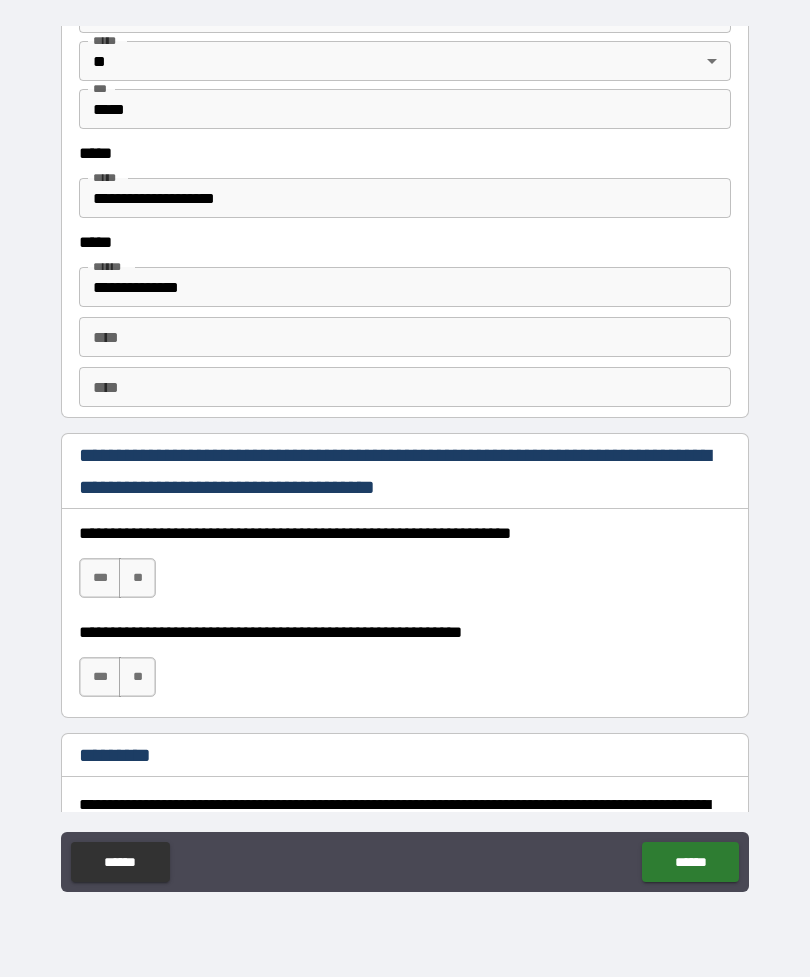 scroll, scrollTop: 2602, scrollLeft: 0, axis: vertical 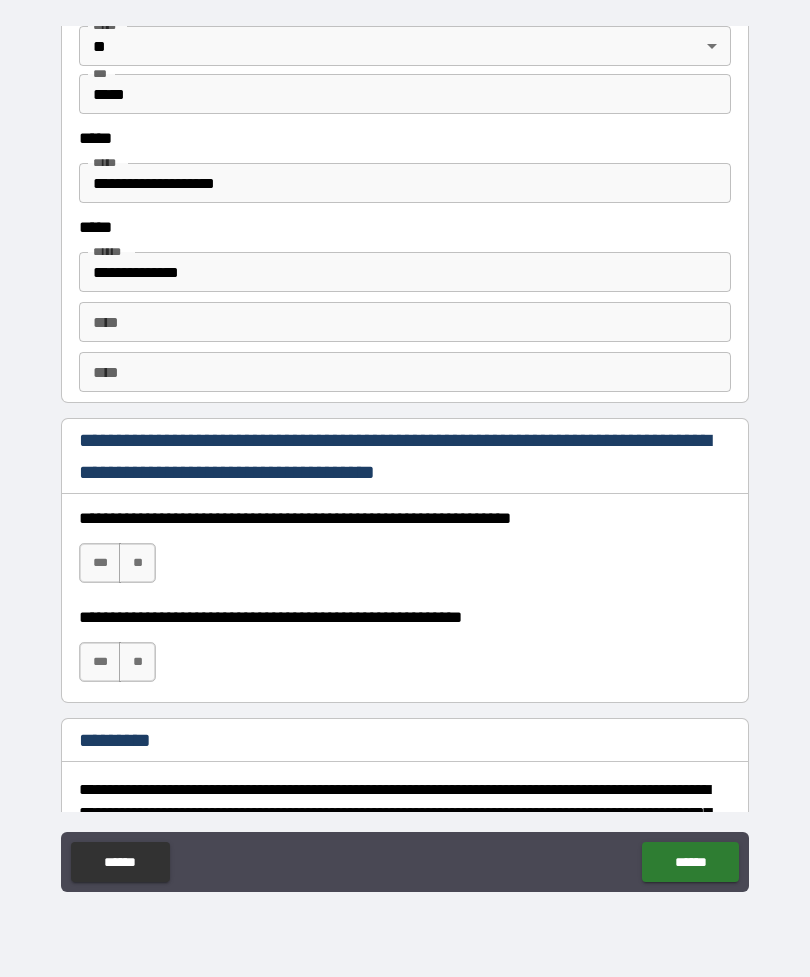 click on "***" at bounding box center [100, 563] 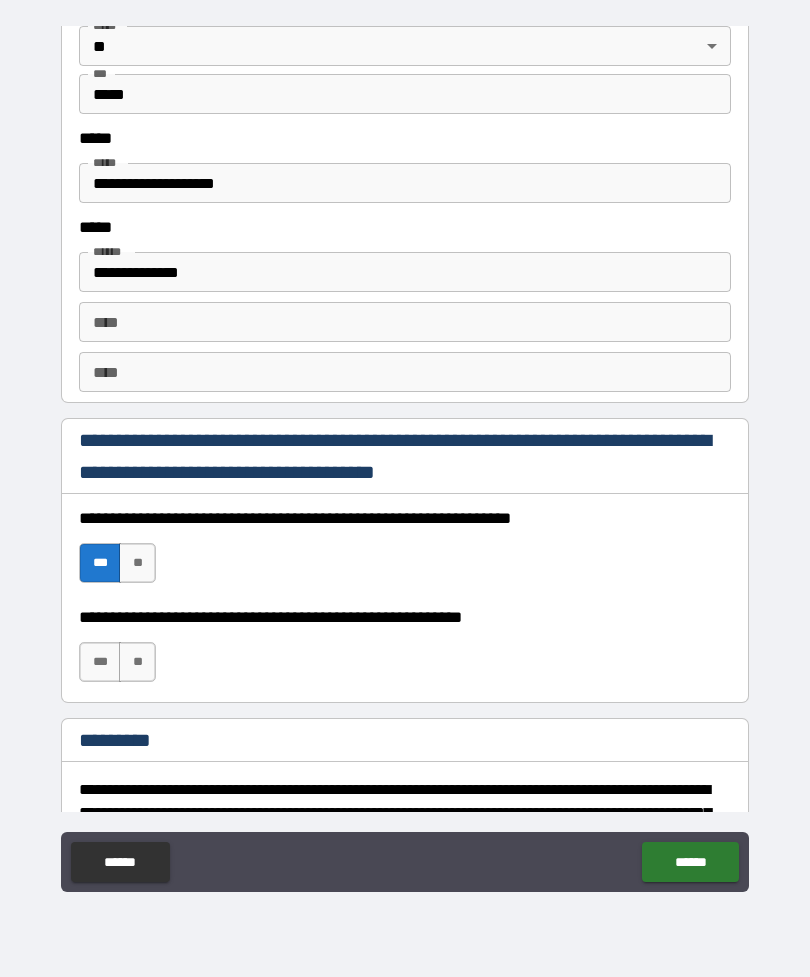 click on "***" at bounding box center [100, 662] 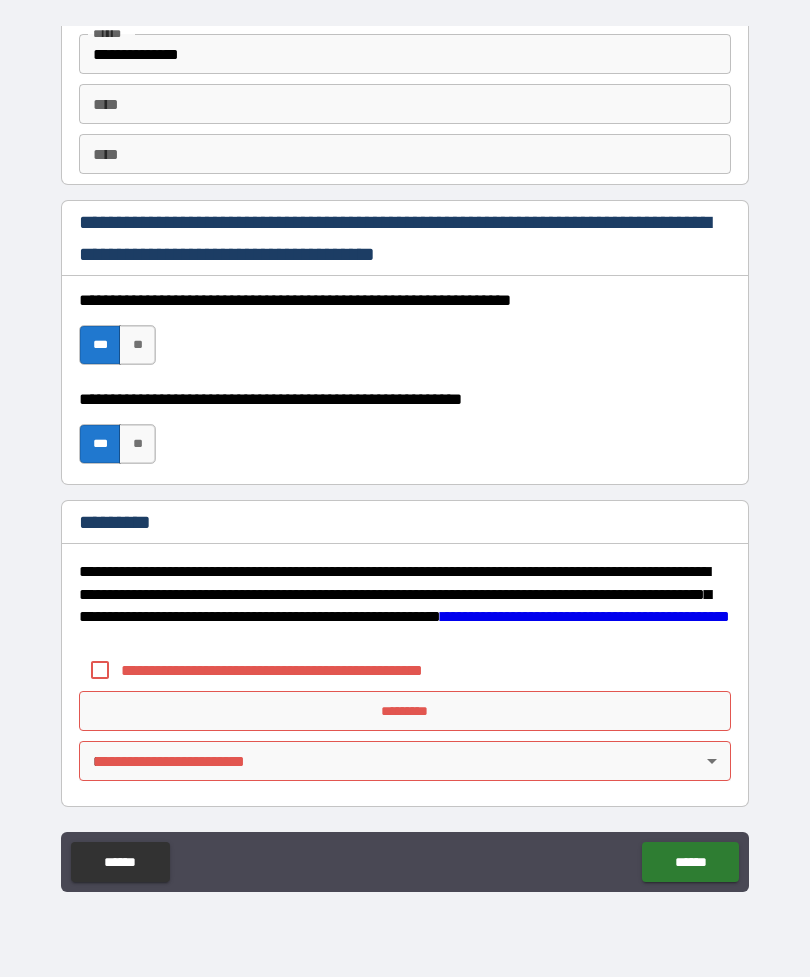 scroll, scrollTop: 2820, scrollLeft: 0, axis: vertical 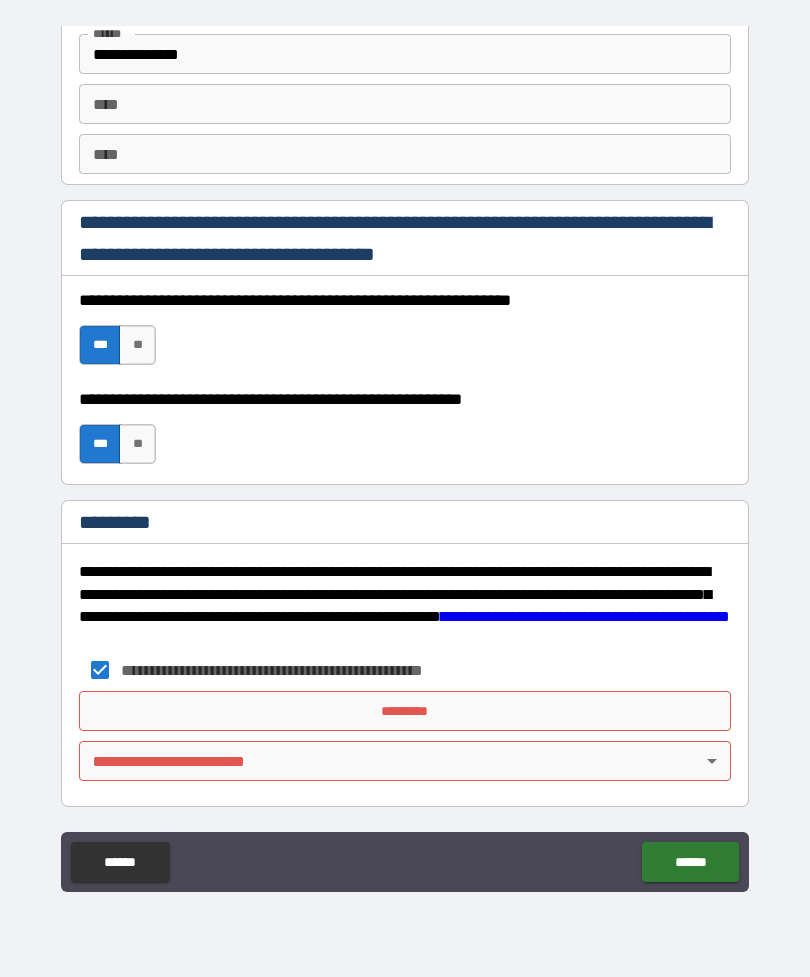 click on "*********" at bounding box center (405, 711) 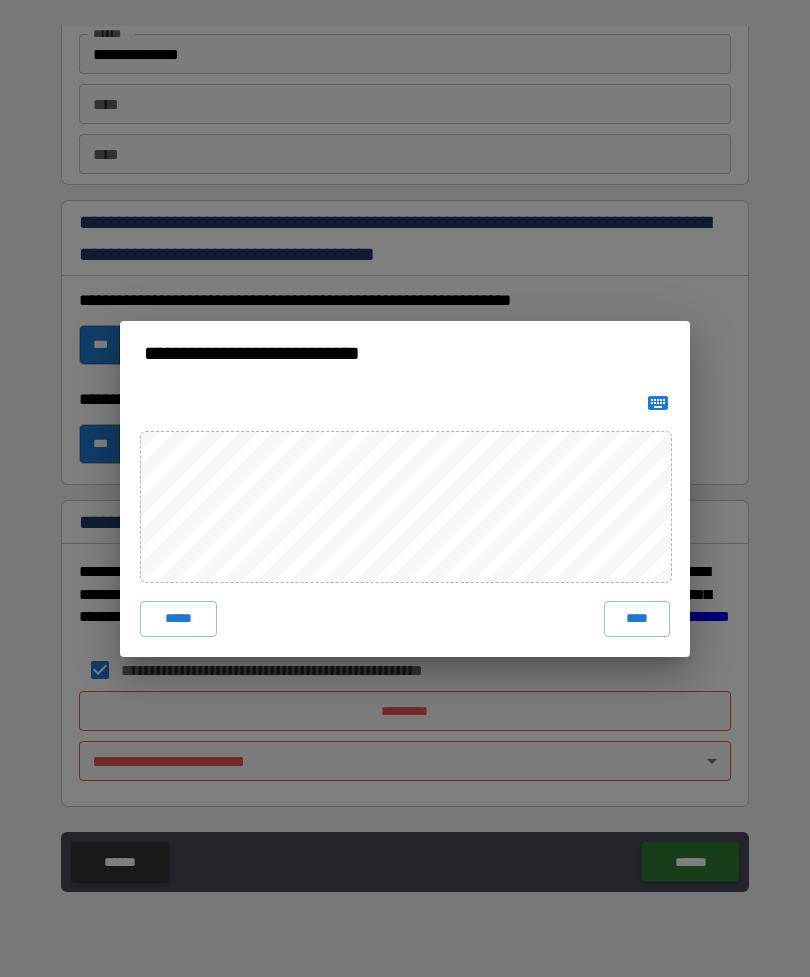 click on "****" at bounding box center [637, 619] 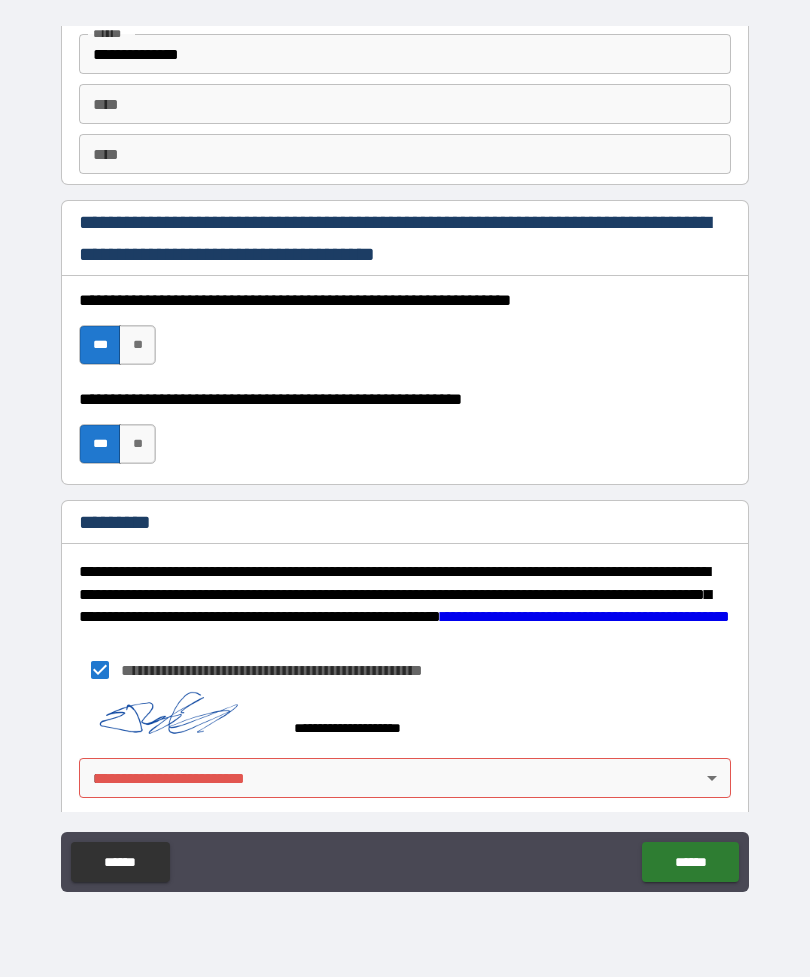scroll, scrollTop: 2810, scrollLeft: 0, axis: vertical 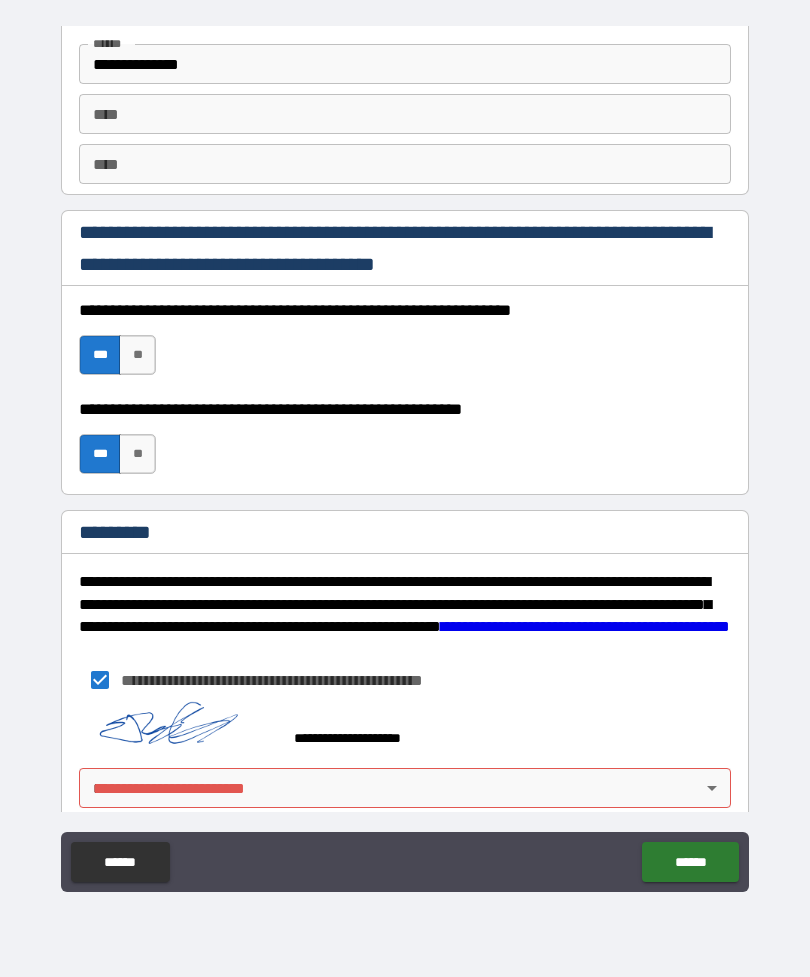 click on "******" at bounding box center [690, 862] 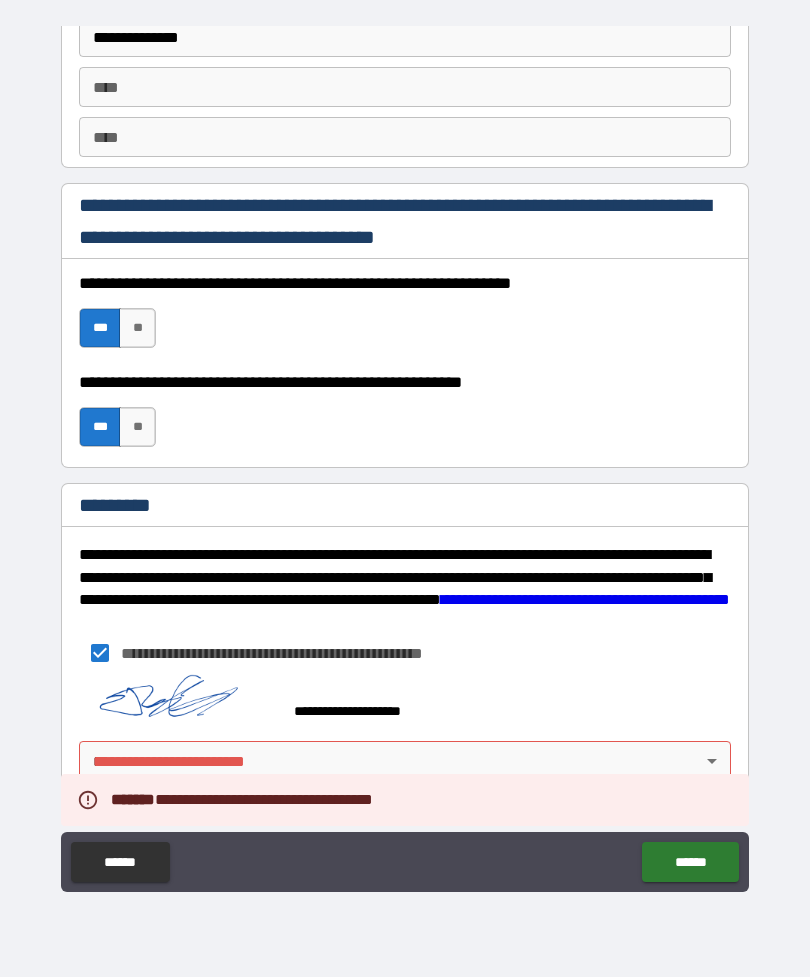 scroll, scrollTop: 2837, scrollLeft: 0, axis: vertical 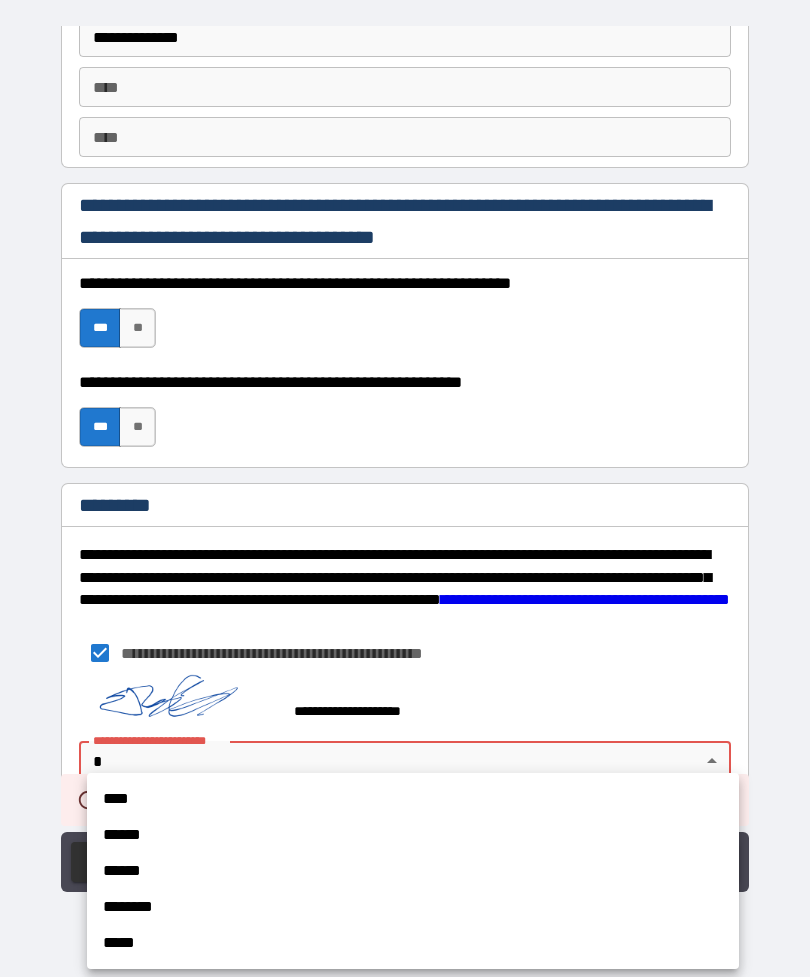 click on "****" at bounding box center (413, 799) 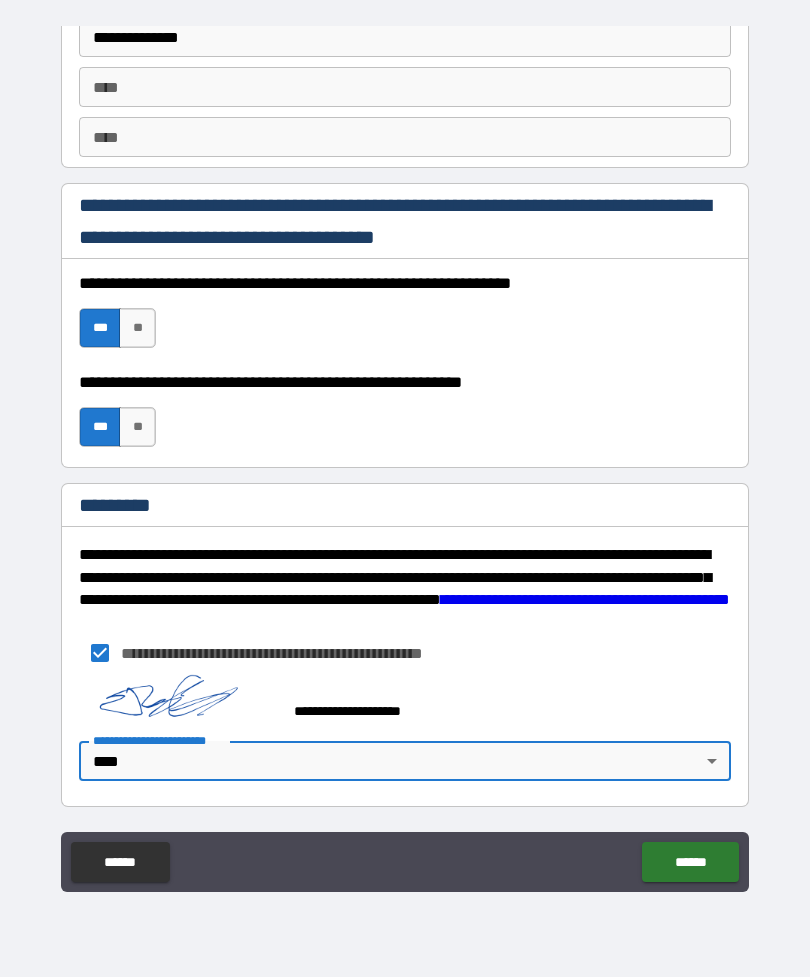 click on "******" at bounding box center [690, 862] 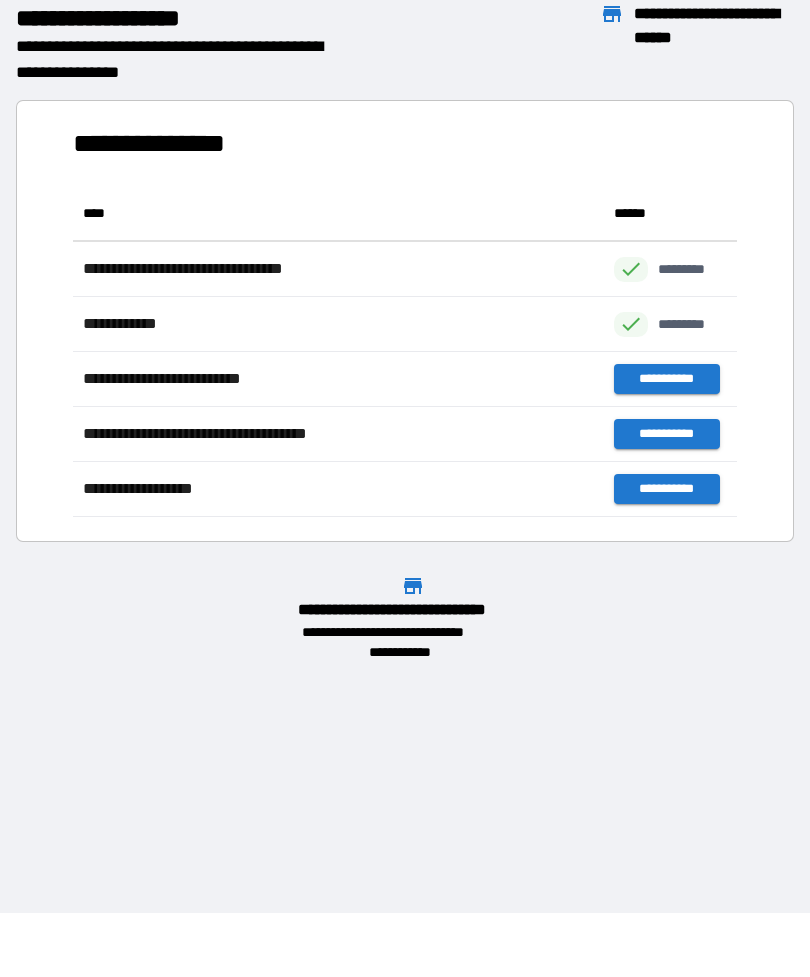 scroll, scrollTop: 1, scrollLeft: 1, axis: both 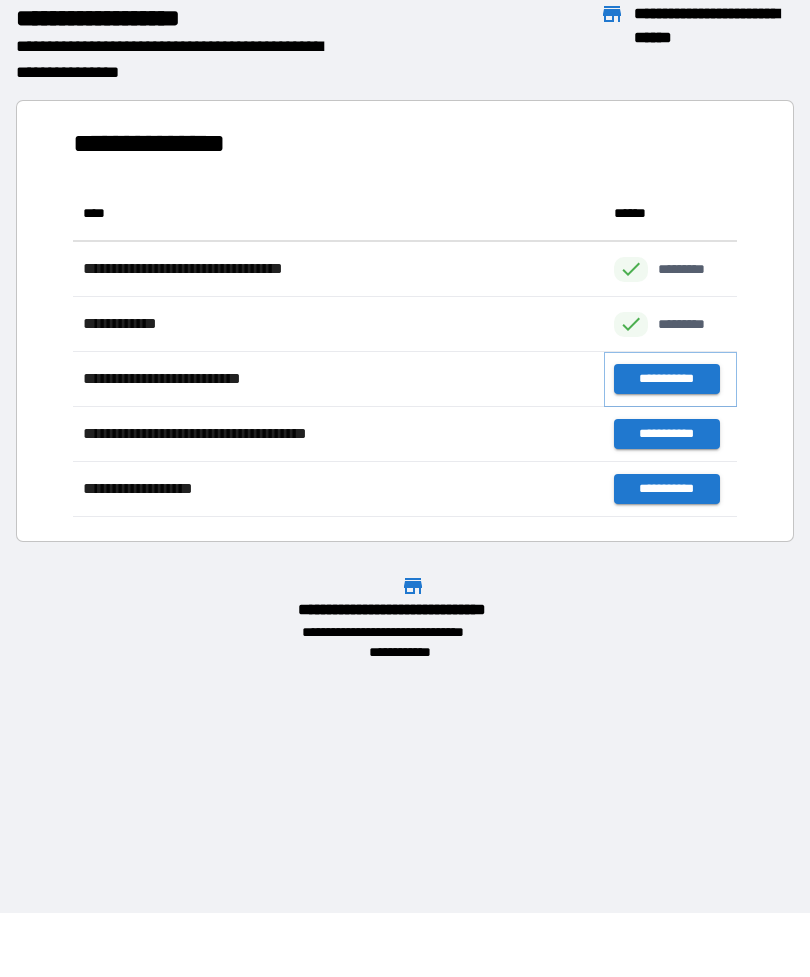 click on "**********" at bounding box center [666, 379] 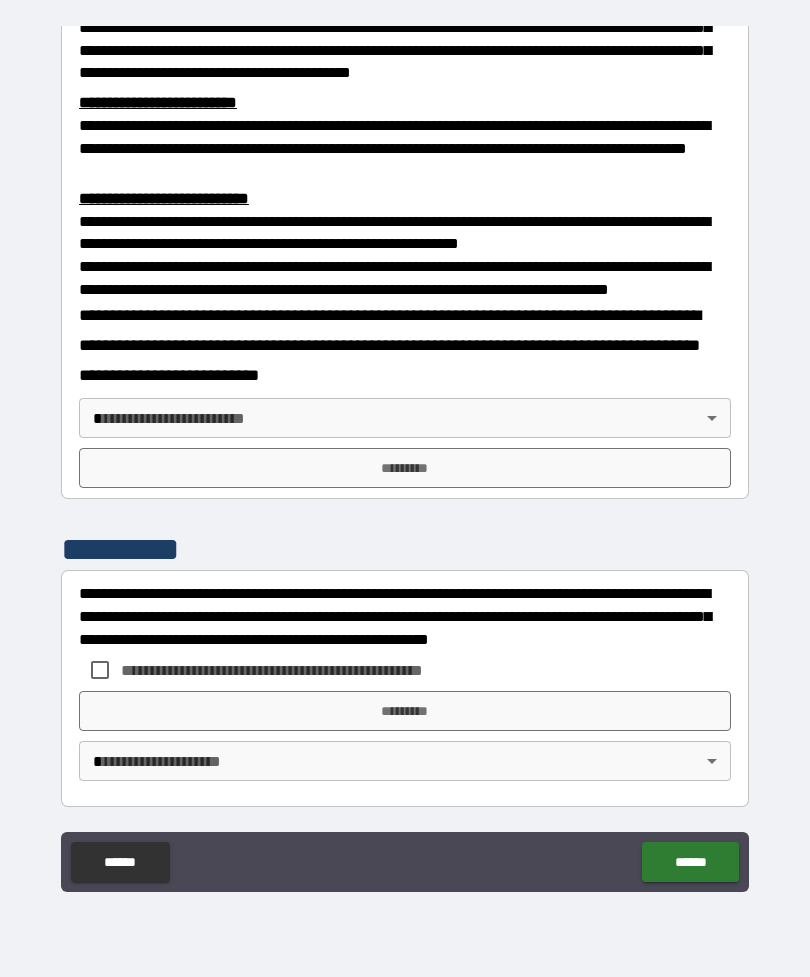 scroll, scrollTop: 660, scrollLeft: 0, axis: vertical 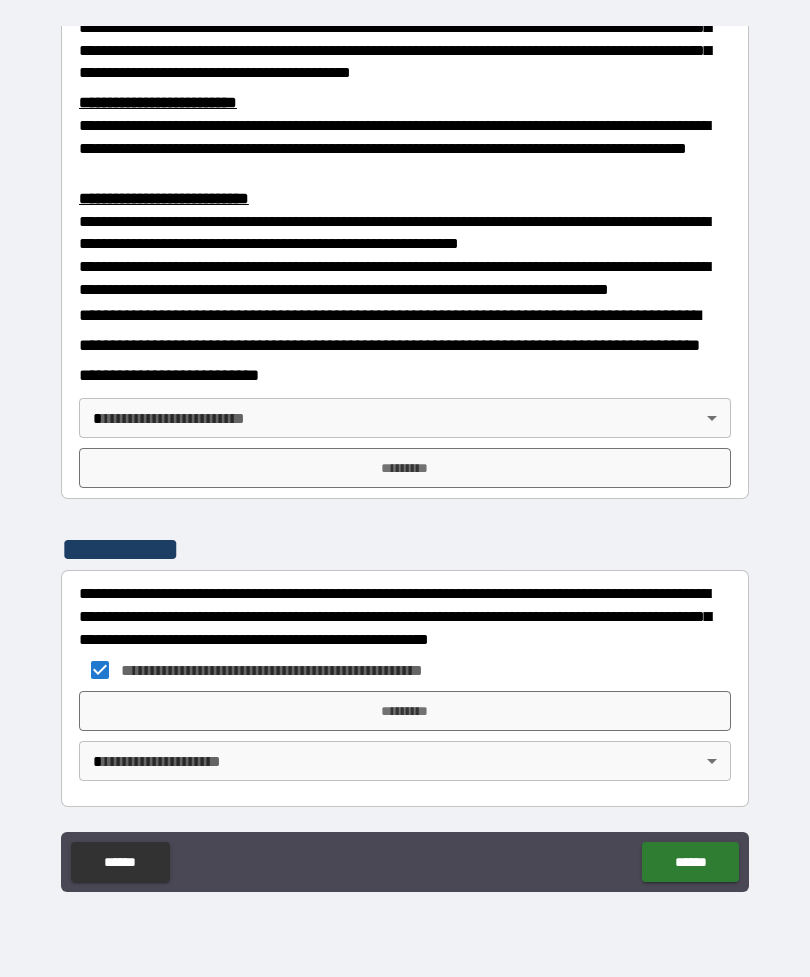 click on "*********" at bounding box center (405, 711) 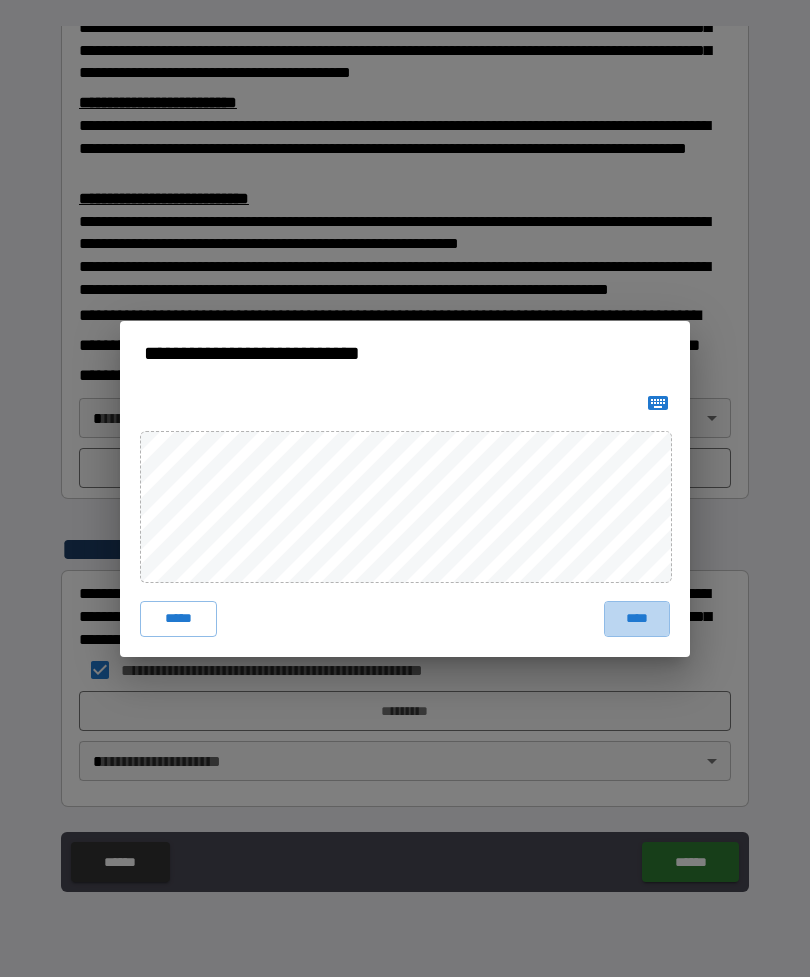 click on "****" at bounding box center (637, 619) 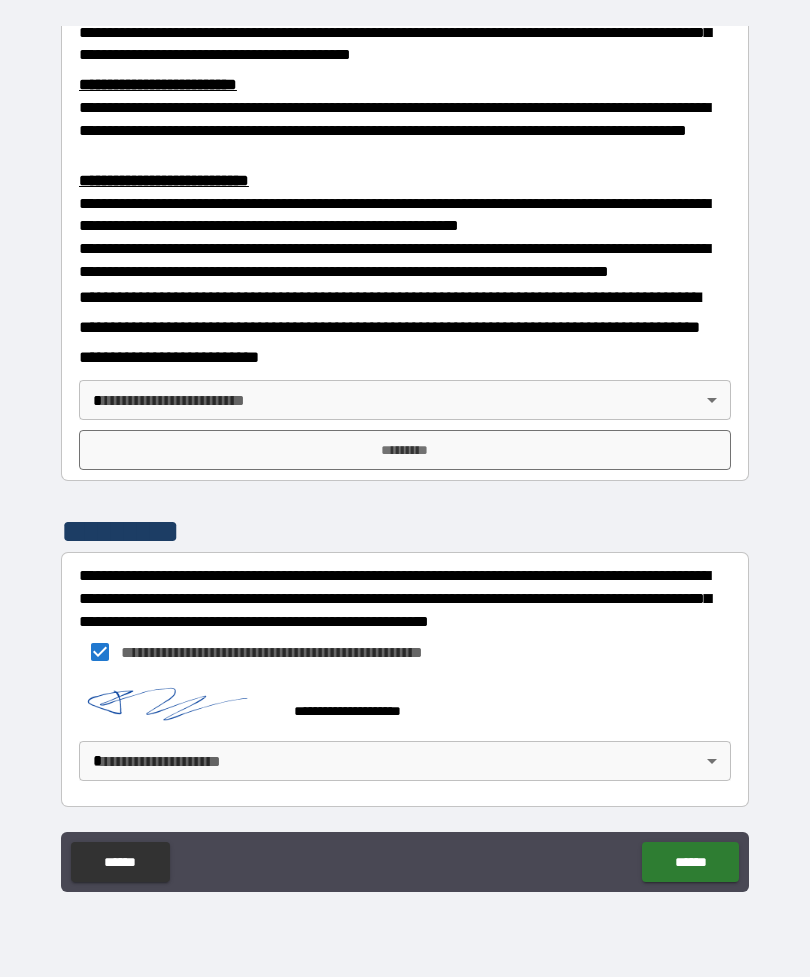click on "******" at bounding box center (690, 862) 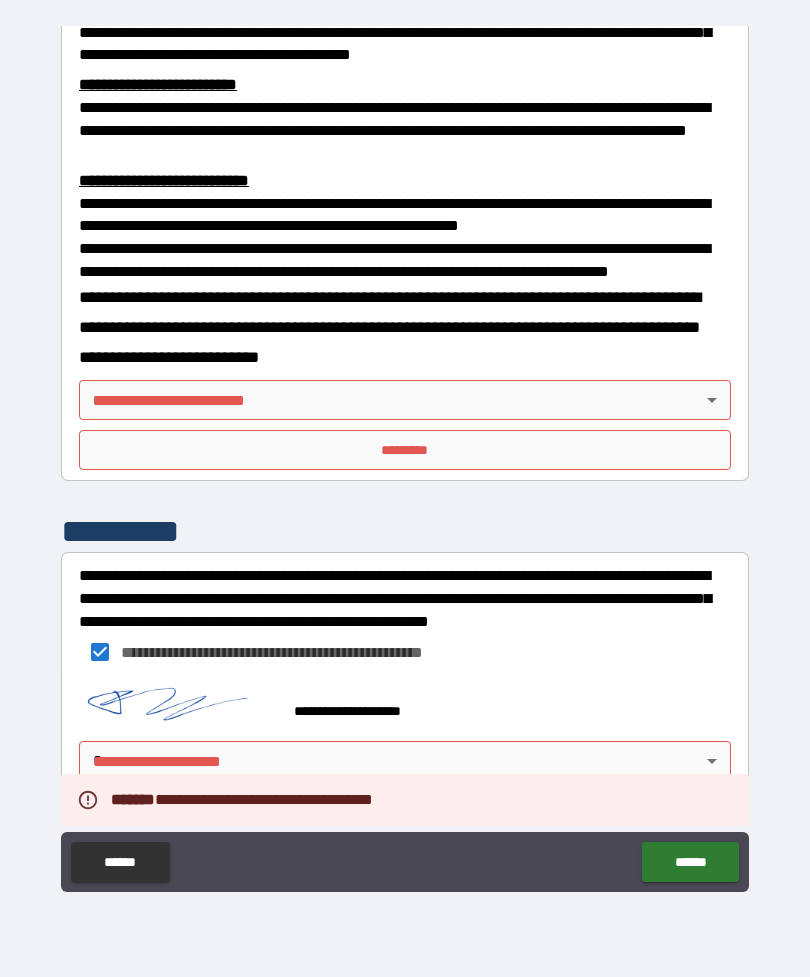 click on "**********" at bounding box center [405, 456] 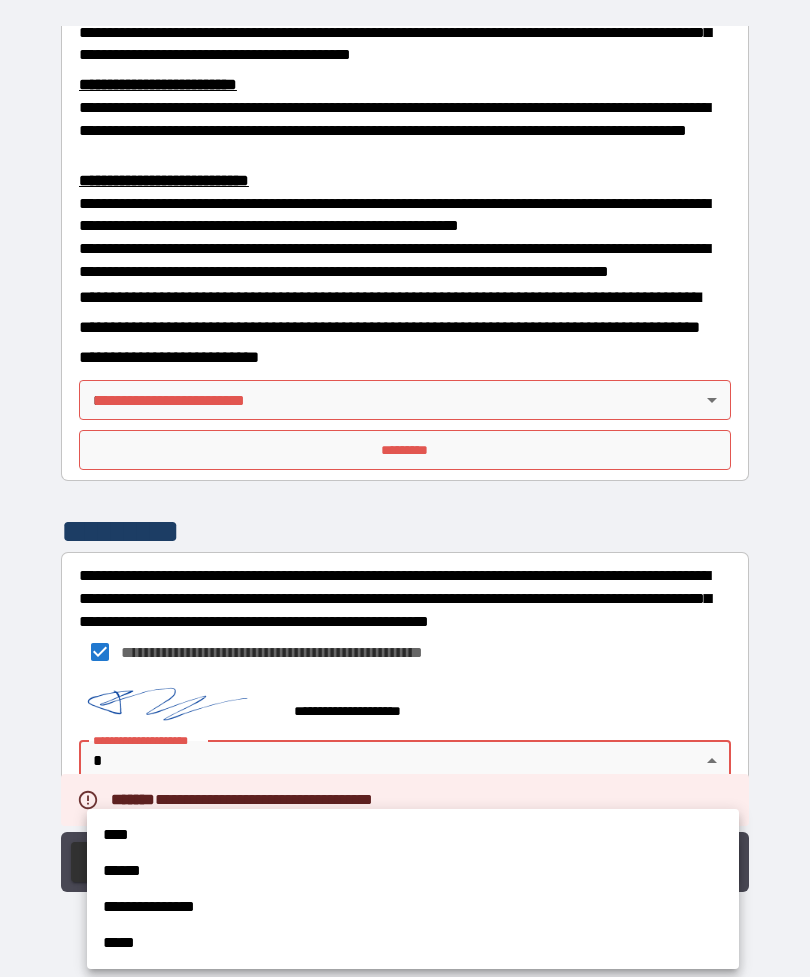 click on "****" at bounding box center [413, 835] 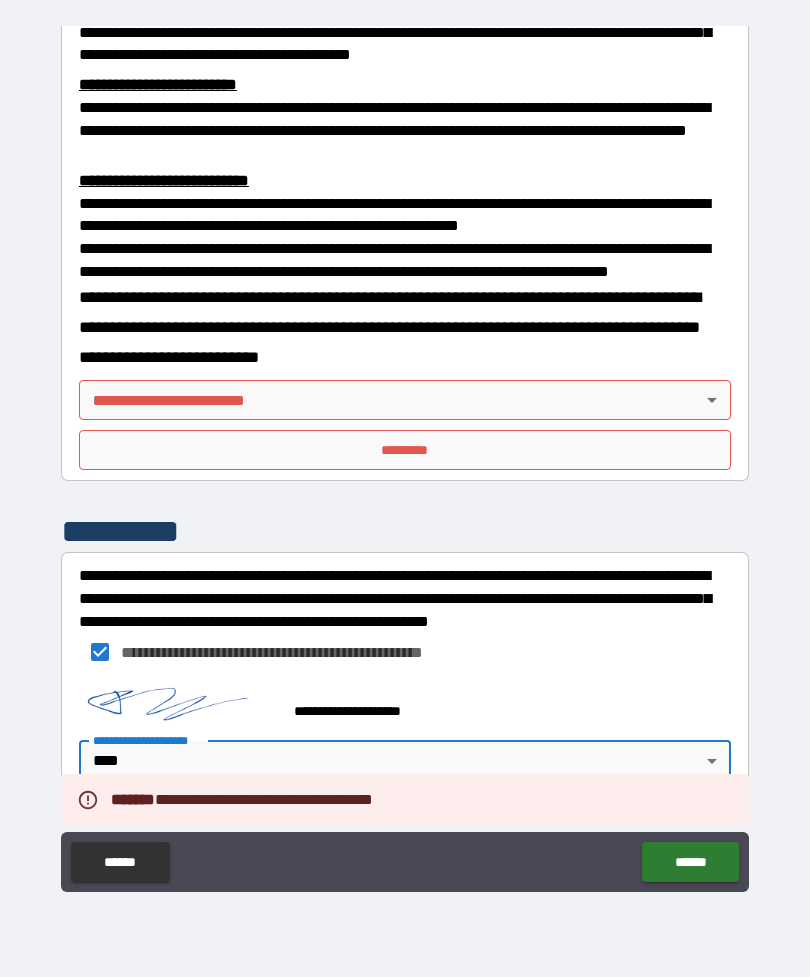 click on "******" at bounding box center [690, 862] 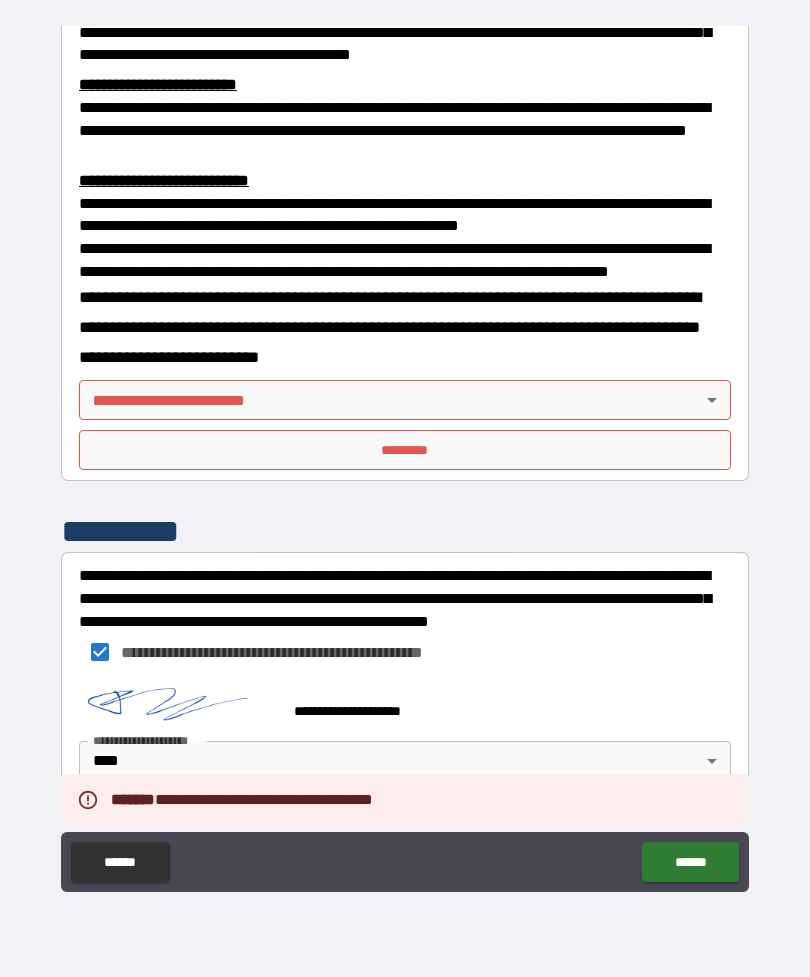 click on "******" at bounding box center [690, 862] 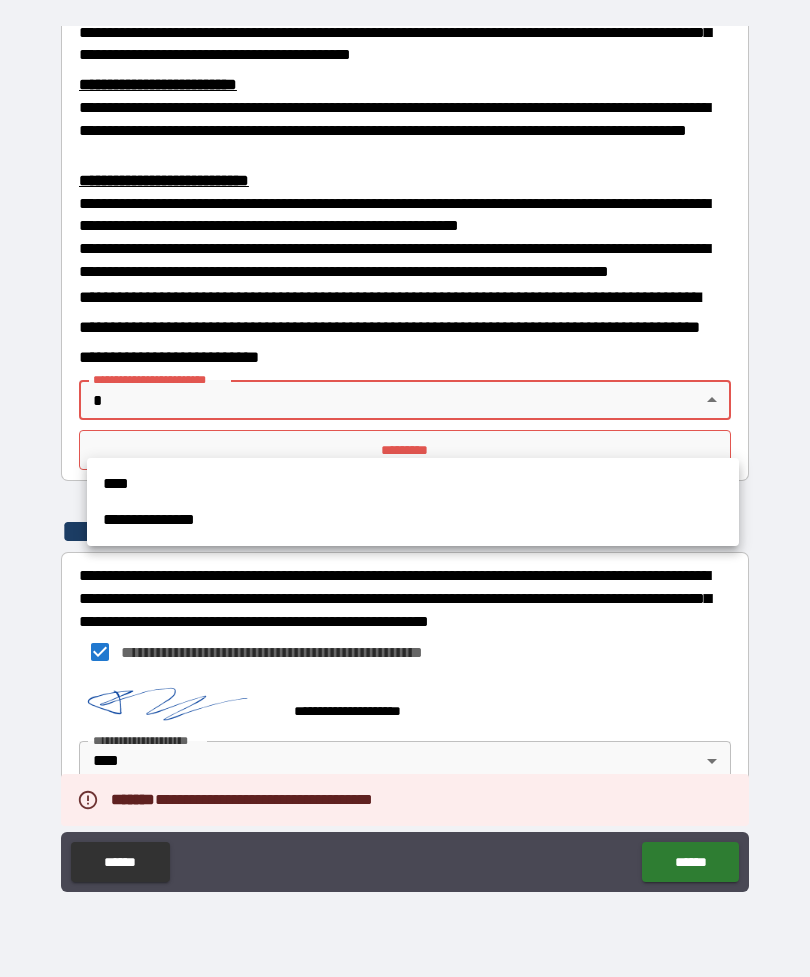 click on "****" at bounding box center [413, 484] 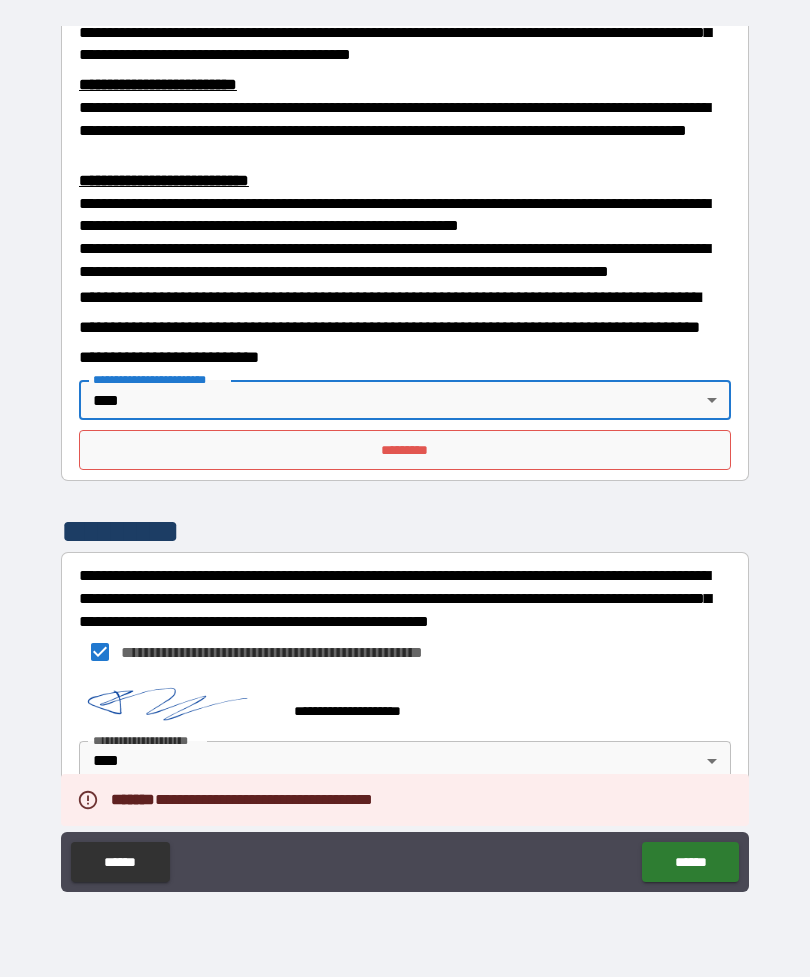 click on "*********" at bounding box center [405, 450] 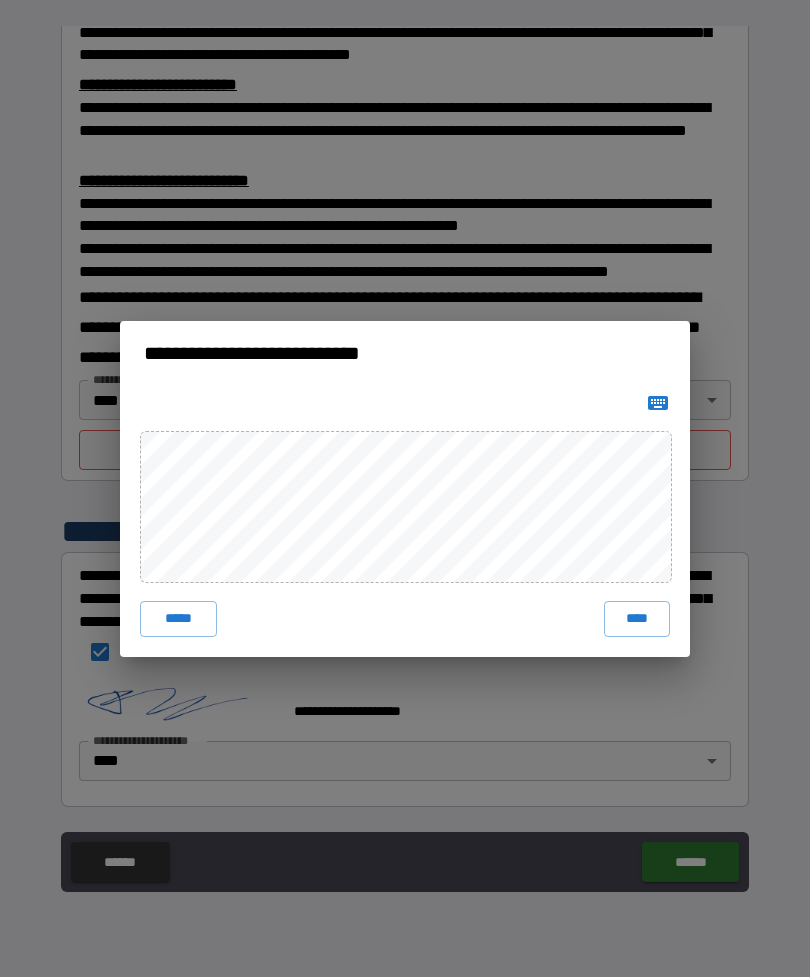 click on "****" at bounding box center [637, 619] 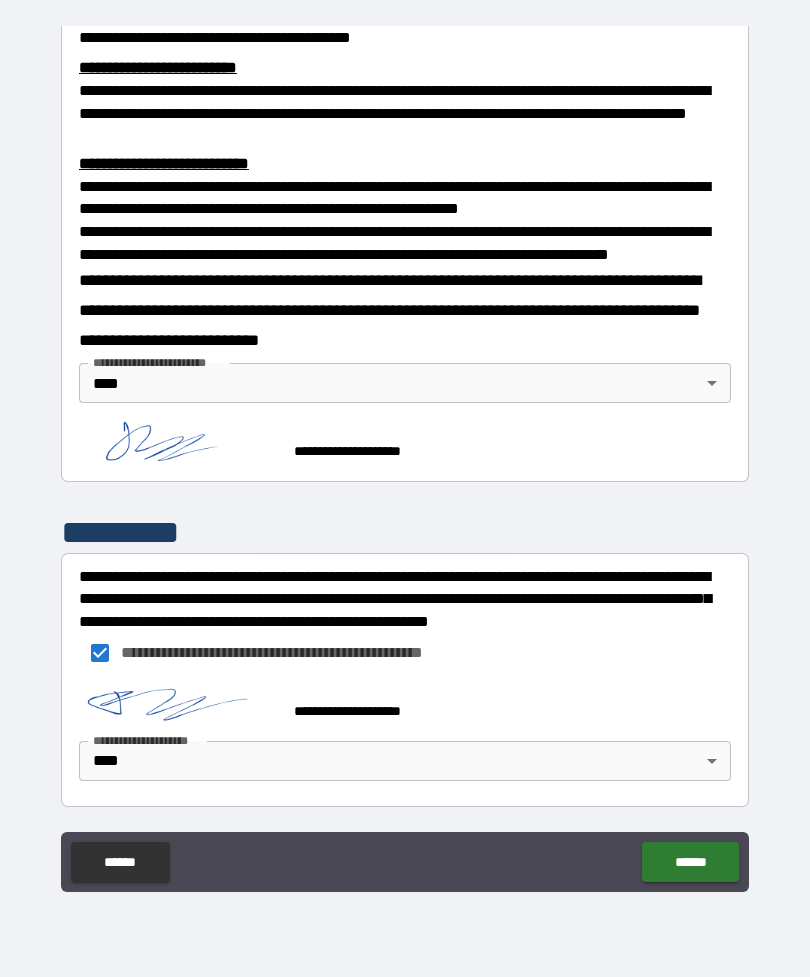 click on "******" at bounding box center (690, 862) 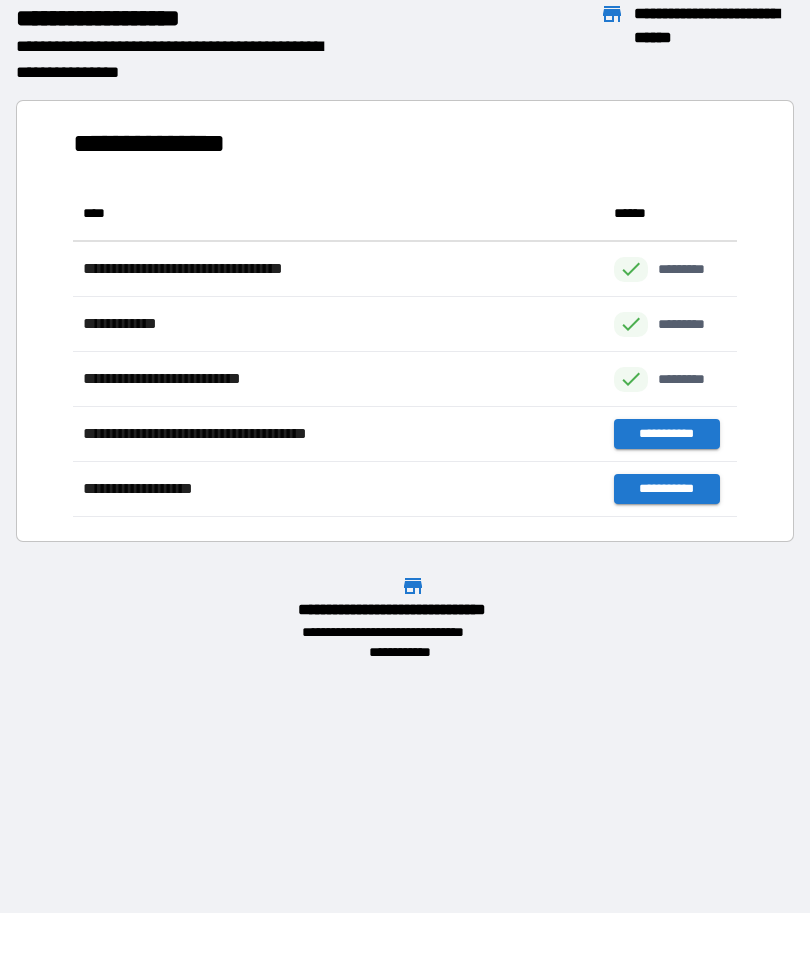 scroll, scrollTop: 1, scrollLeft: 1, axis: both 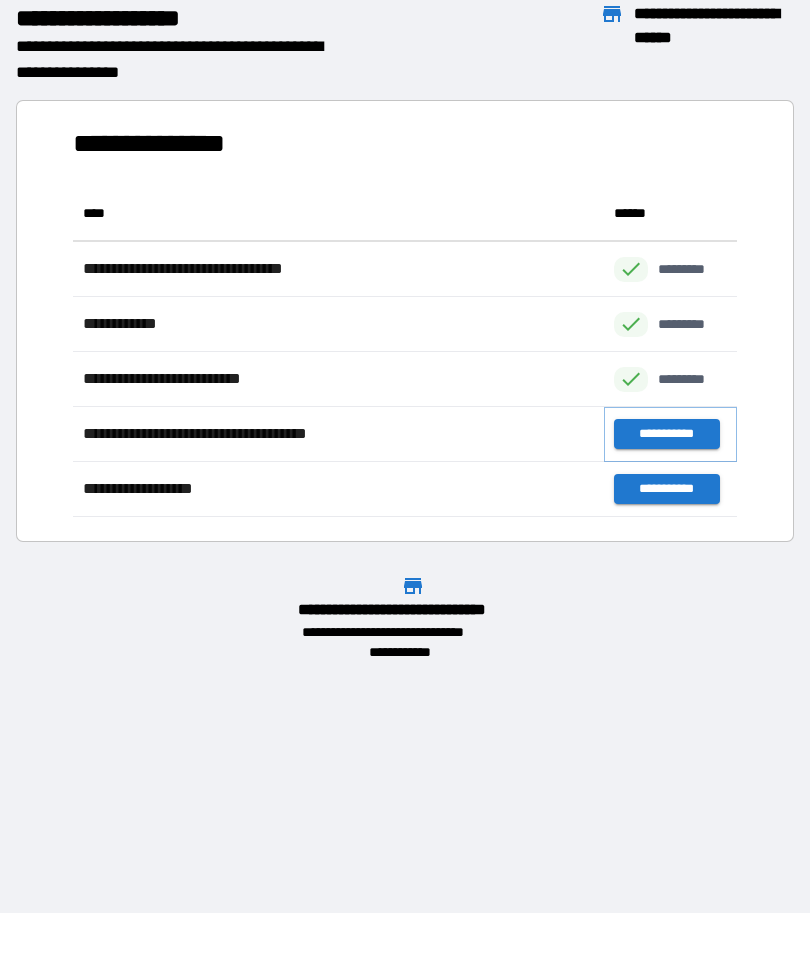 click on "**********" at bounding box center (666, 434) 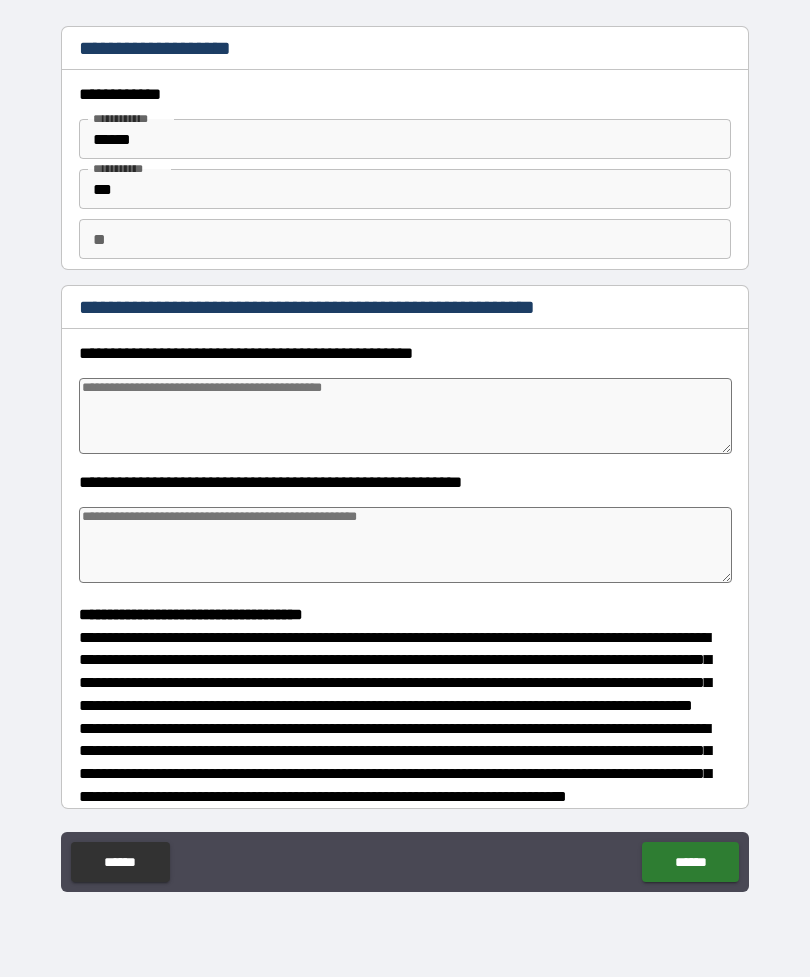 click at bounding box center [405, 545] 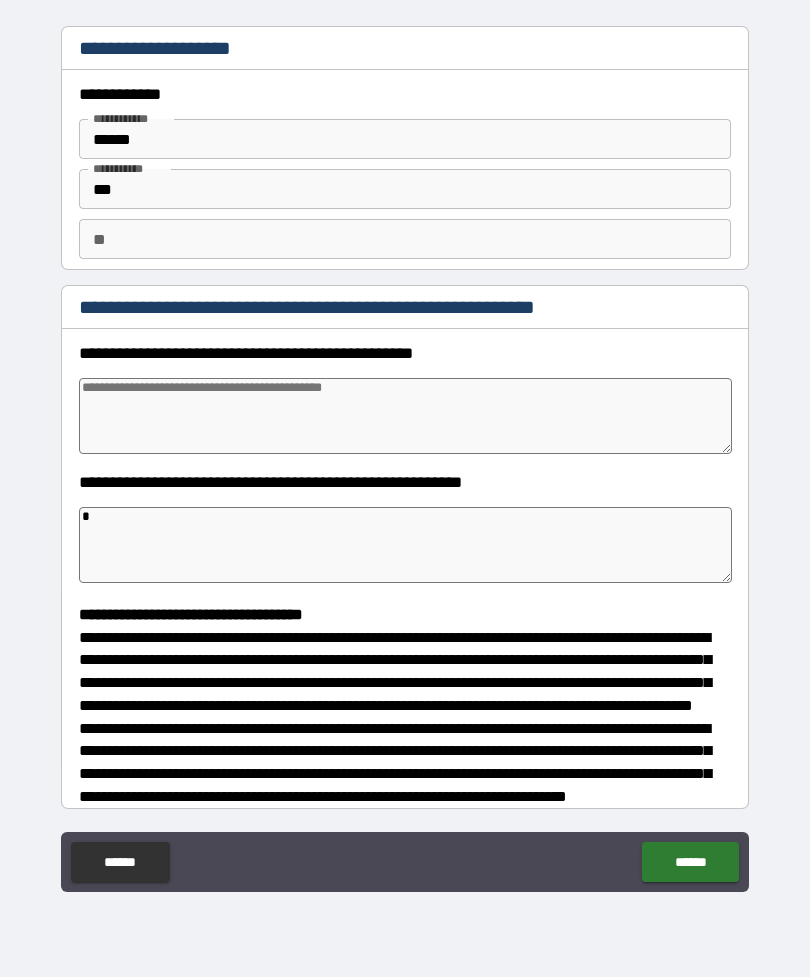 type on "*" 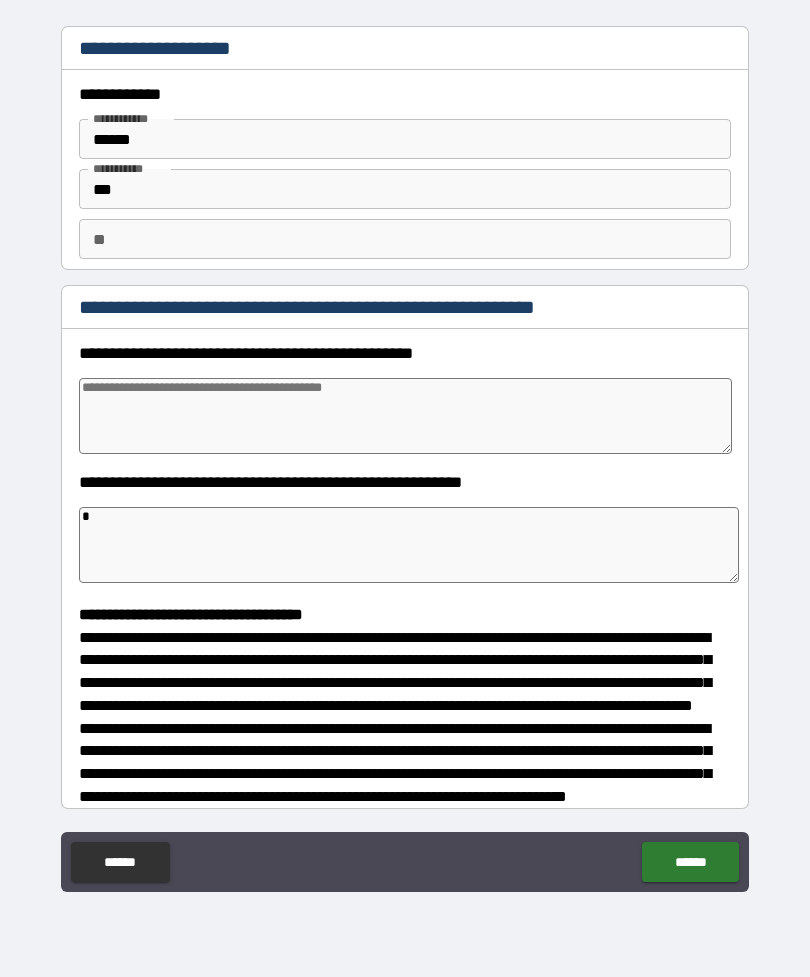 type on "**" 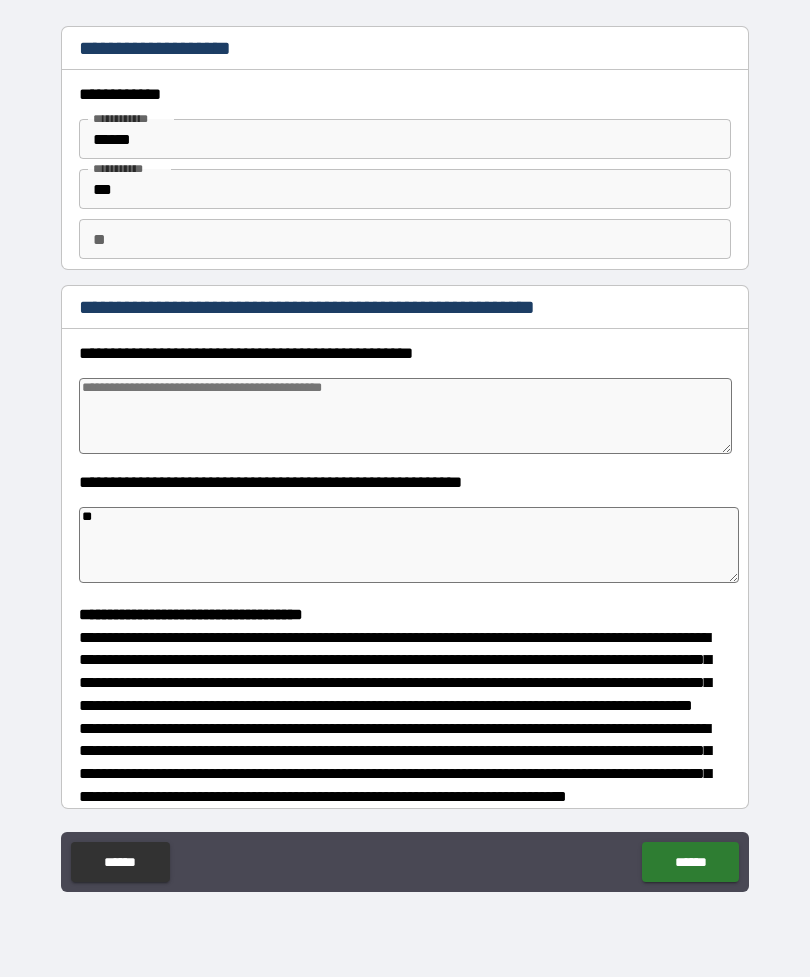 type on "*" 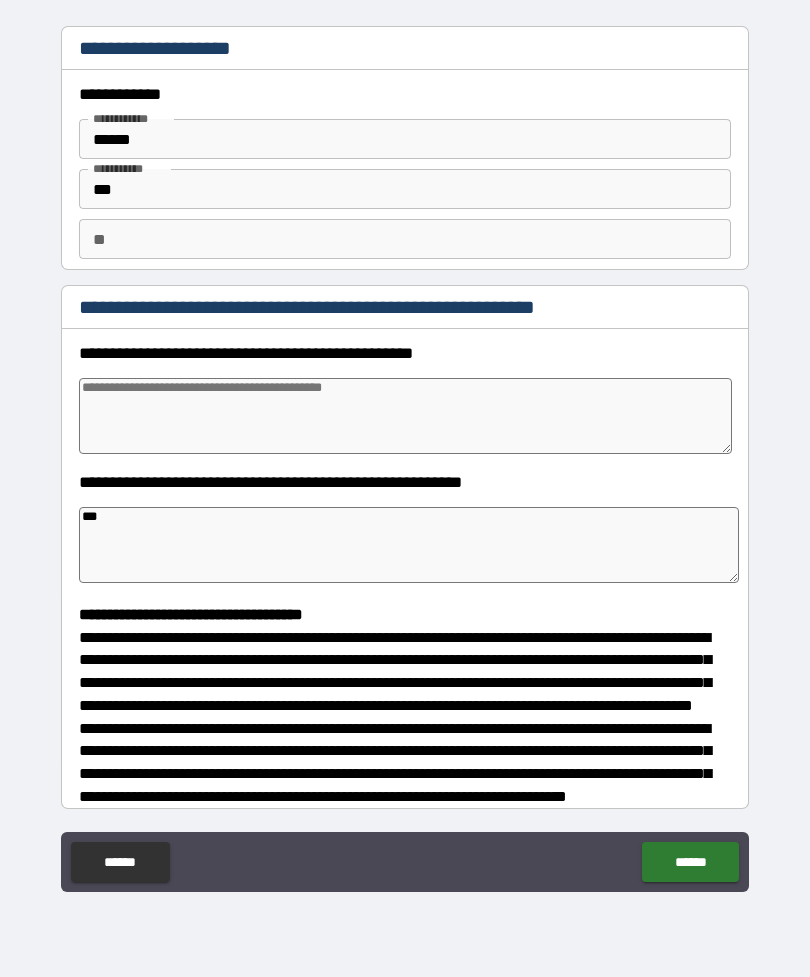 type on "*" 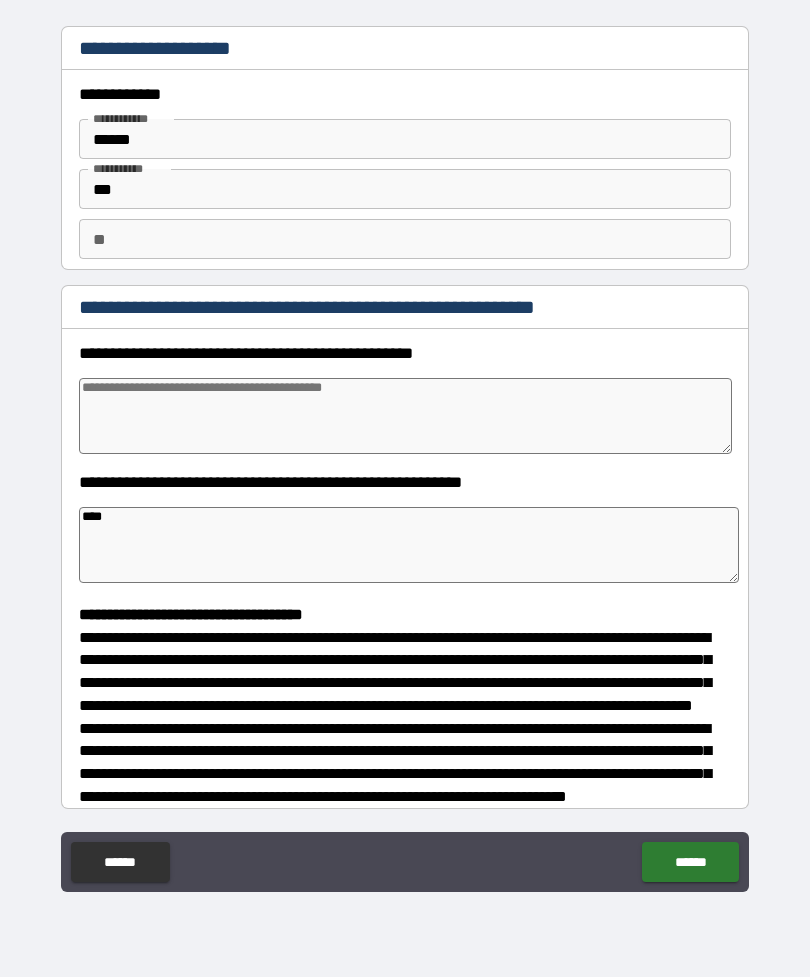 type on "*" 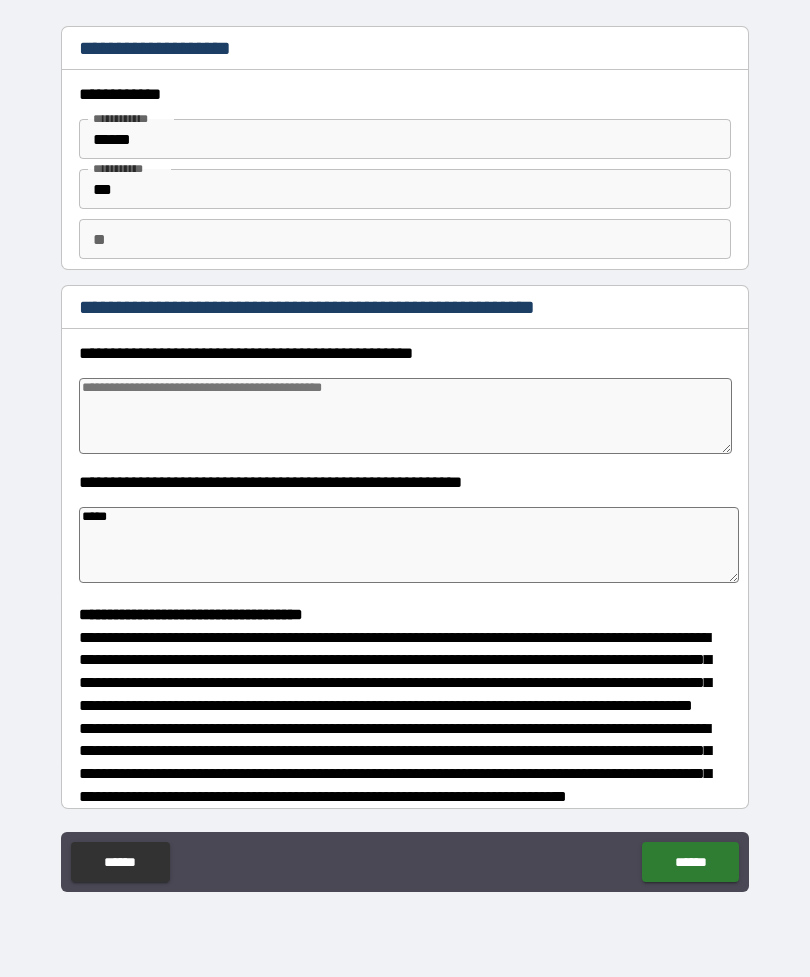 type on "*" 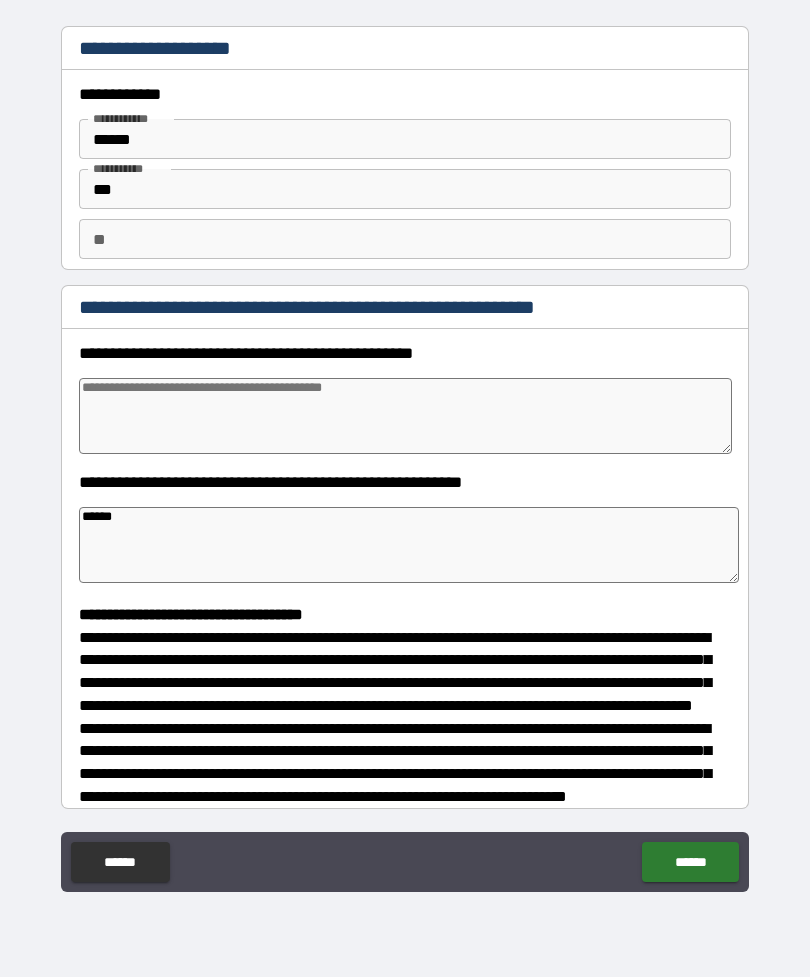 type on "*" 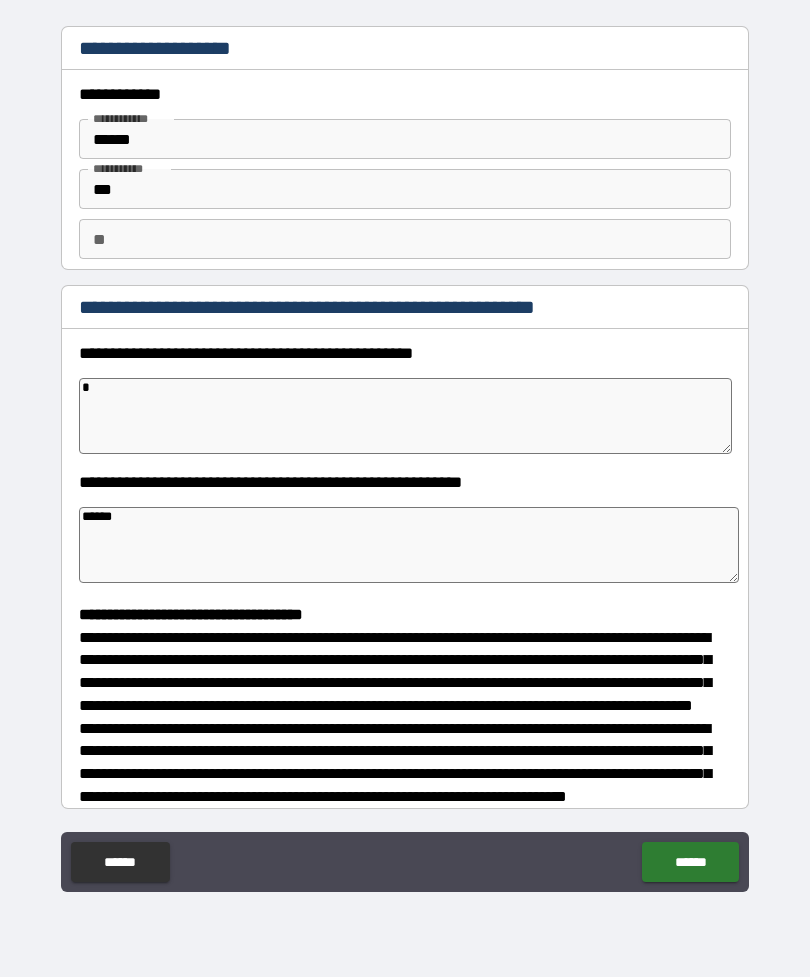 type on "*" 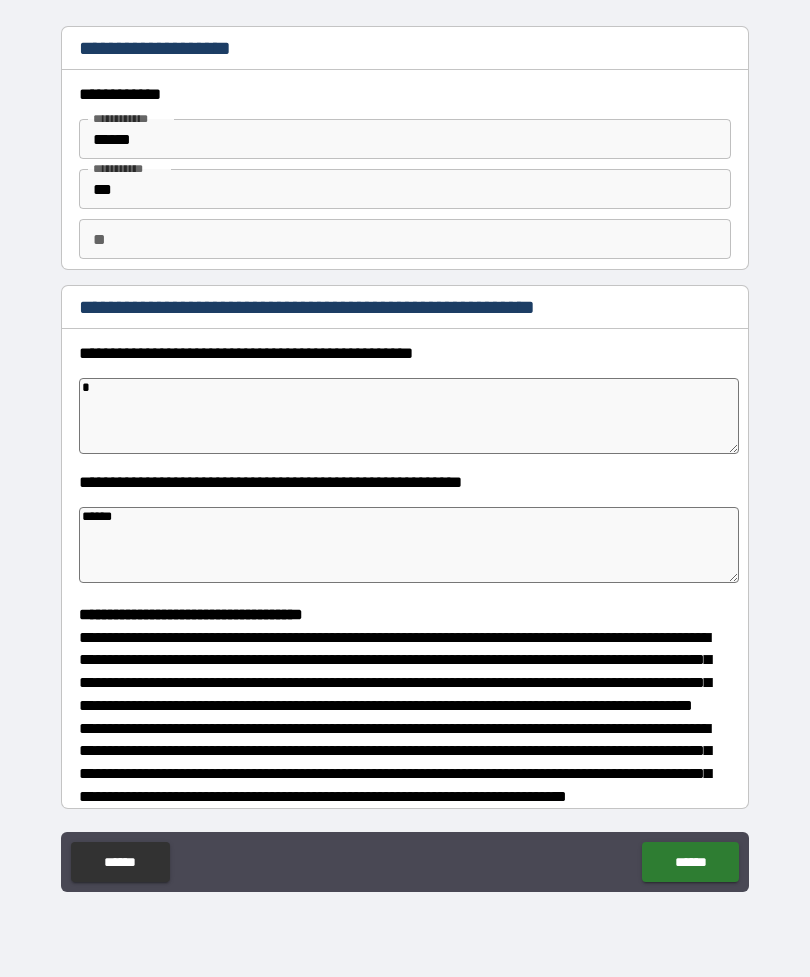 type on "**" 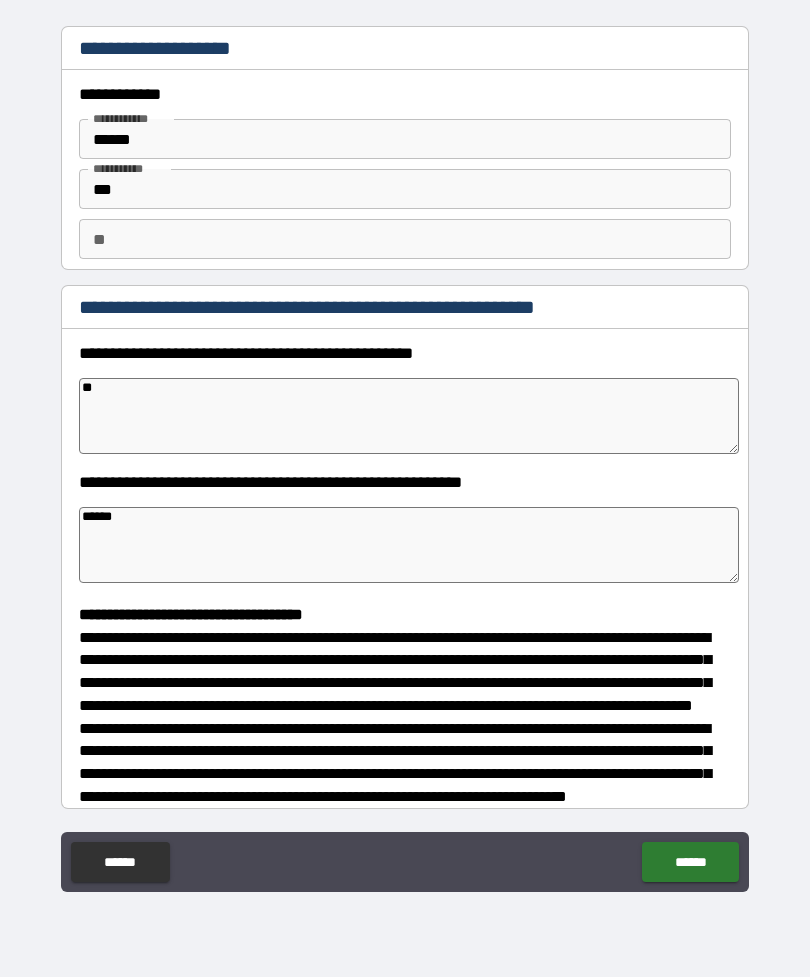 type on "*" 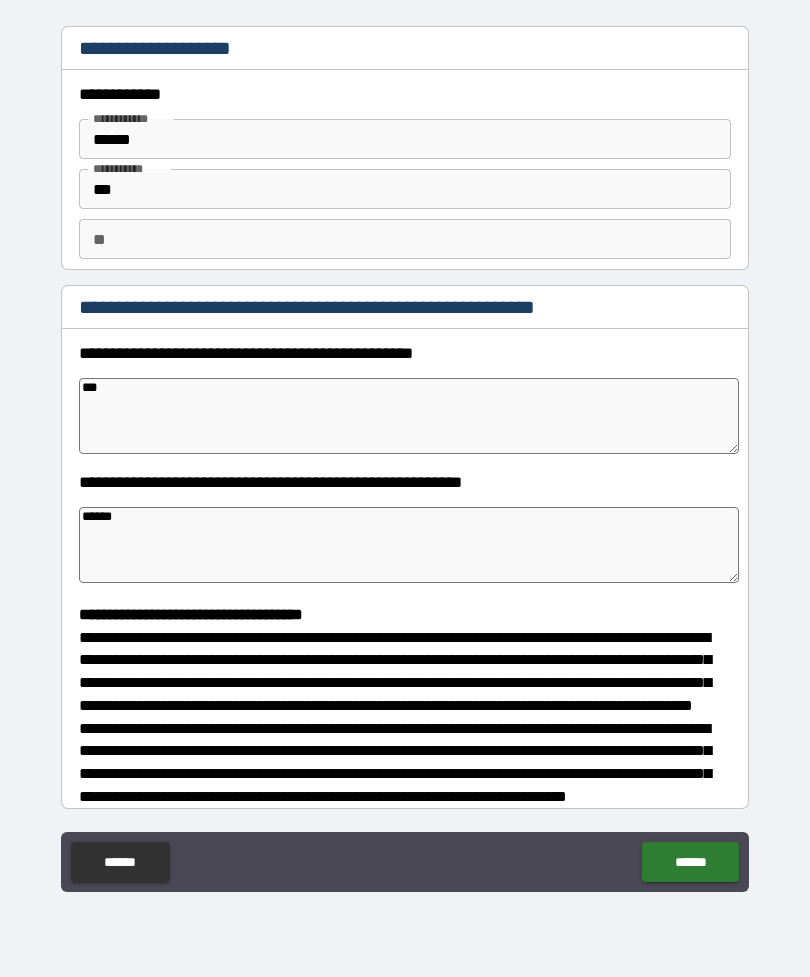type on "*" 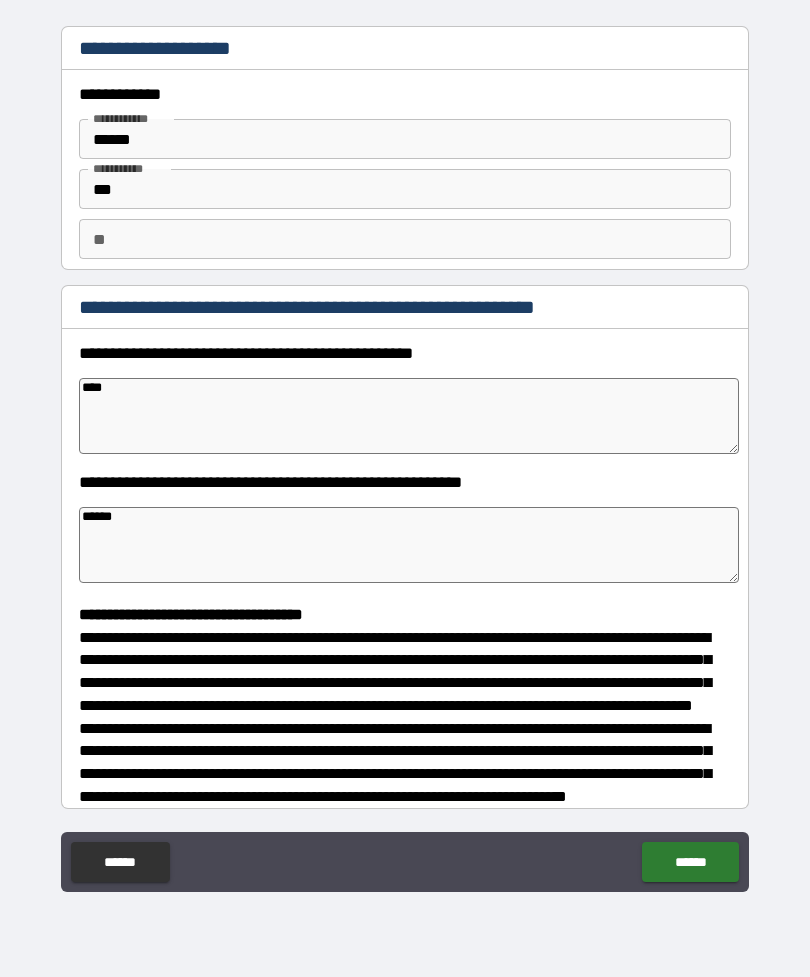 type on "*" 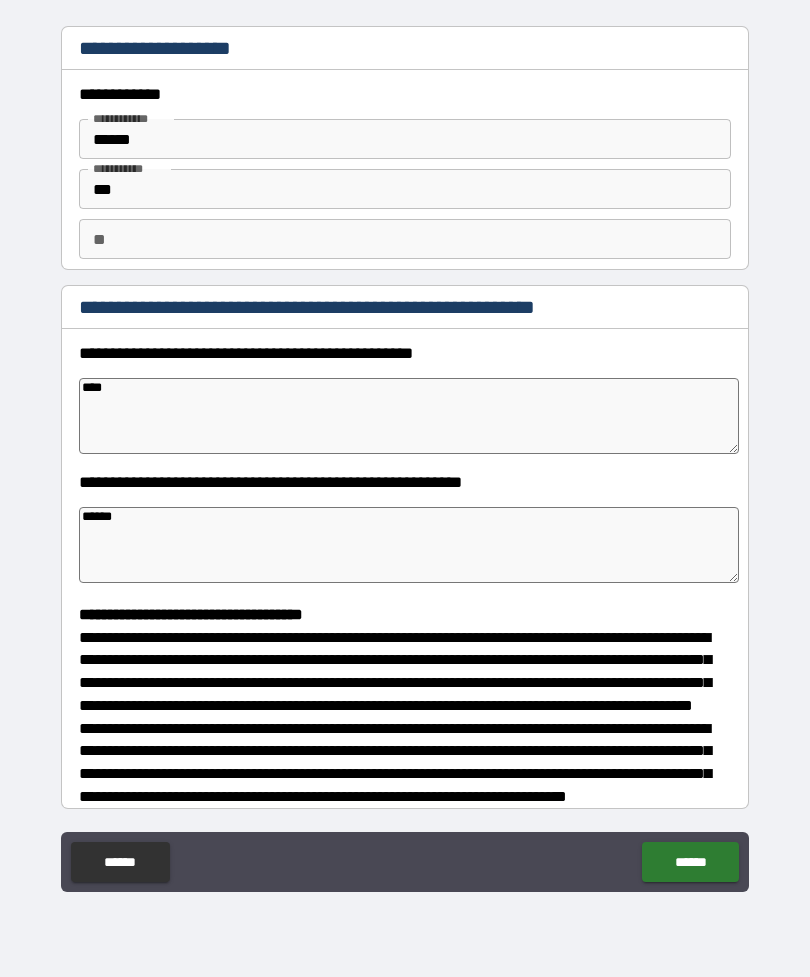 type on "****" 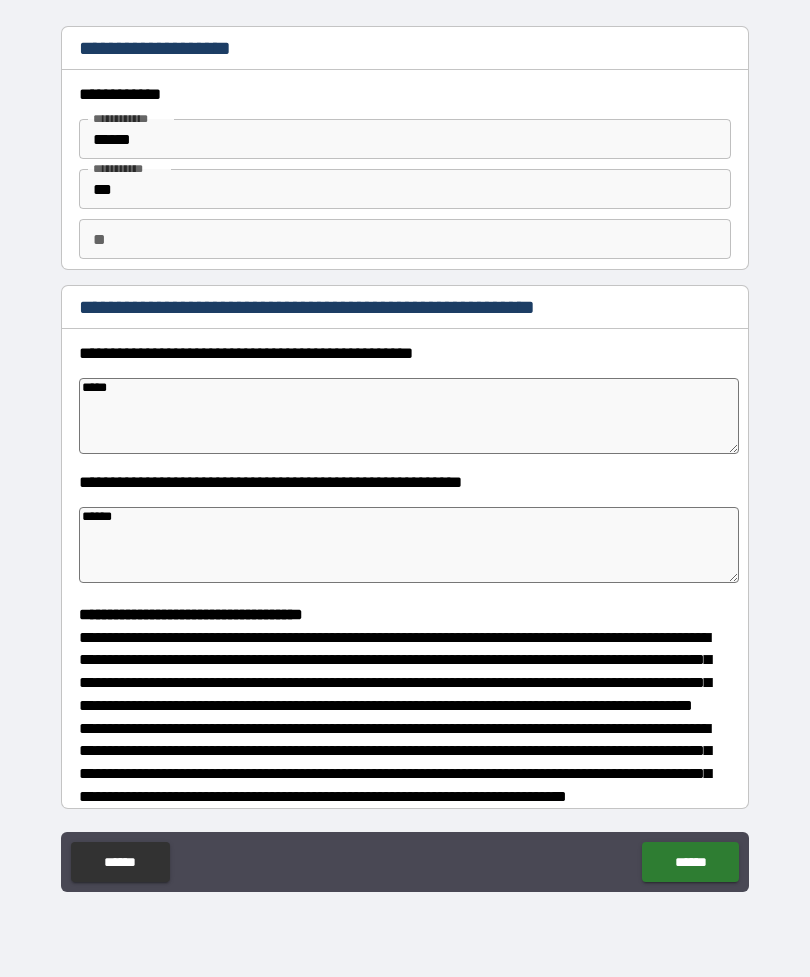 type on "*" 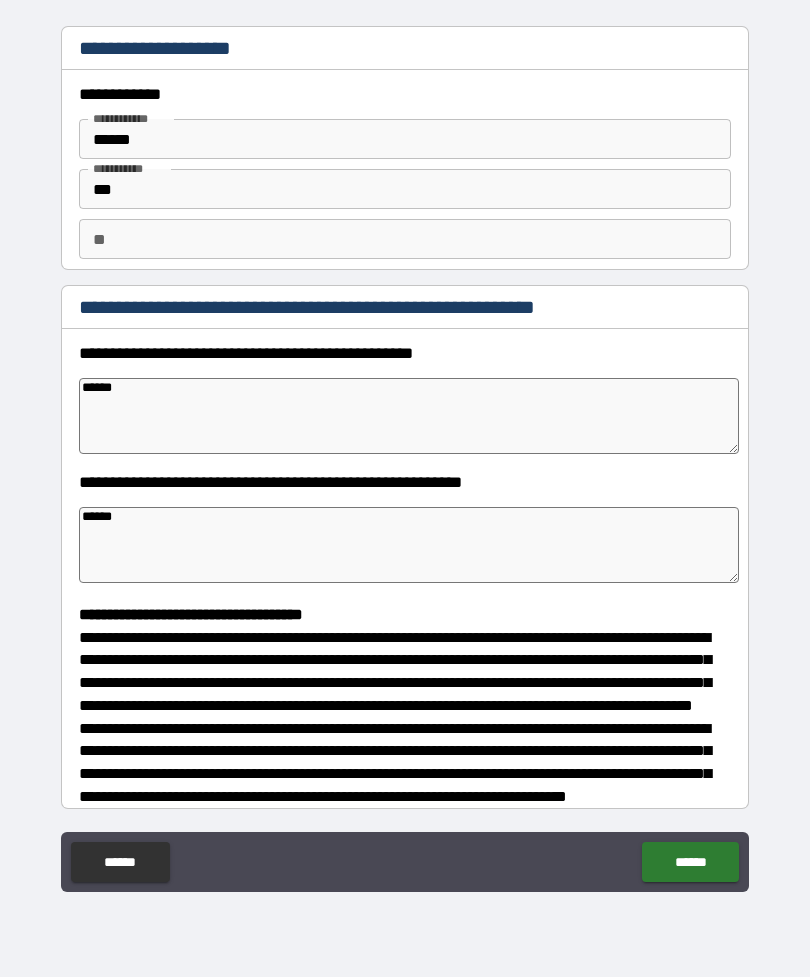 type on "*" 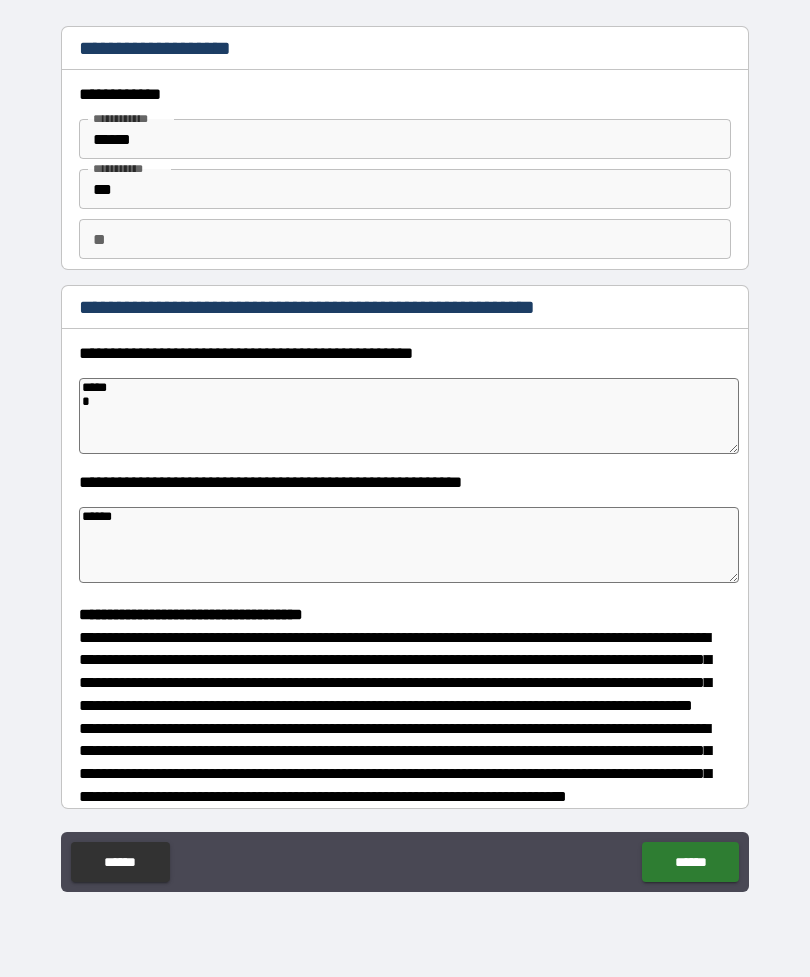 type on "*" 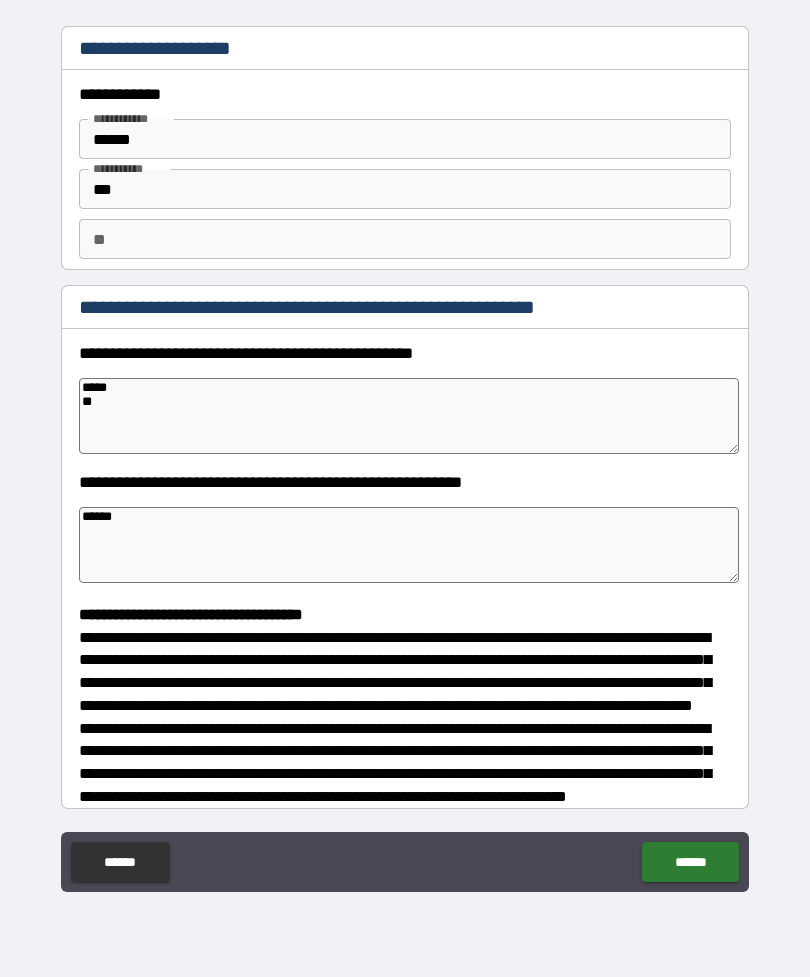 type on "*" 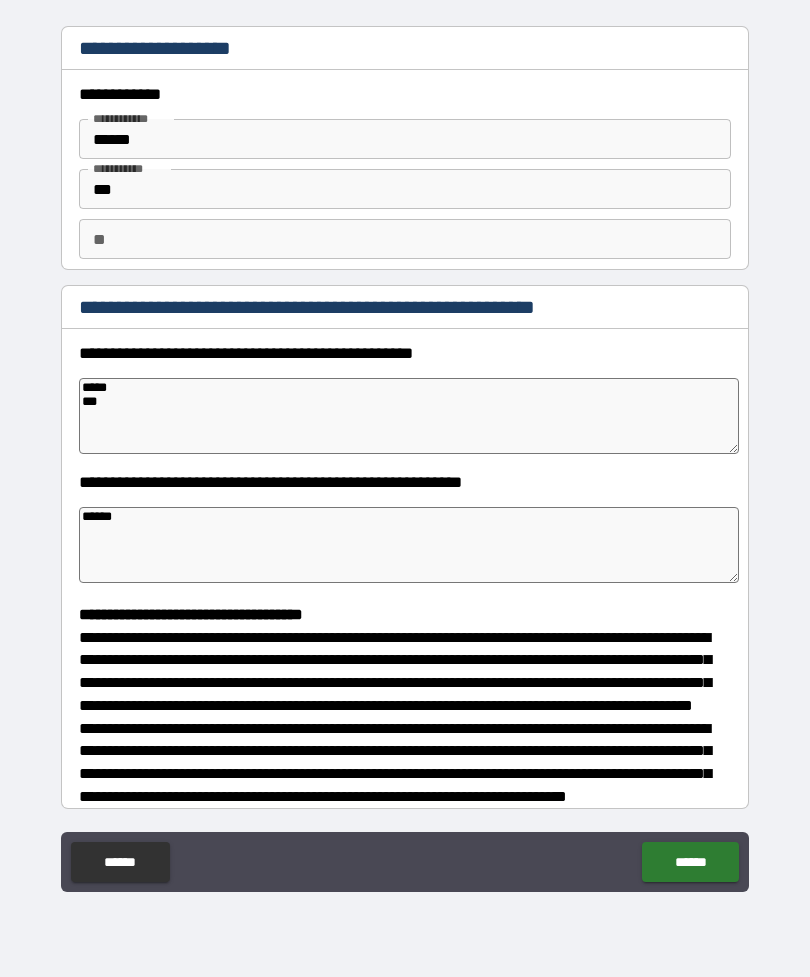 type on "*" 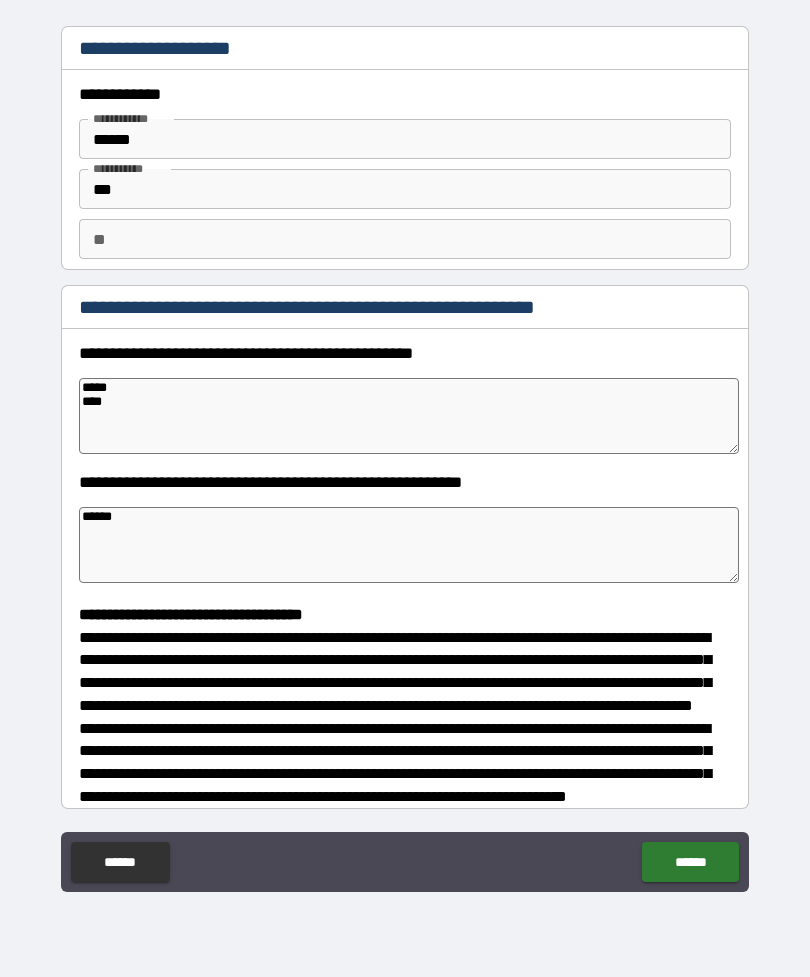 type on "*" 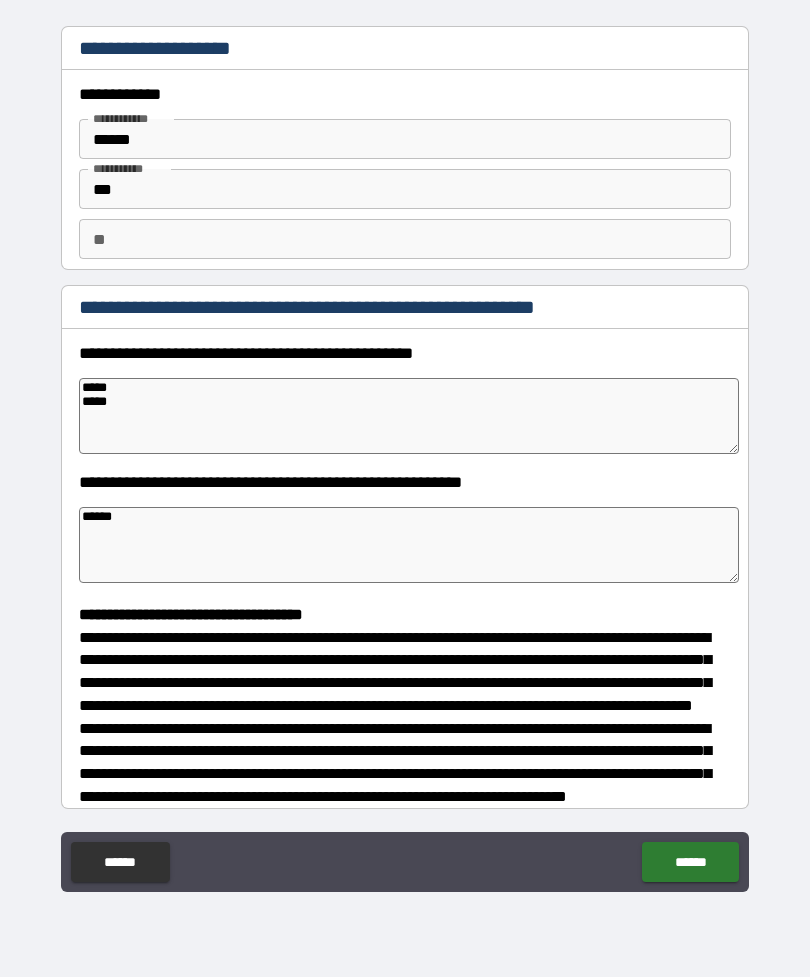 type on "*" 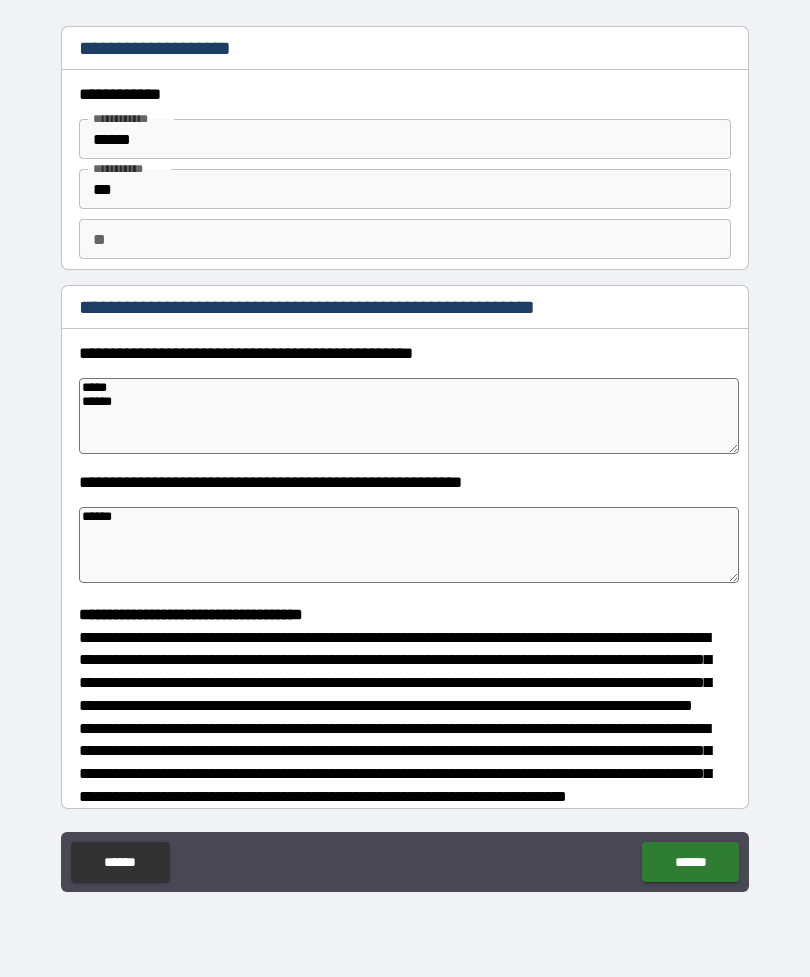 type on "*" 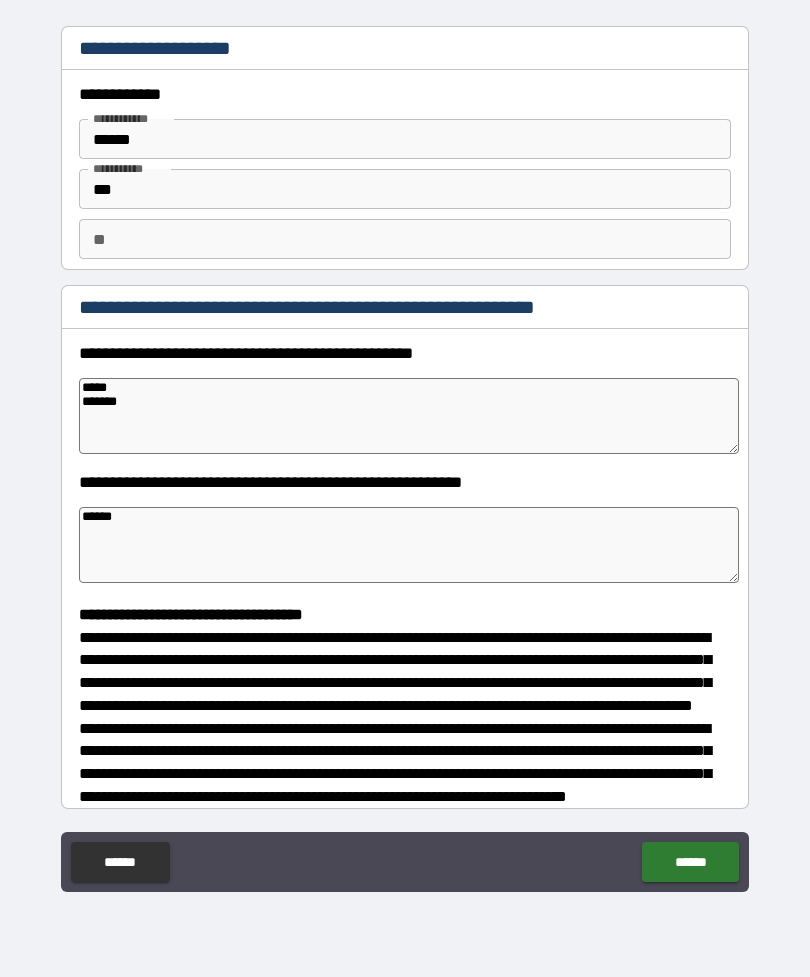 type on "*" 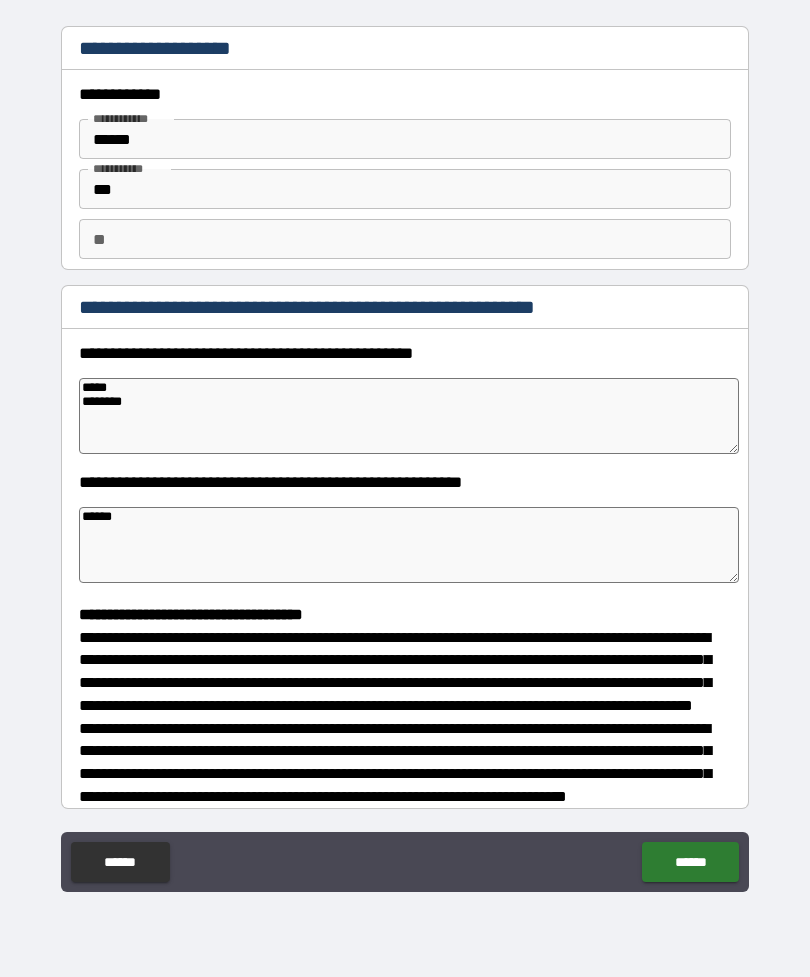 type on "*" 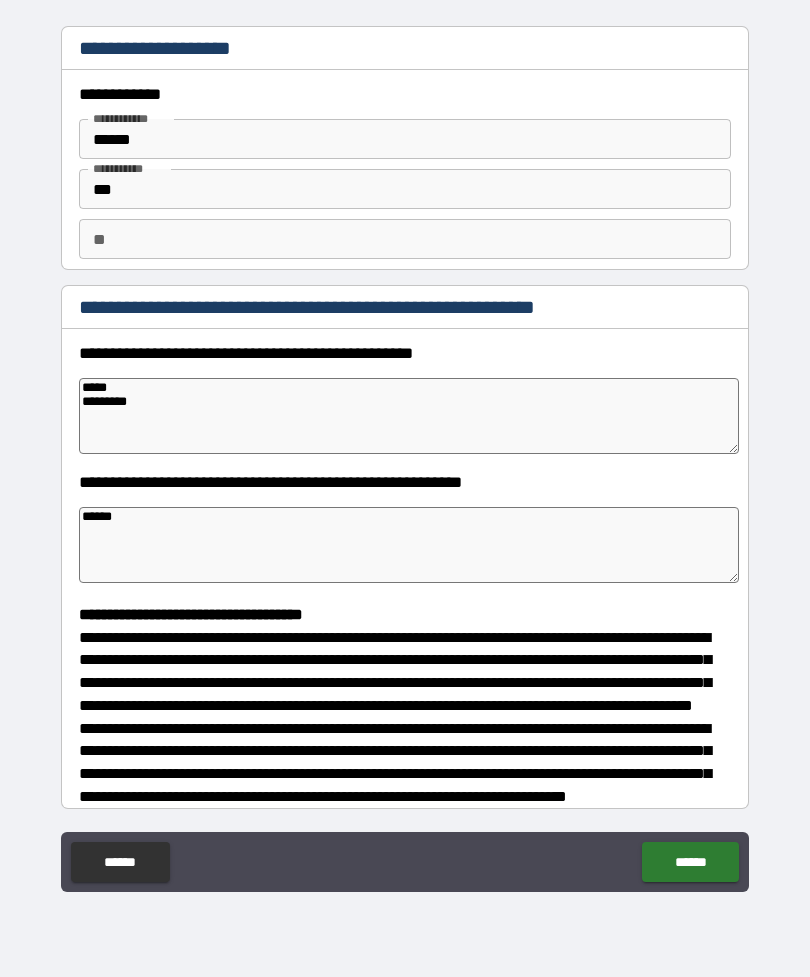 type on "*" 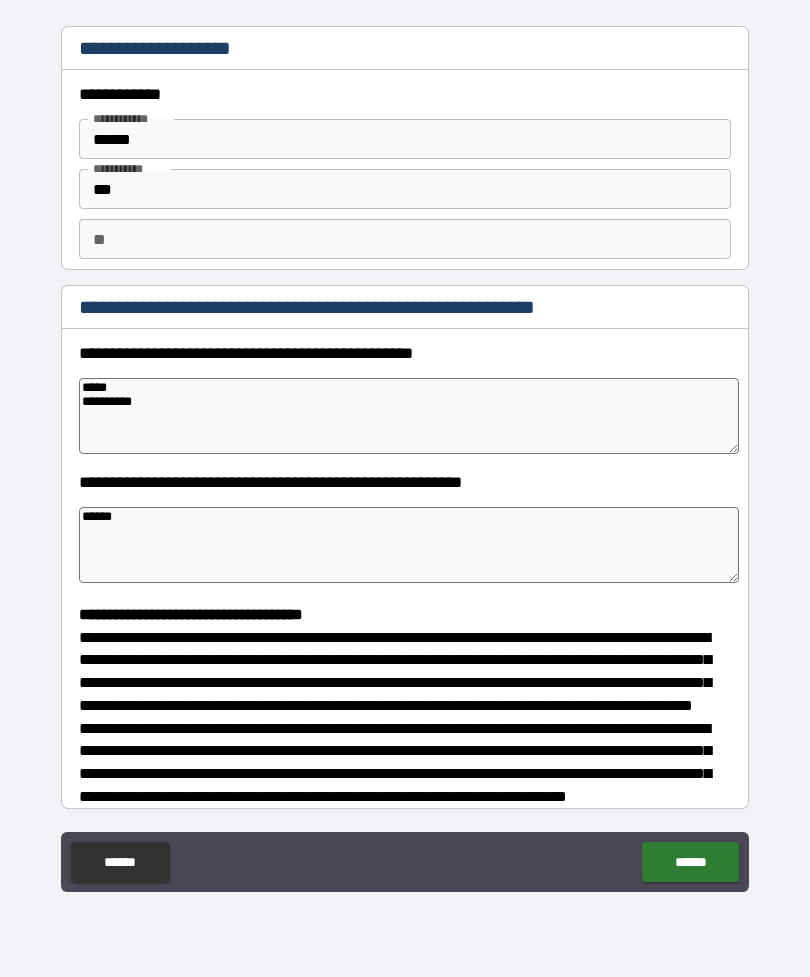 type on "*" 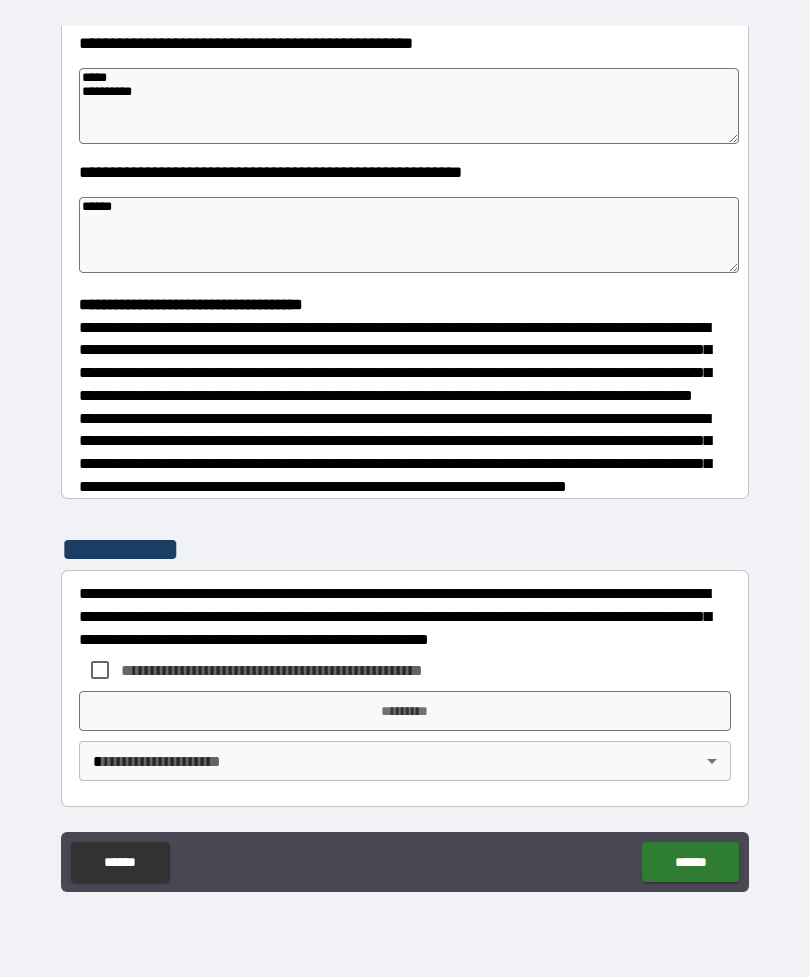 scroll, scrollTop: 348, scrollLeft: 0, axis: vertical 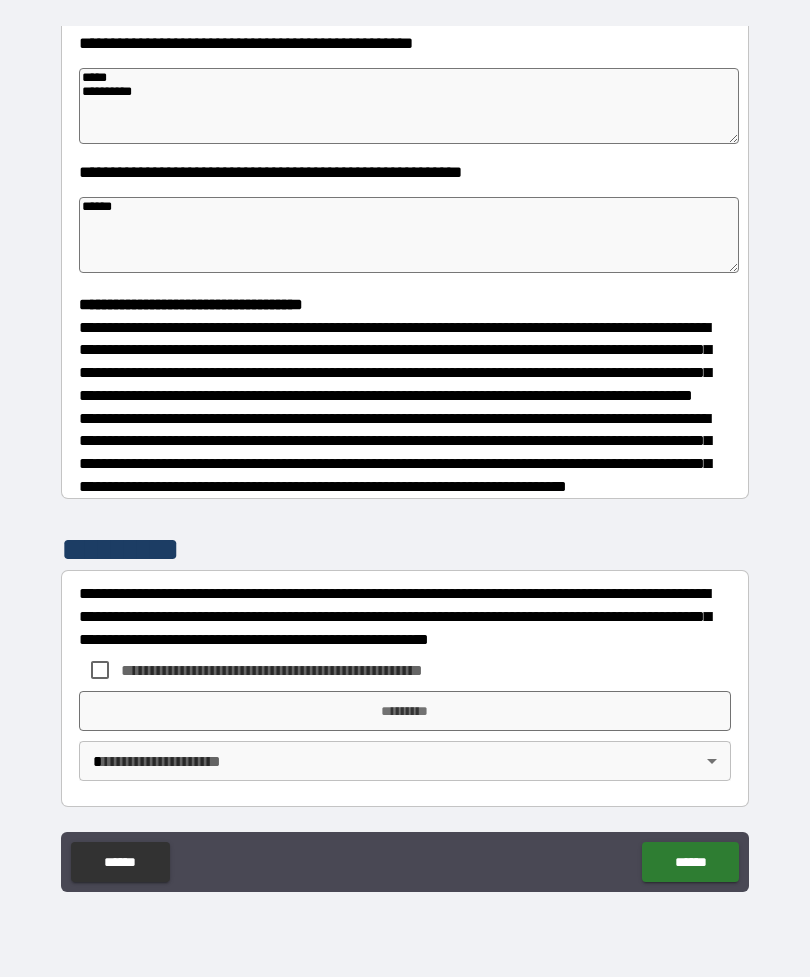 type on "**********" 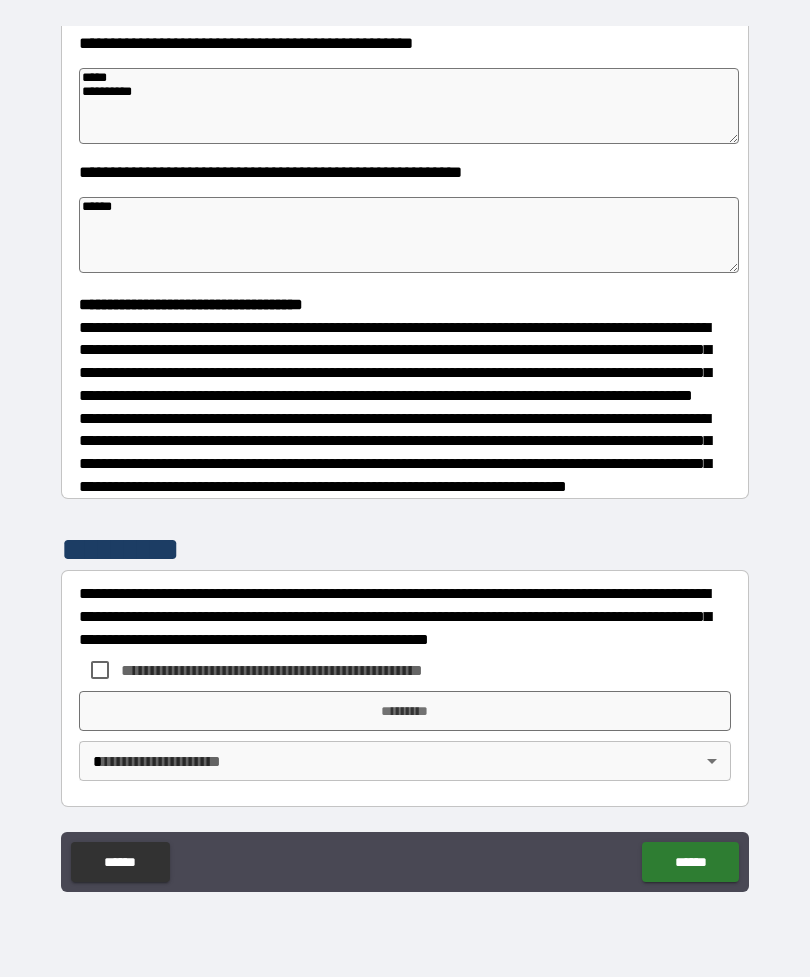 type on "*" 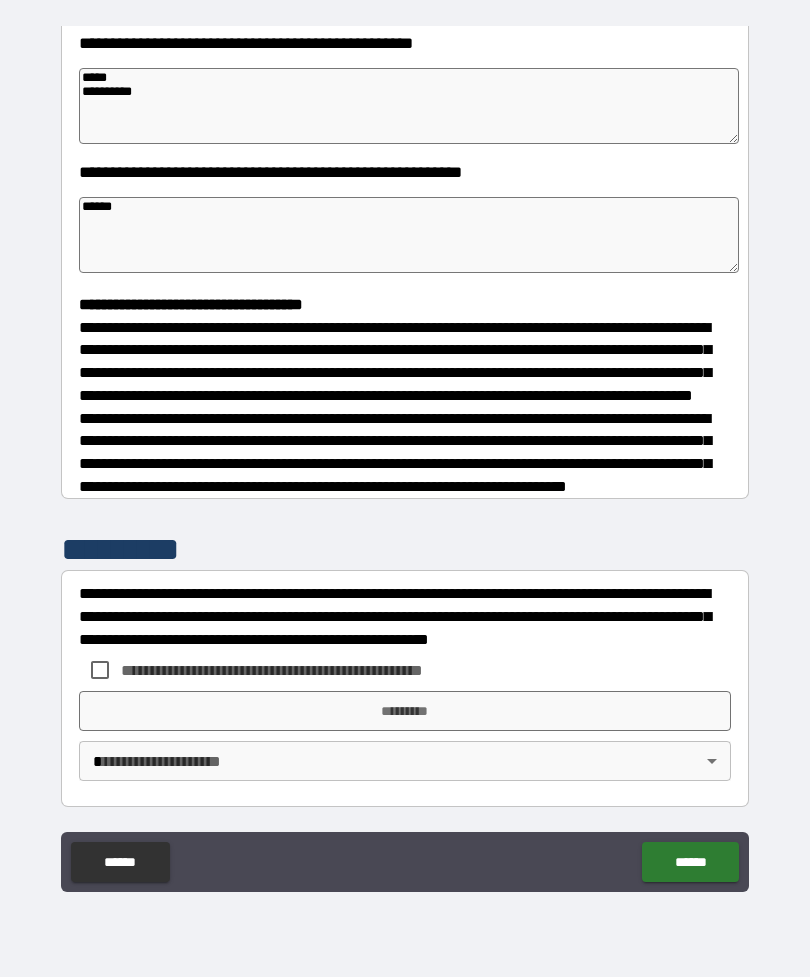 type on "*" 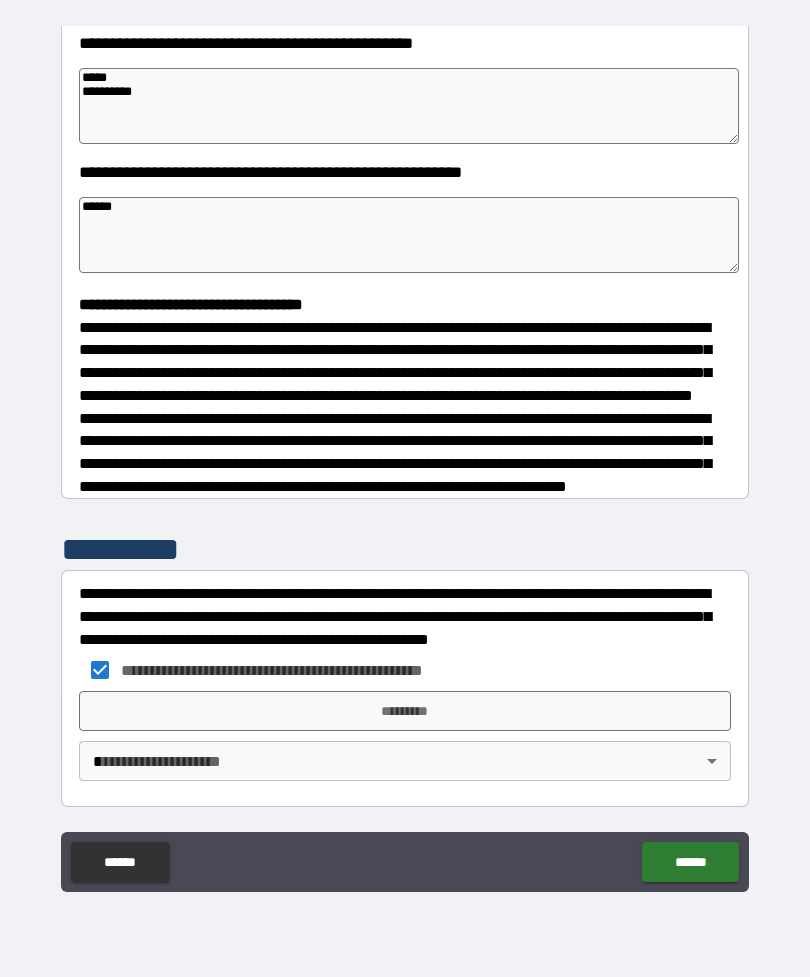 click on "*********" at bounding box center [405, 711] 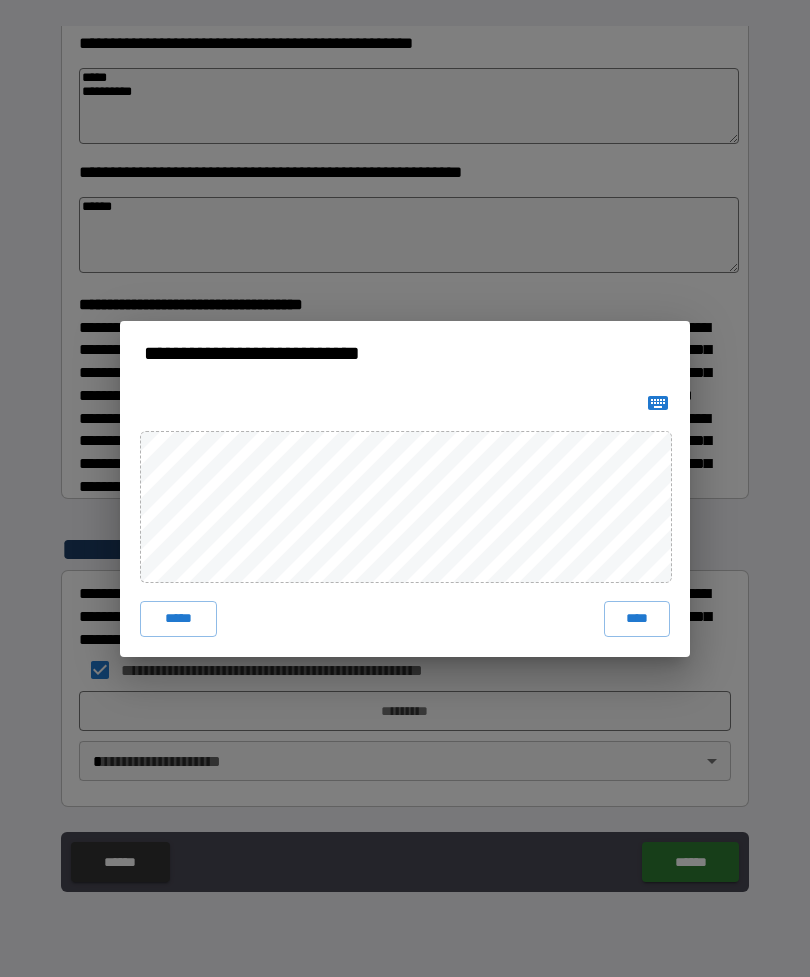 click on "****" at bounding box center [637, 619] 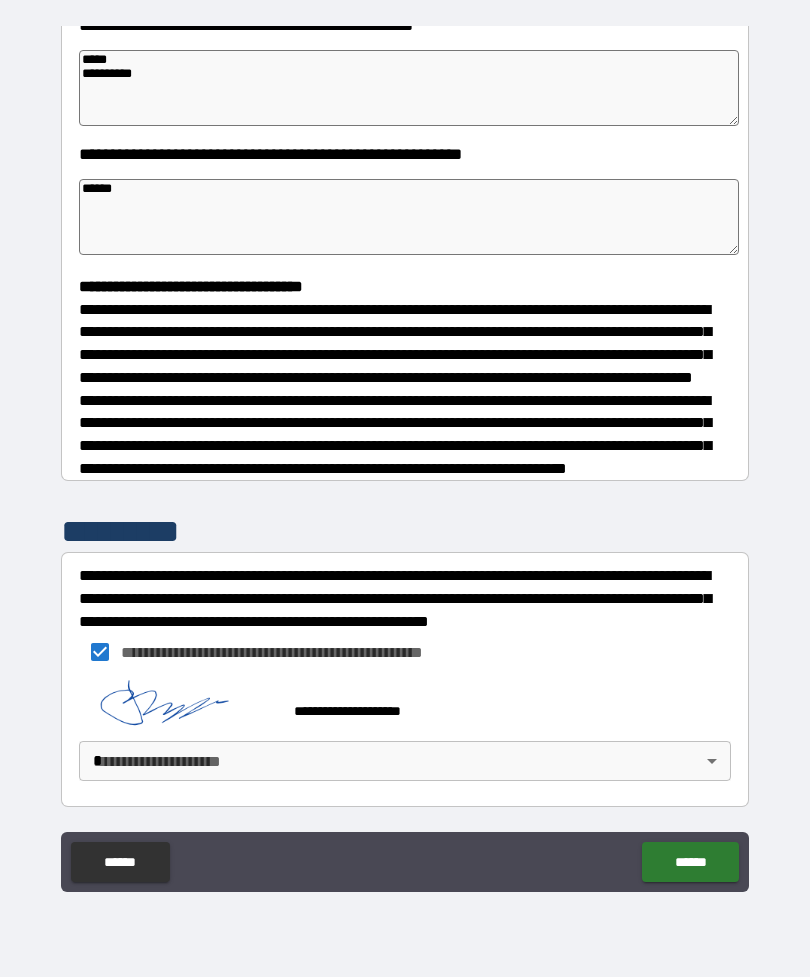 scroll, scrollTop: 338, scrollLeft: 0, axis: vertical 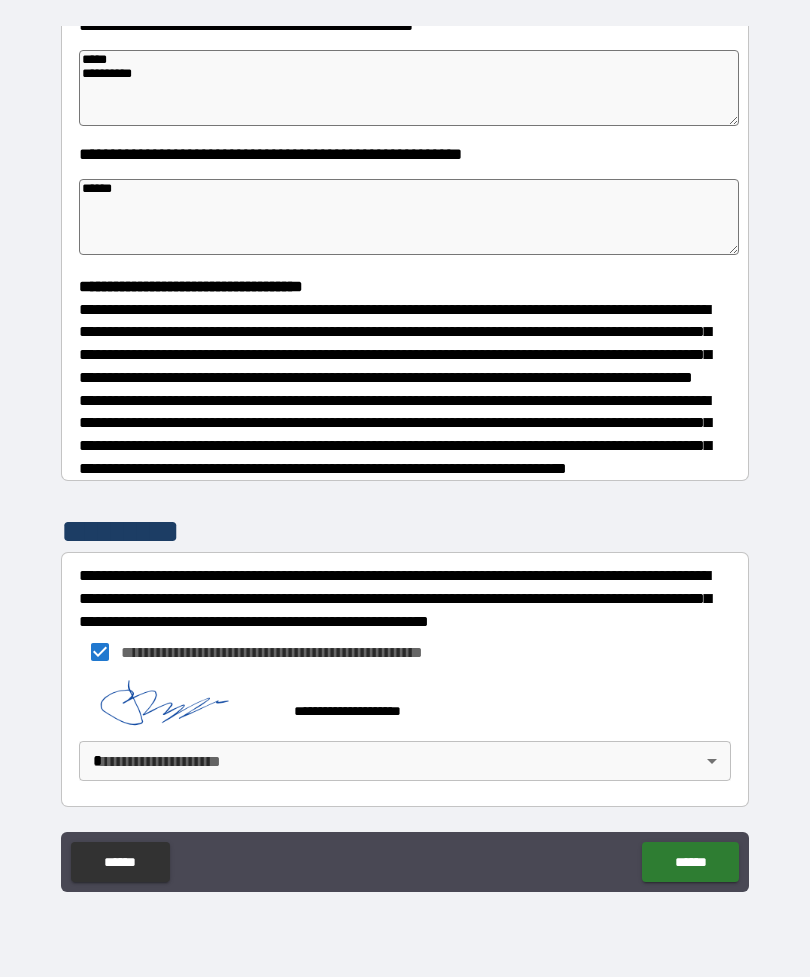 type on "*" 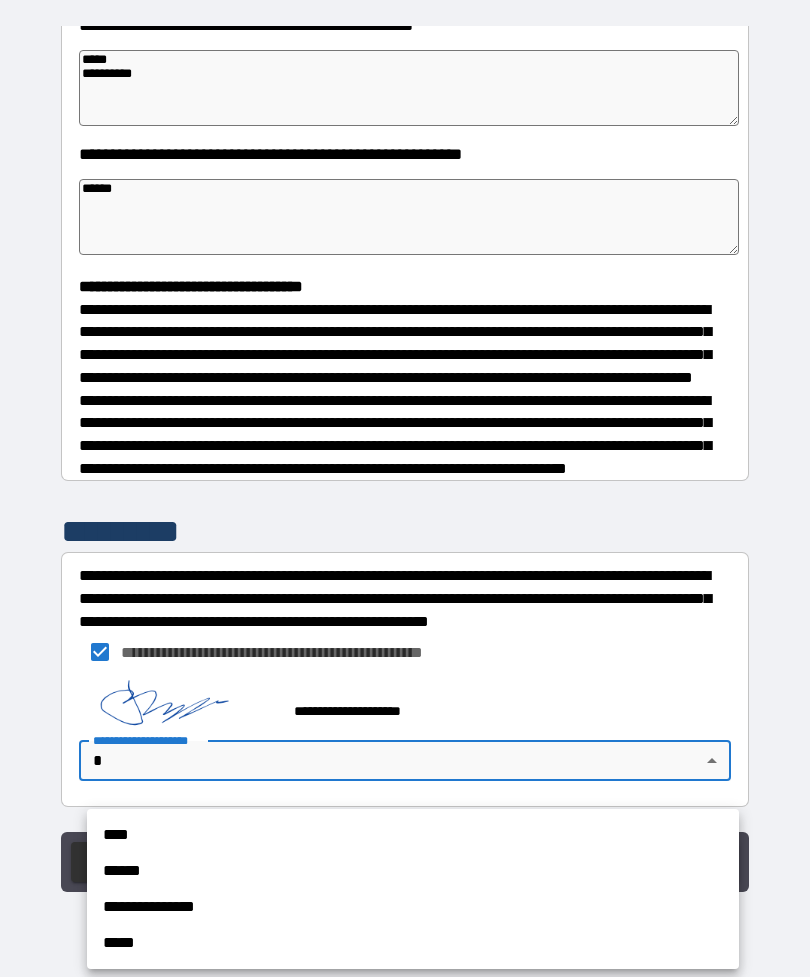 click on "****" at bounding box center [413, 835] 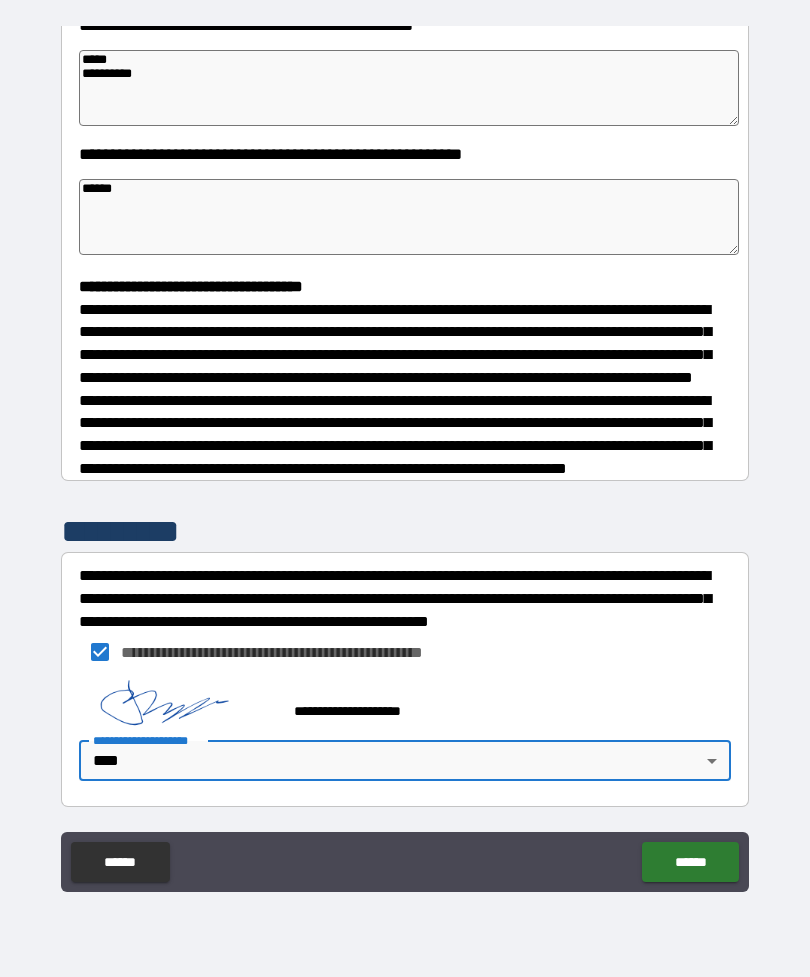 type on "*" 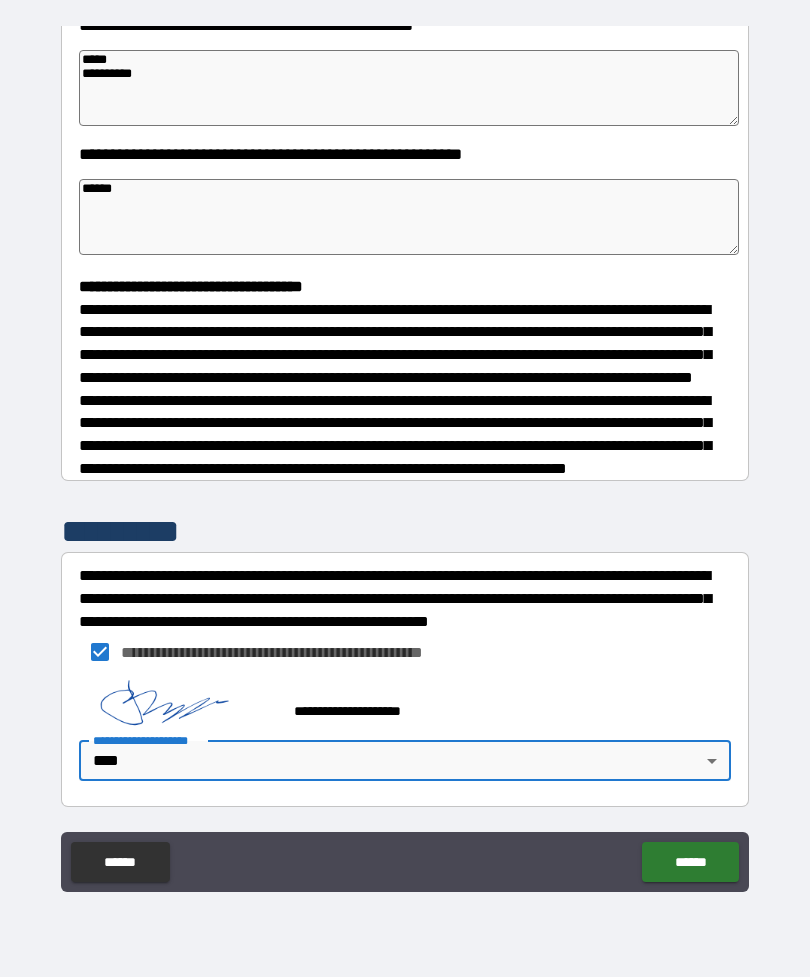 type on "*" 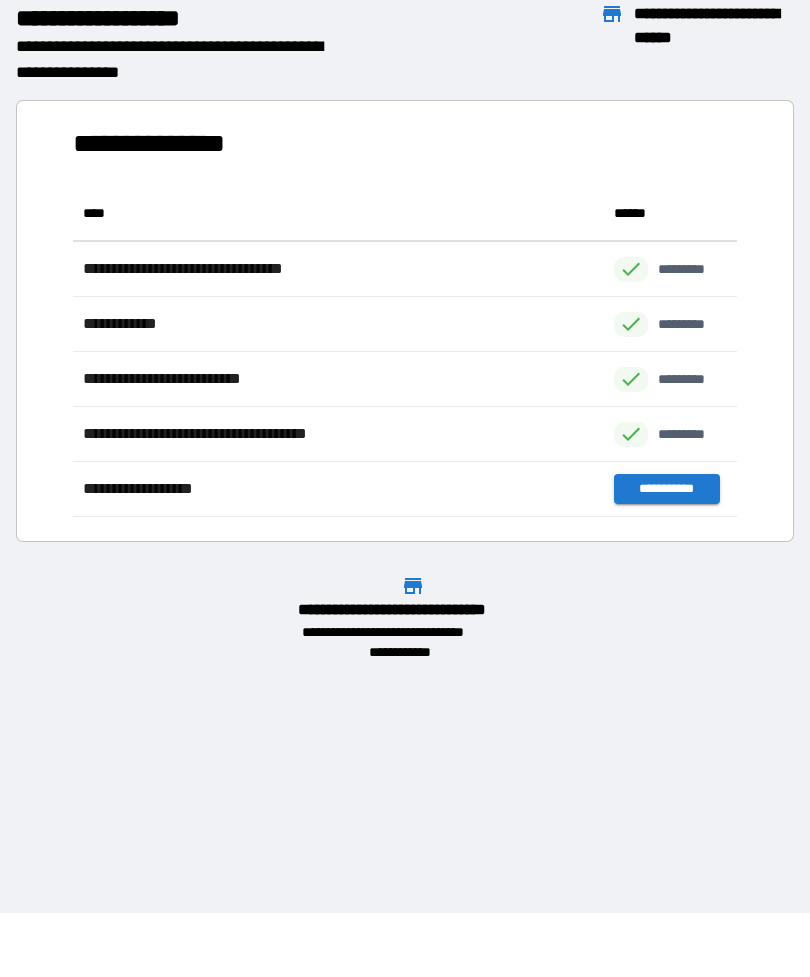 scroll, scrollTop: 1, scrollLeft: 1, axis: both 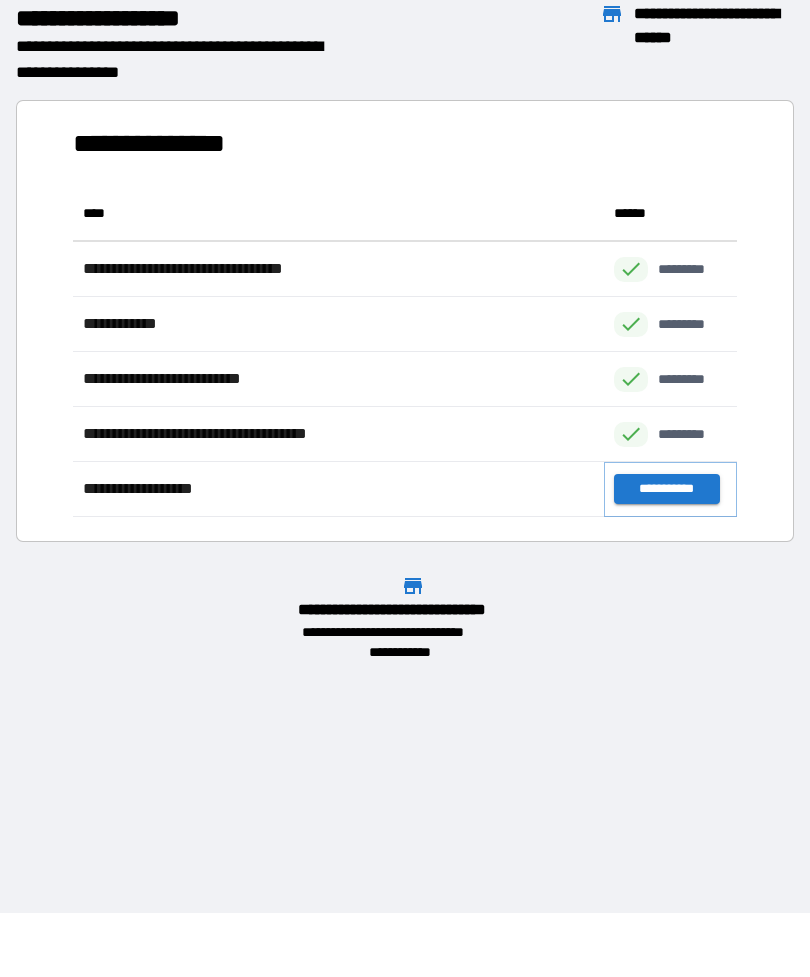 click on "**********" at bounding box center [666, 489] 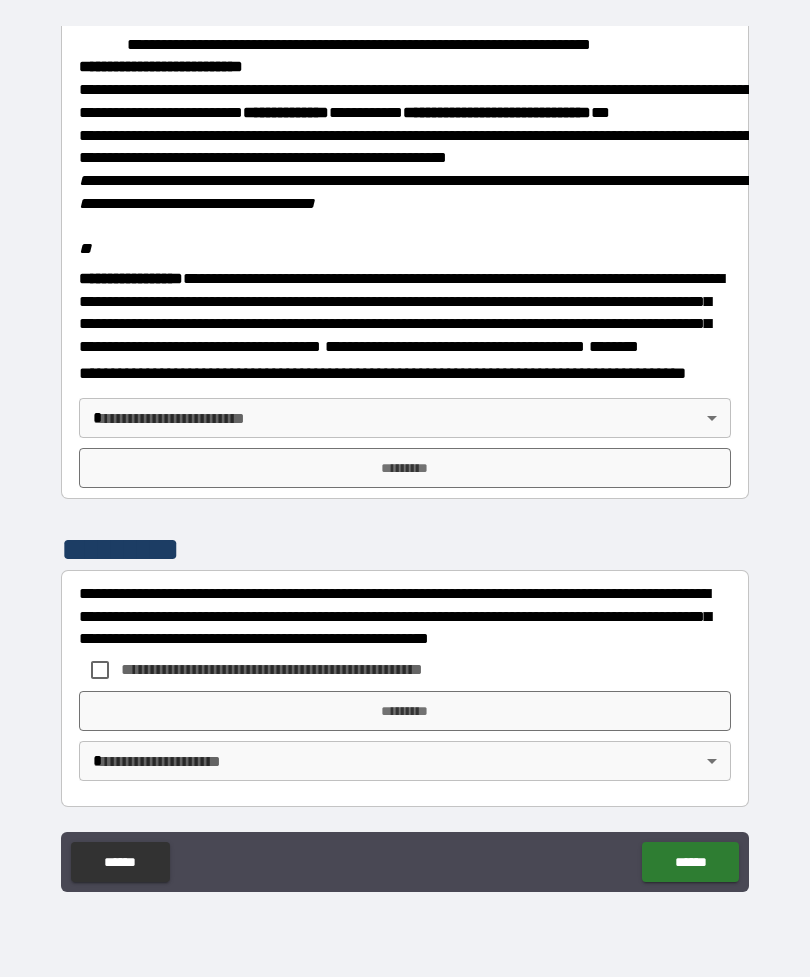 scroll, scrollTop: 2323, scrollLeft: 0, axis: vertical 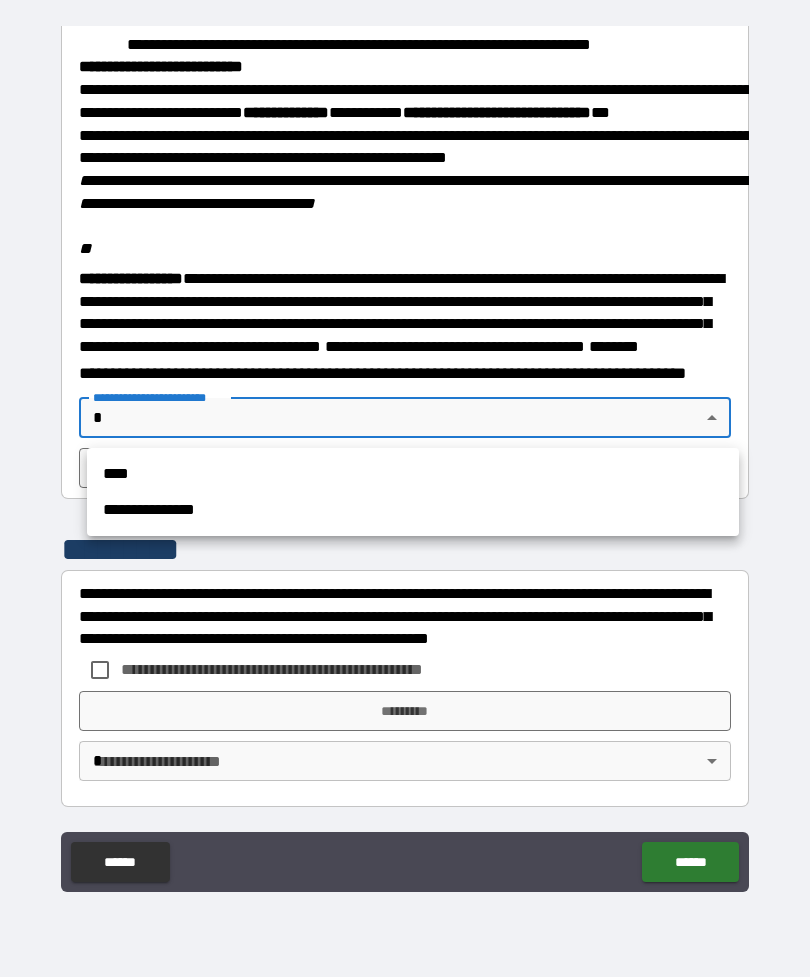 click on "****" at bounding box center (413, 474) 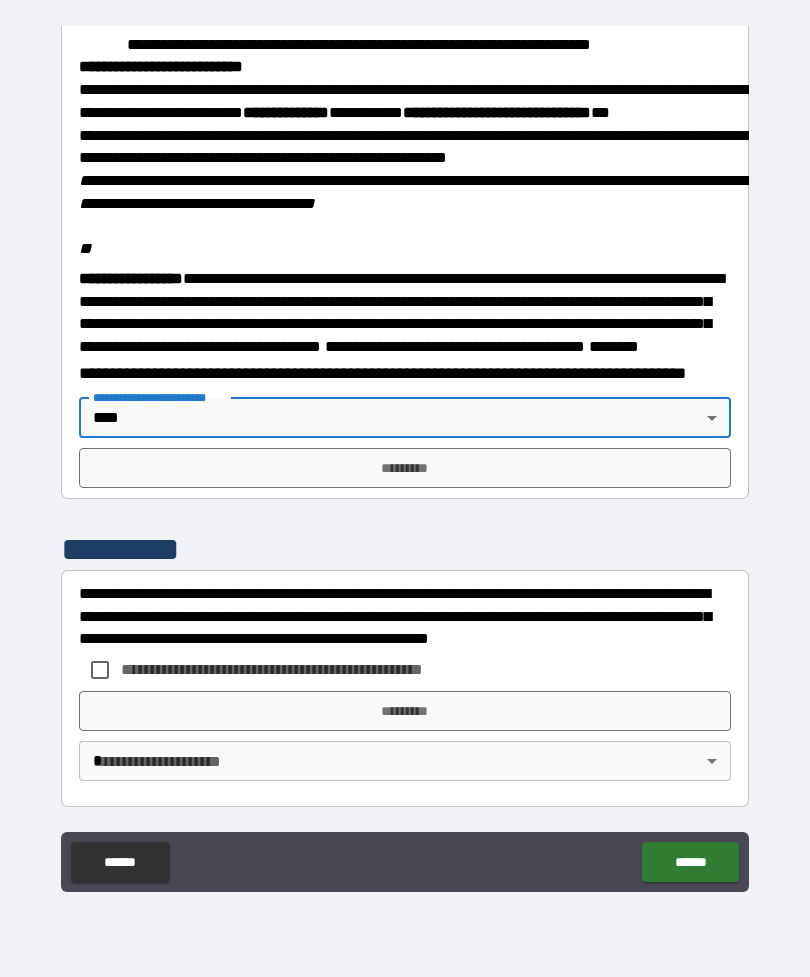 click on "*********" at bounding box center [405, 468] 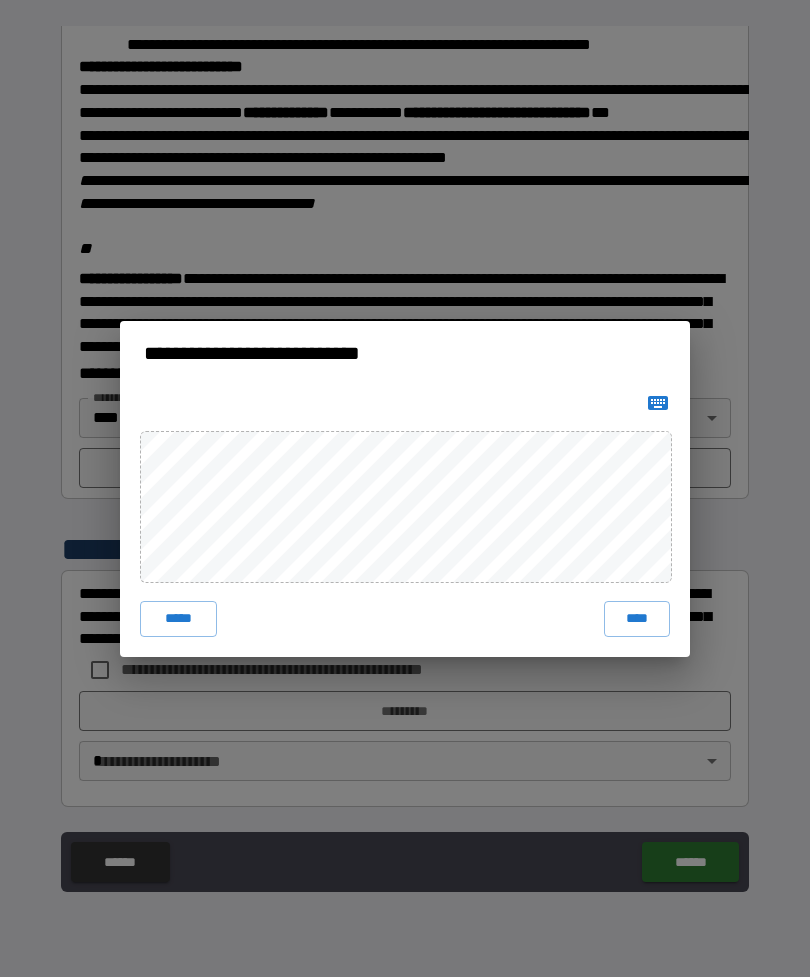 click on "****" at bounding box center (637, 619) 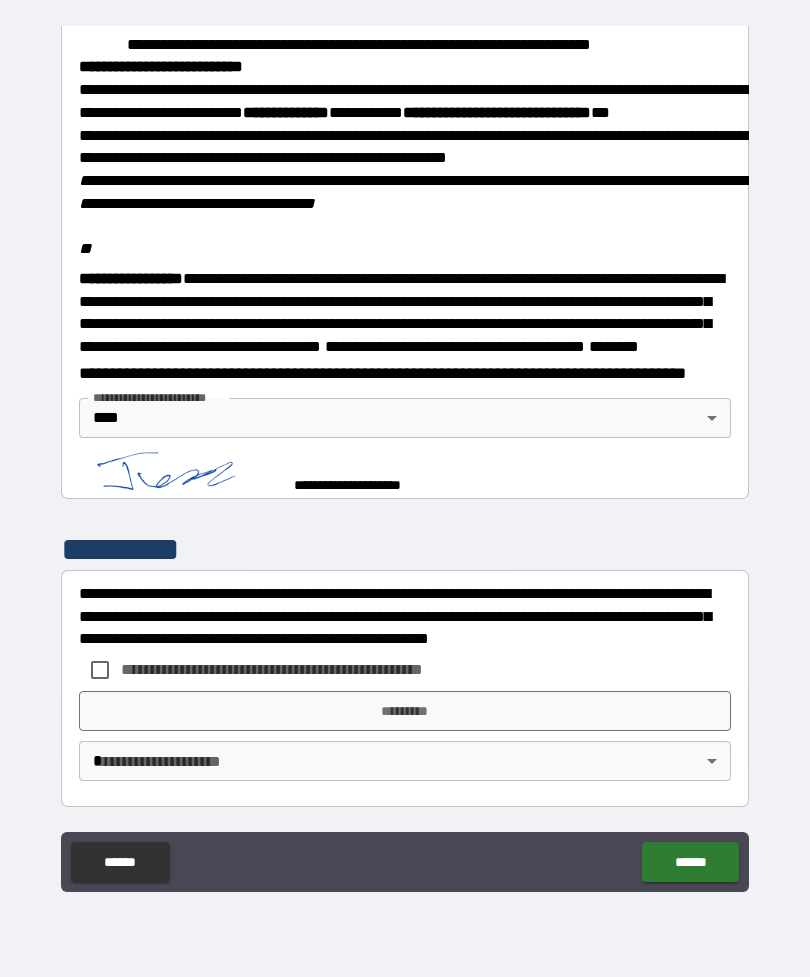 scroll, scrollTop: 2313, scrollLeft: 0, axis: vertical 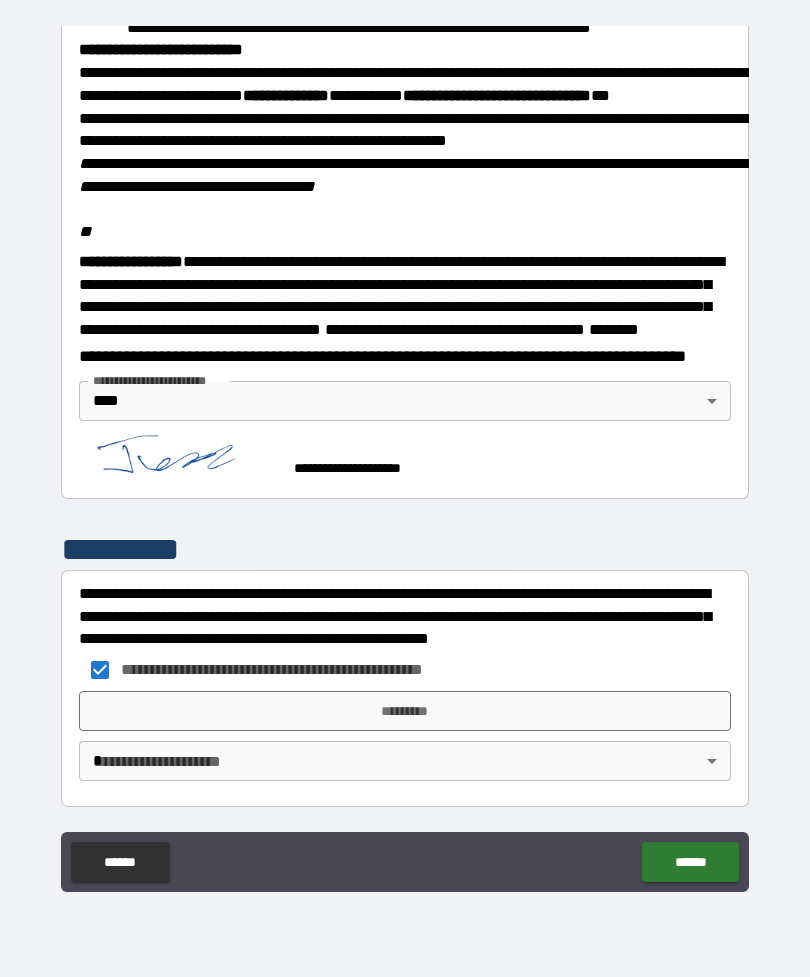 click on "**********" at bounding box center (405, 456) 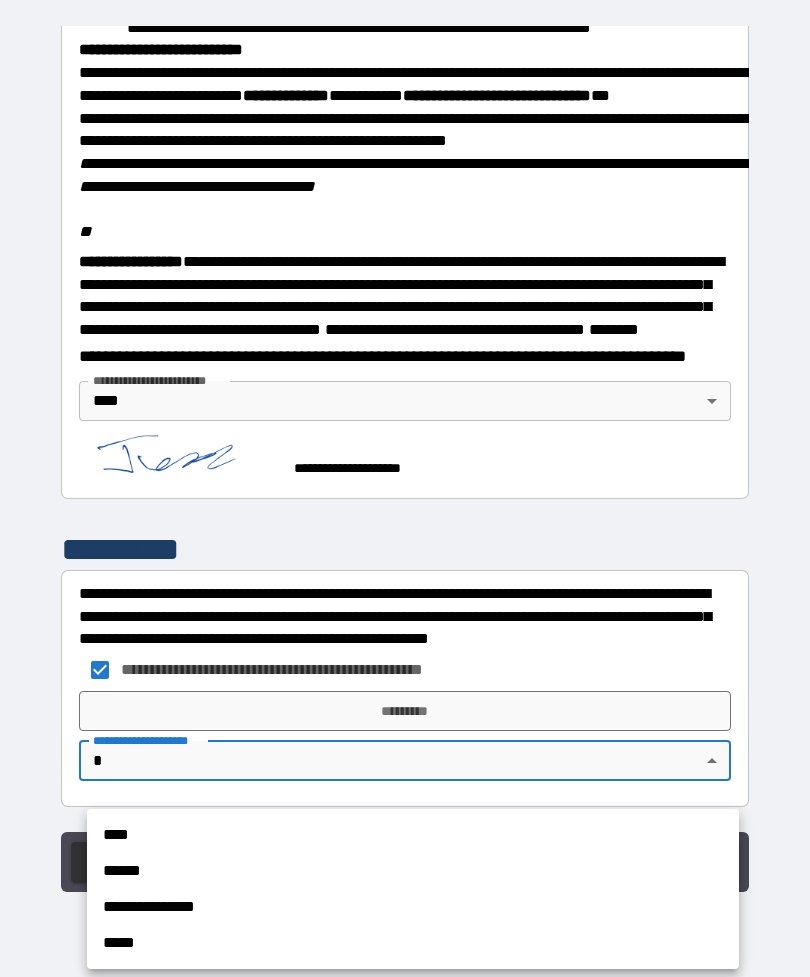 click on "****" at bounding box center [413, 835] 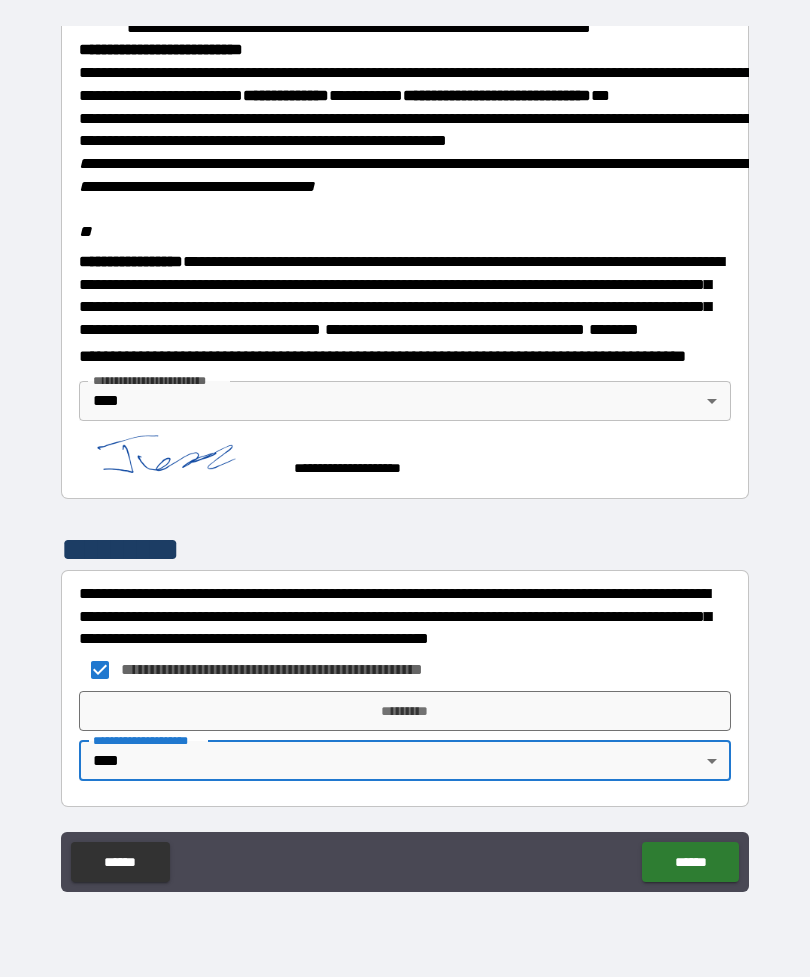 type on "****" 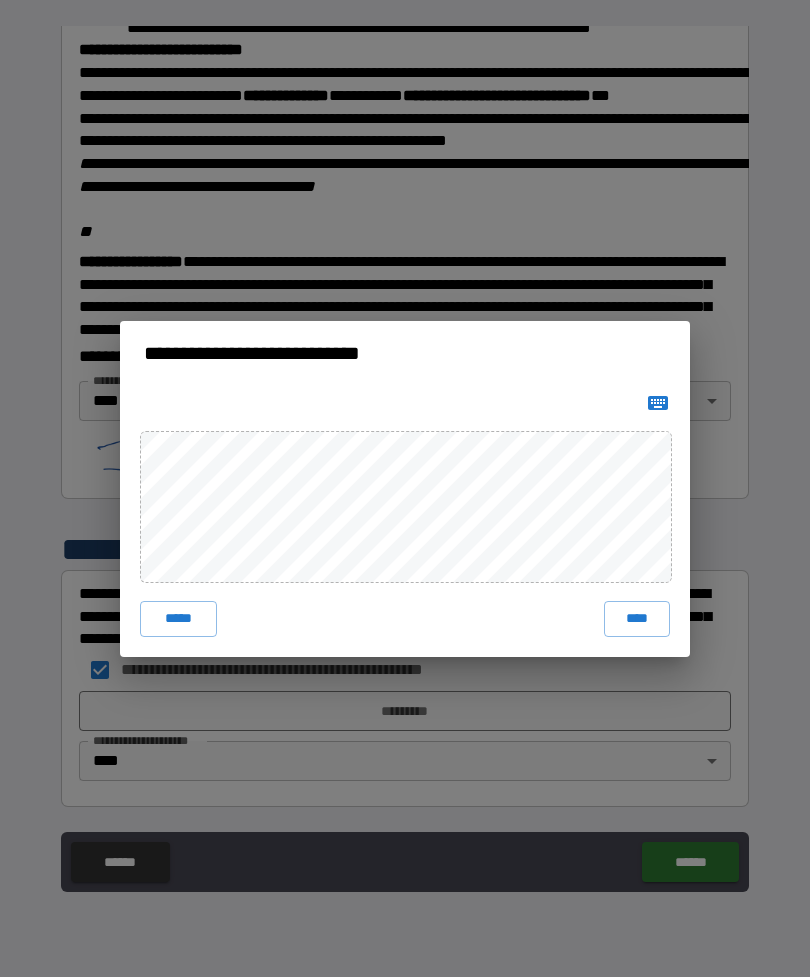 click on "****" at bounding box center (637, 619) 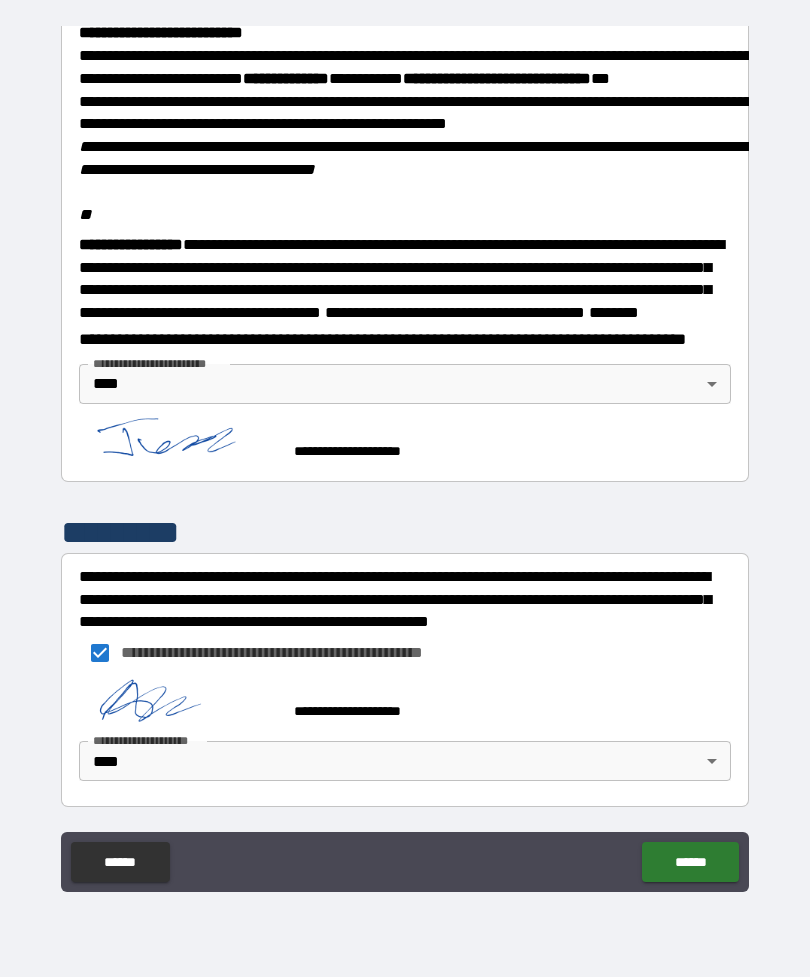 click on "******" at bounding box center [690, 862] 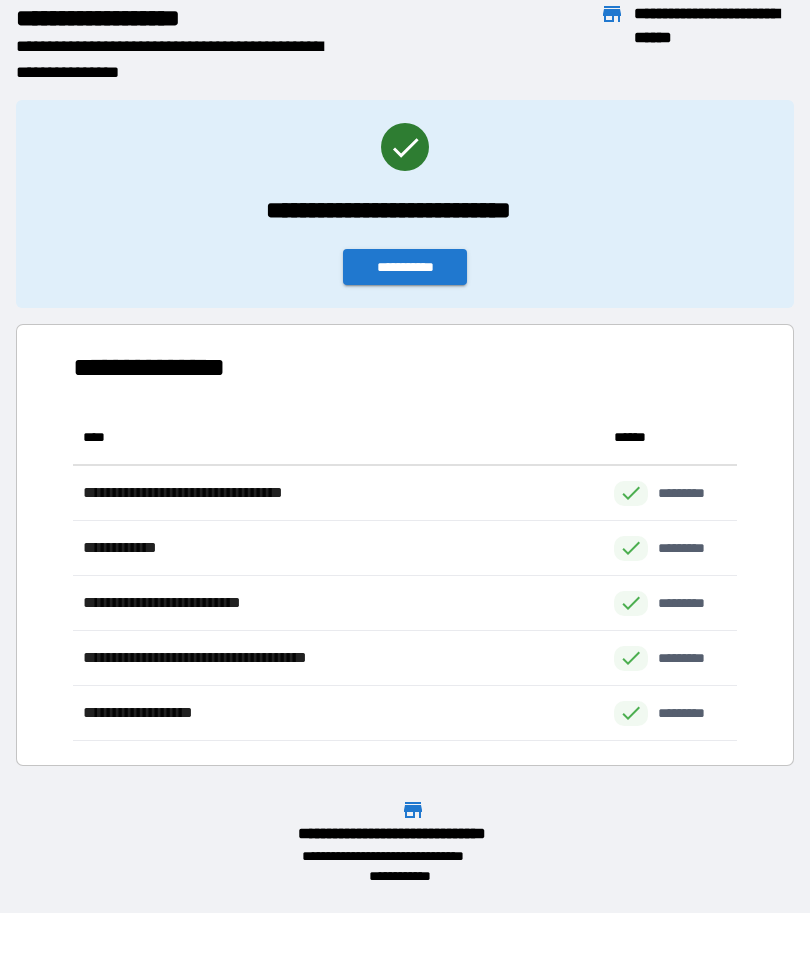 scroll, scrollTop: 331, scrollLeft: 664, axis: both 